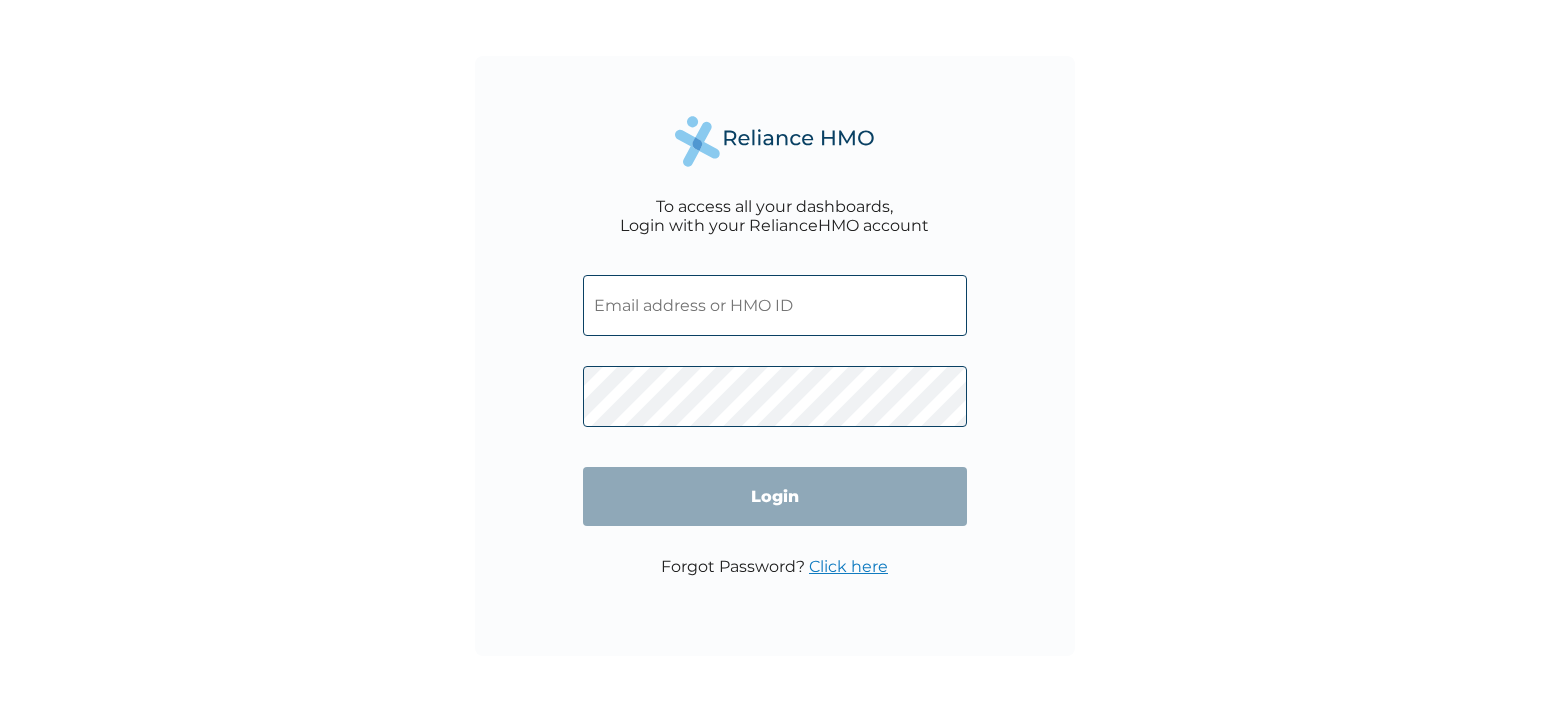 scroll, scrollTop: 0, scrollLeft: 0, axis: both 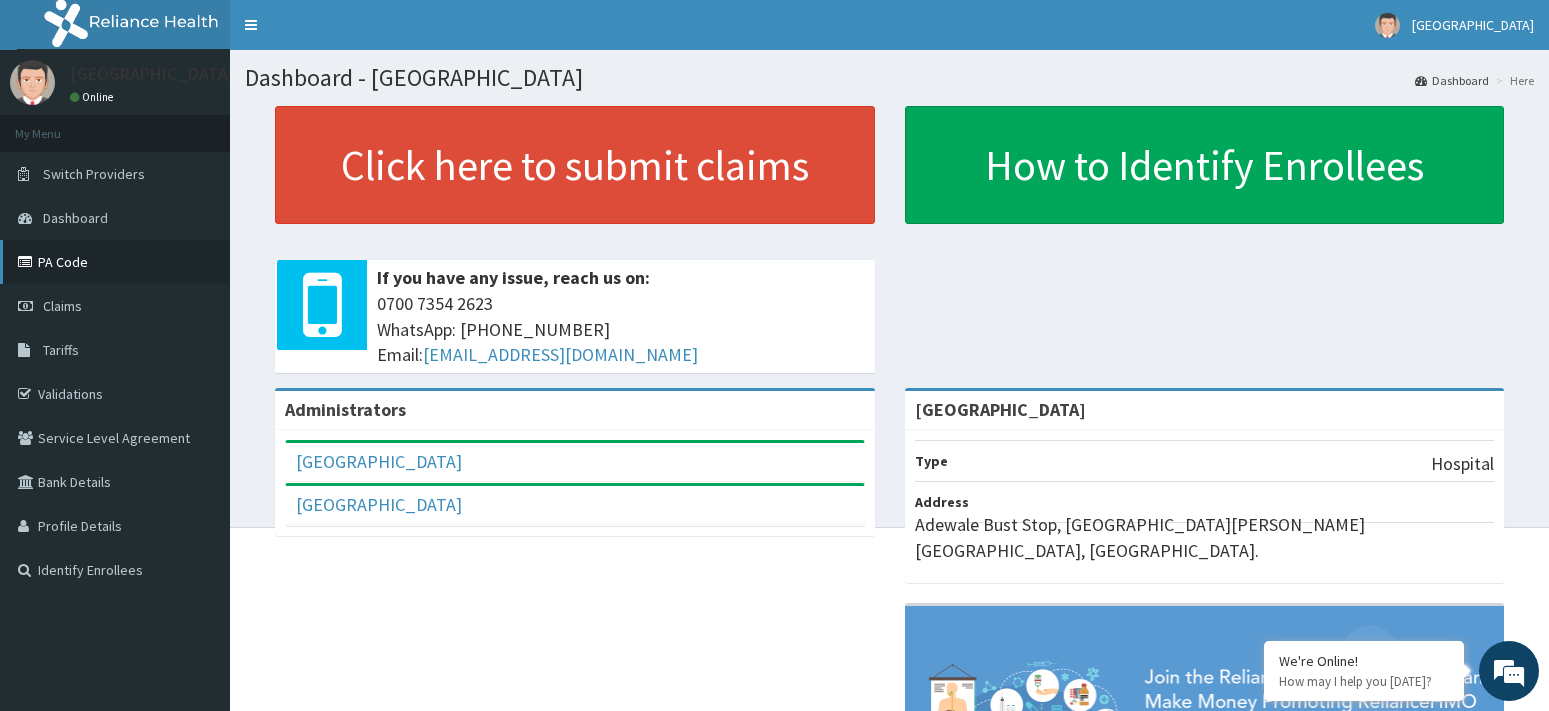 click on "PA Code" at bounding box center [115, 262] 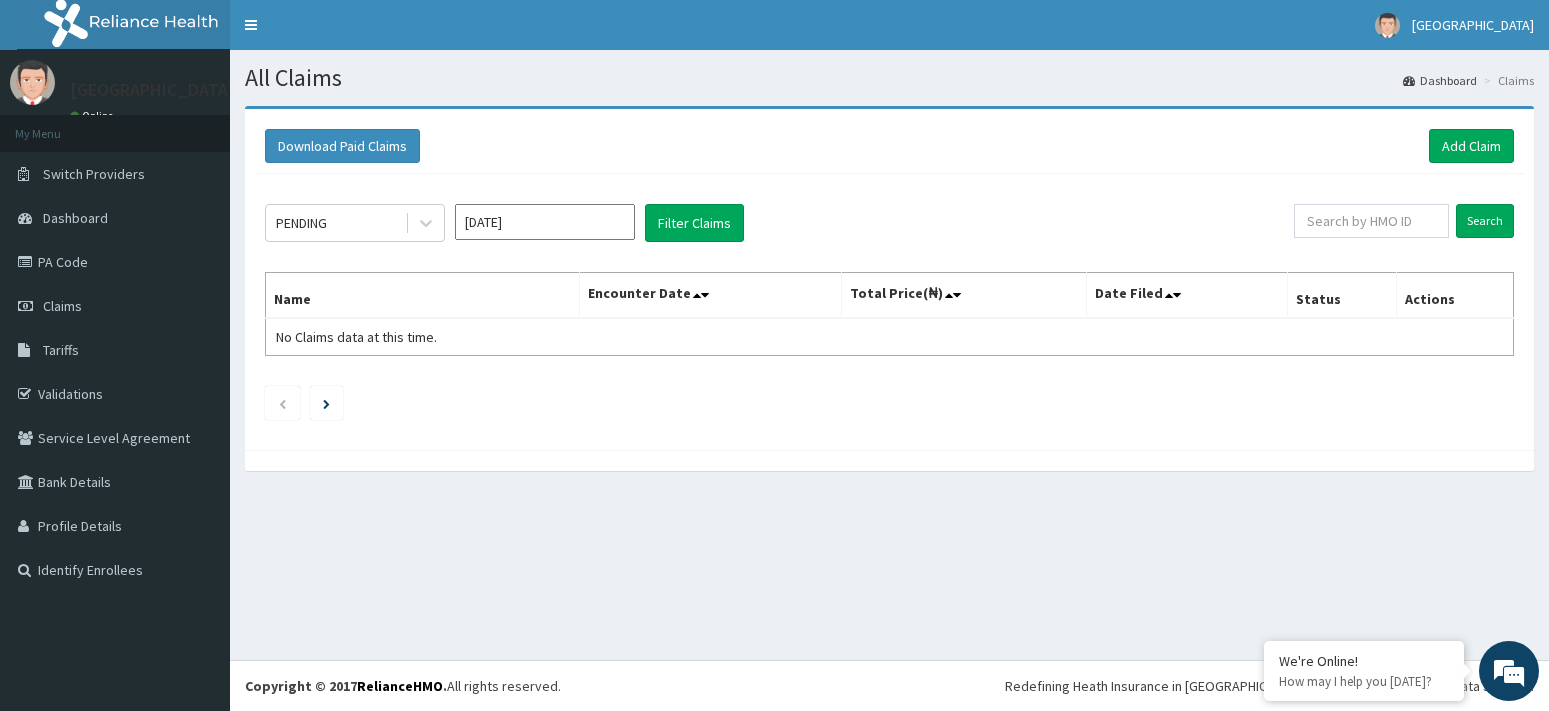 scroll, scrollTop: 0, scrollLeft: 0, axis: both 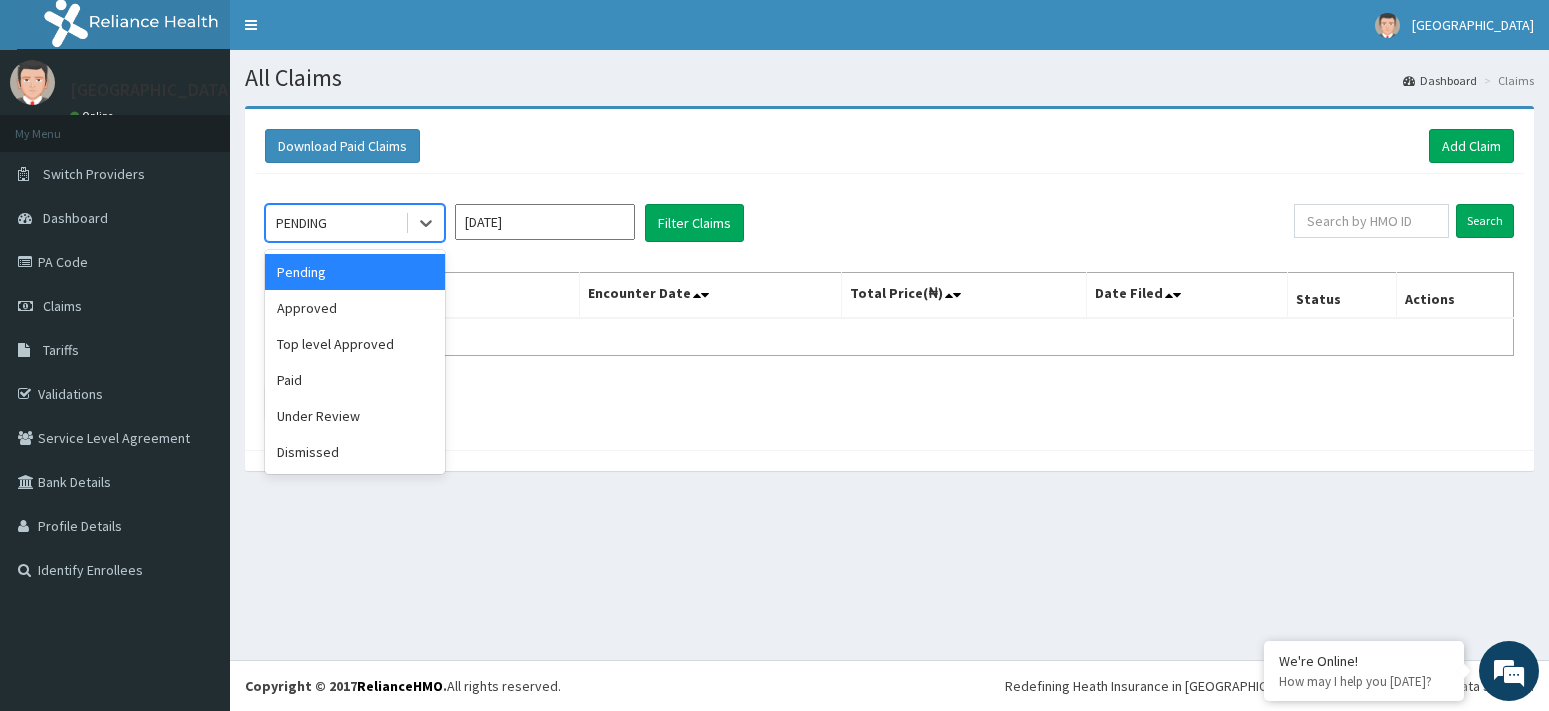 click on "PENDING" at bounding box center [301, 223] 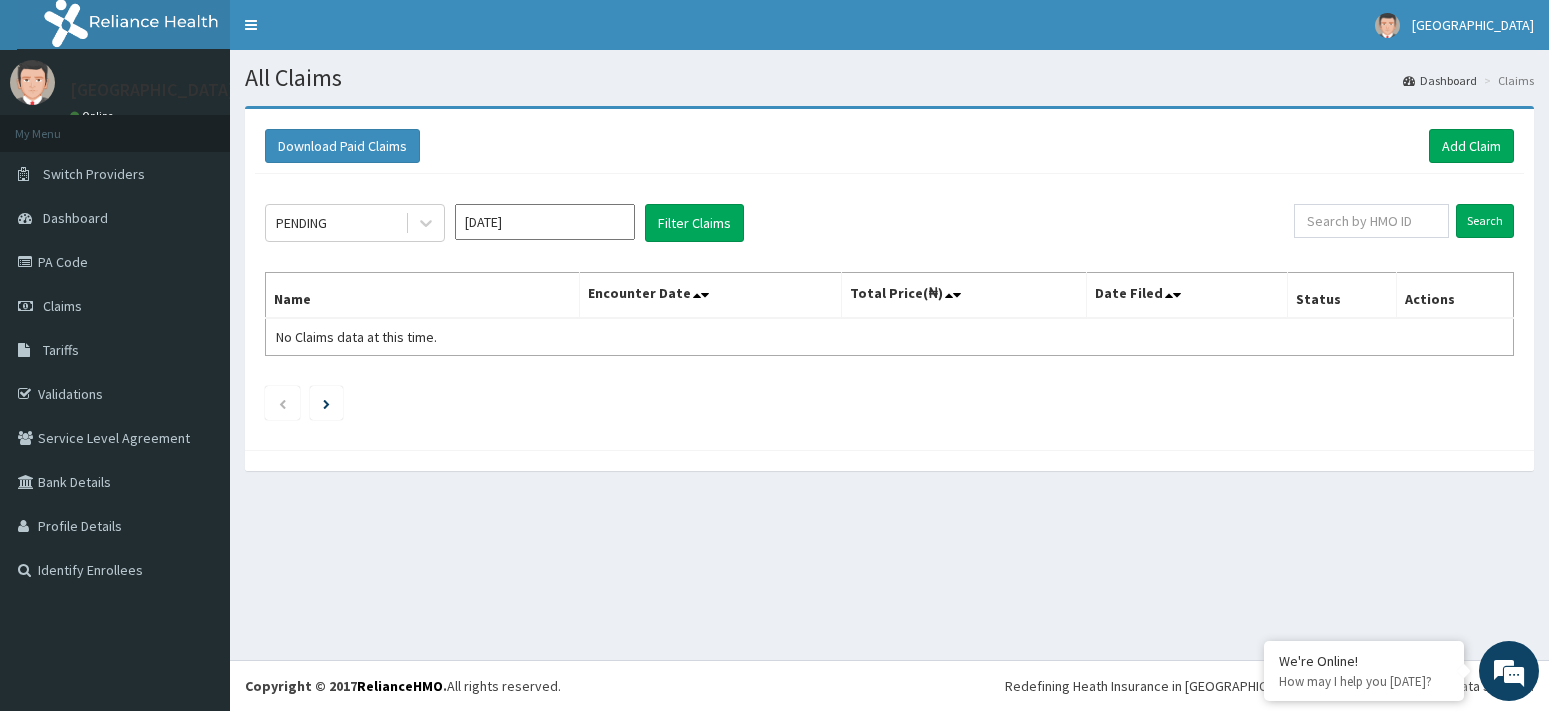 click on "Name" at bounding box center [423, 296] 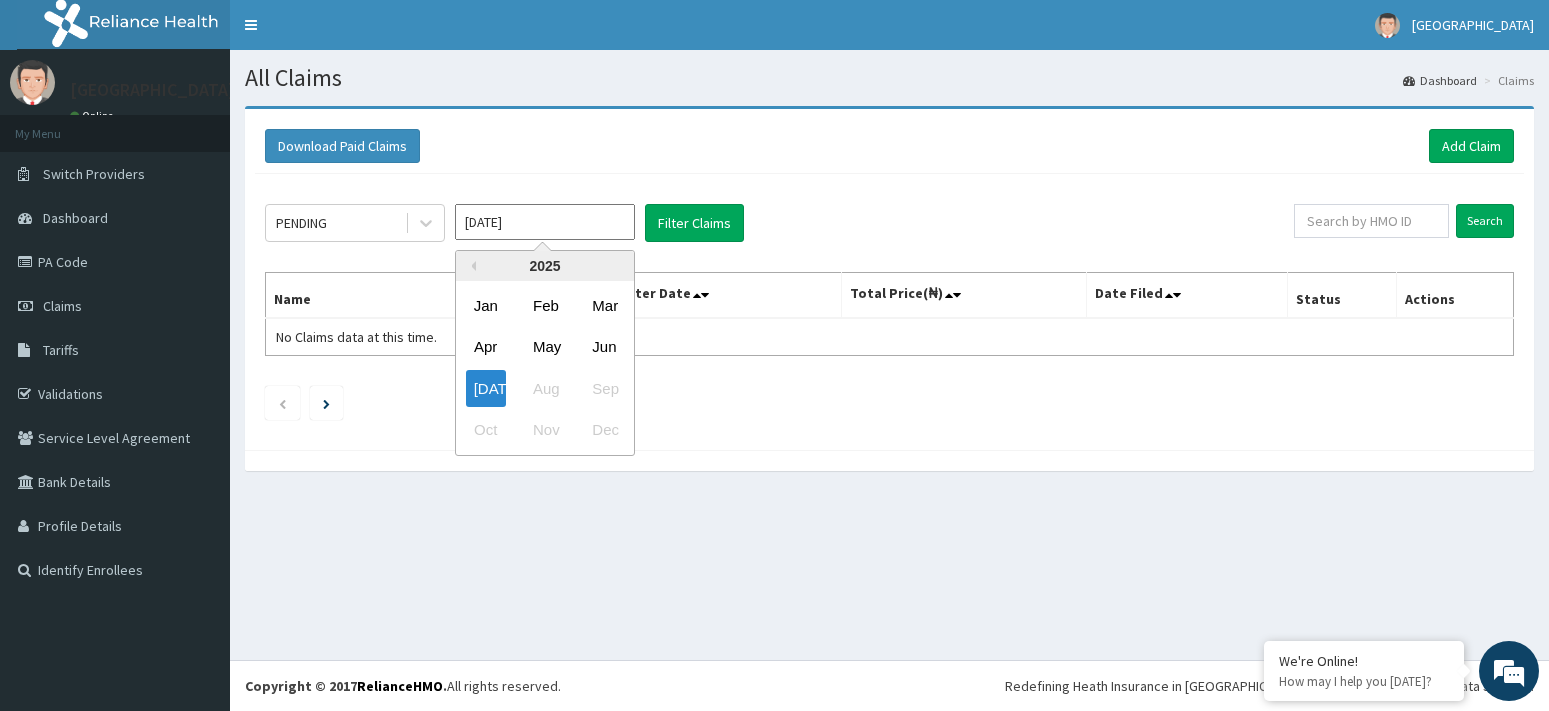 click on "[DATE]" at bounding box center [545, 222] 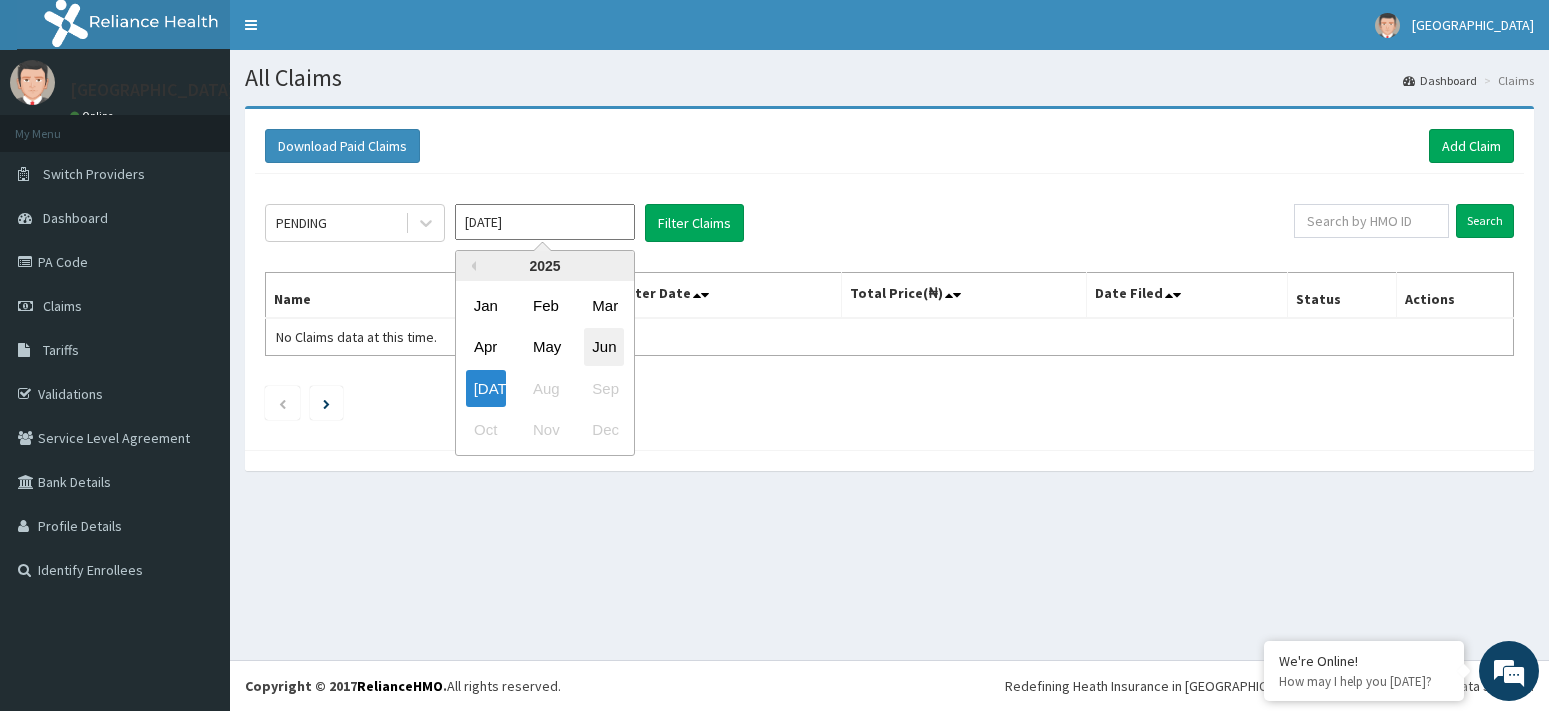 click on "Jun" at bounding box center (604, 347) 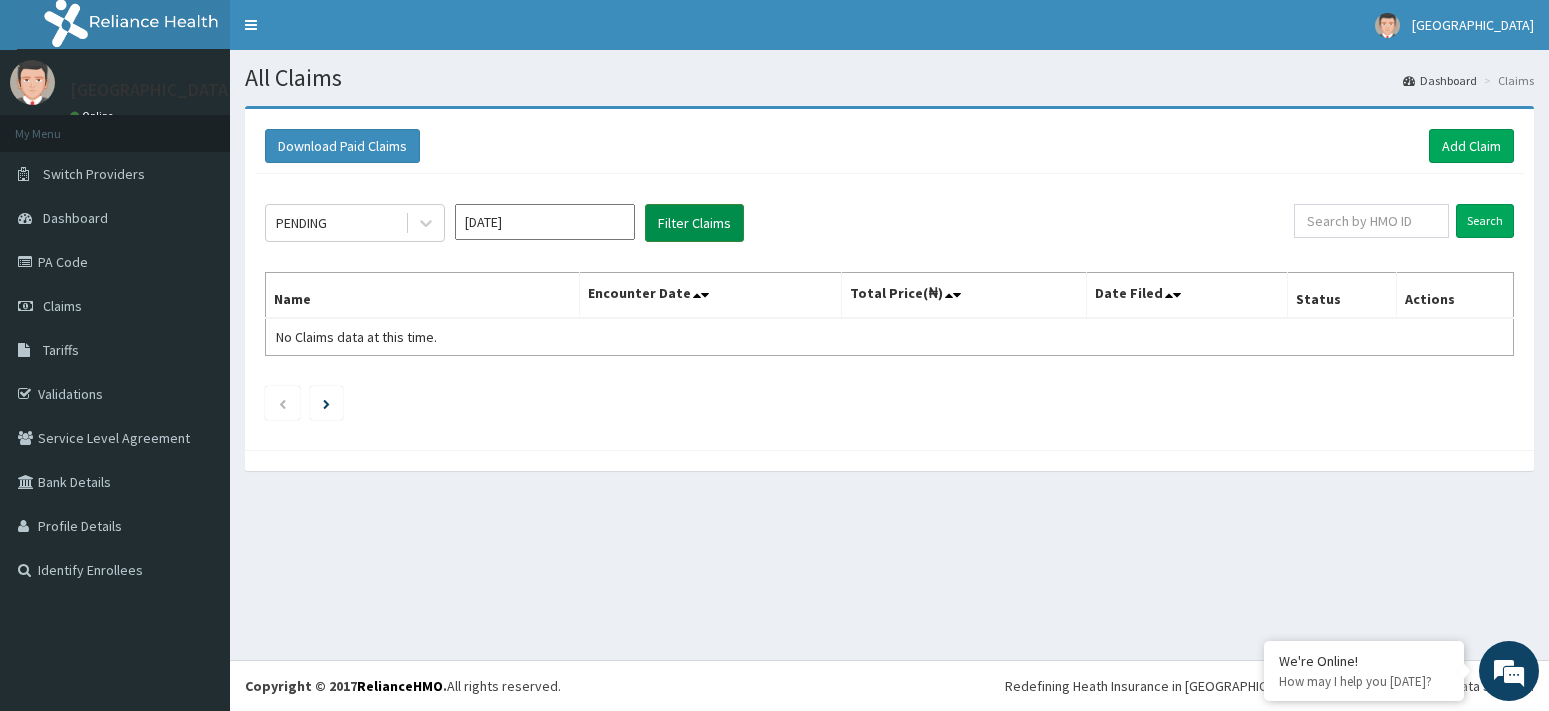click on "Filter Claims" at bounding box center [694, 223] 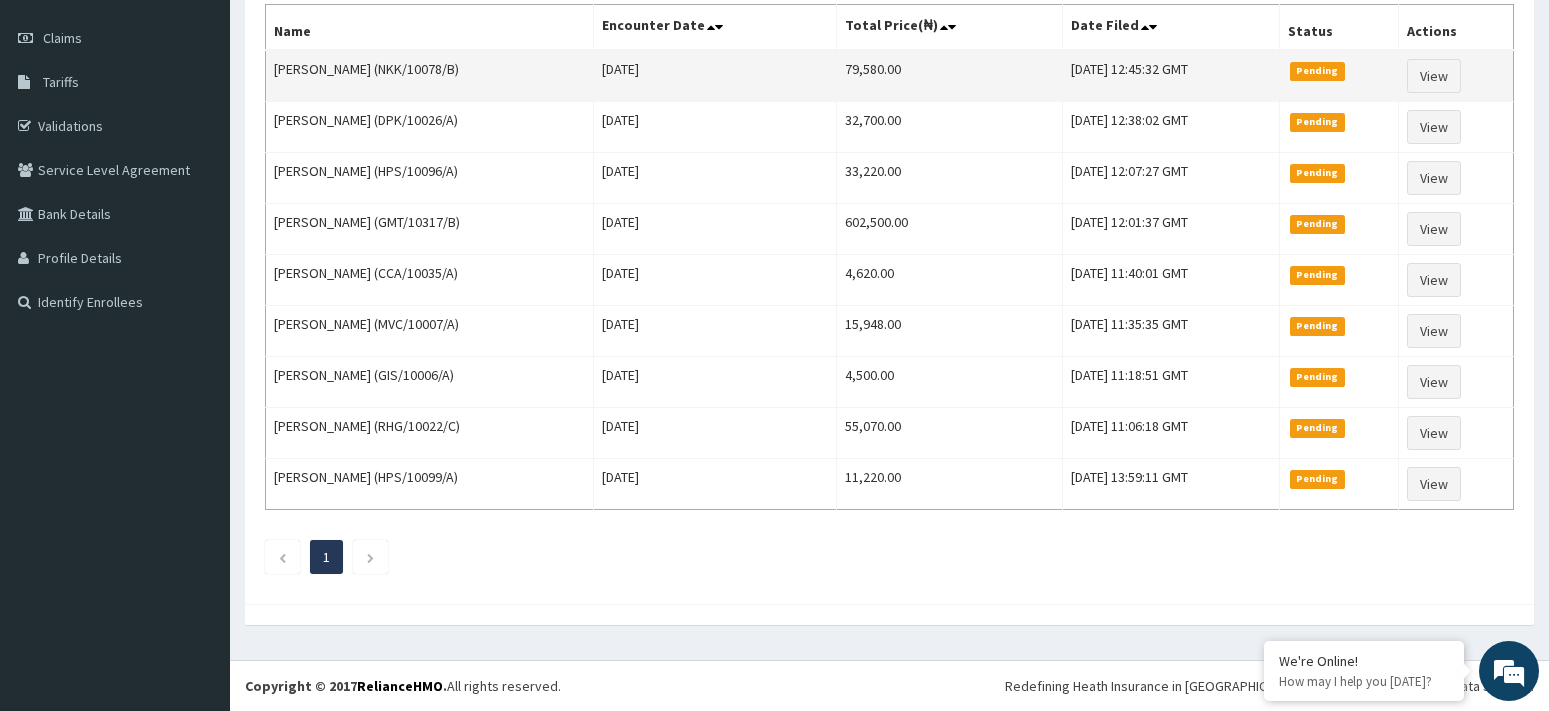 scroll, scrollTop: 0, scrollLeft: 0, axis: both 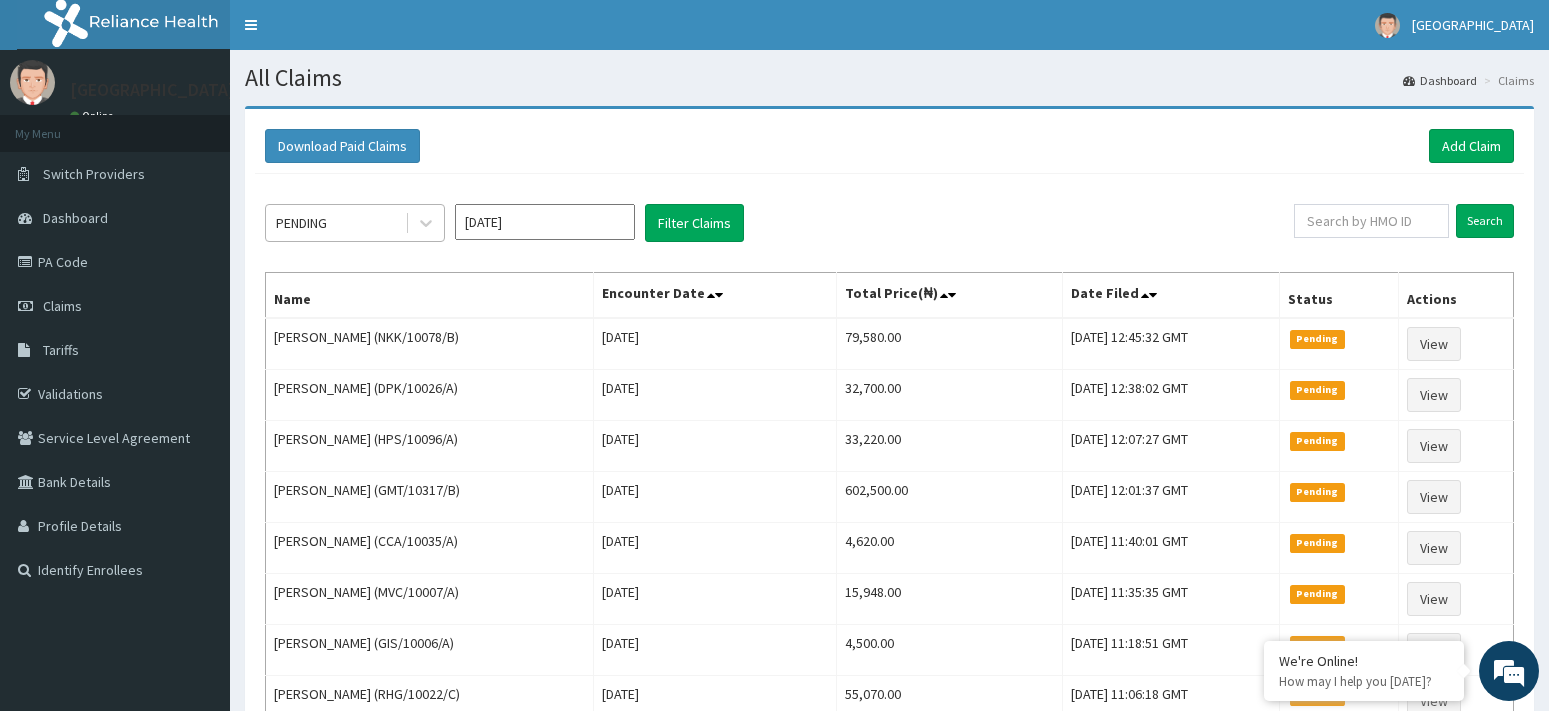 click on "PENDING" at bounding box center (335, 223) 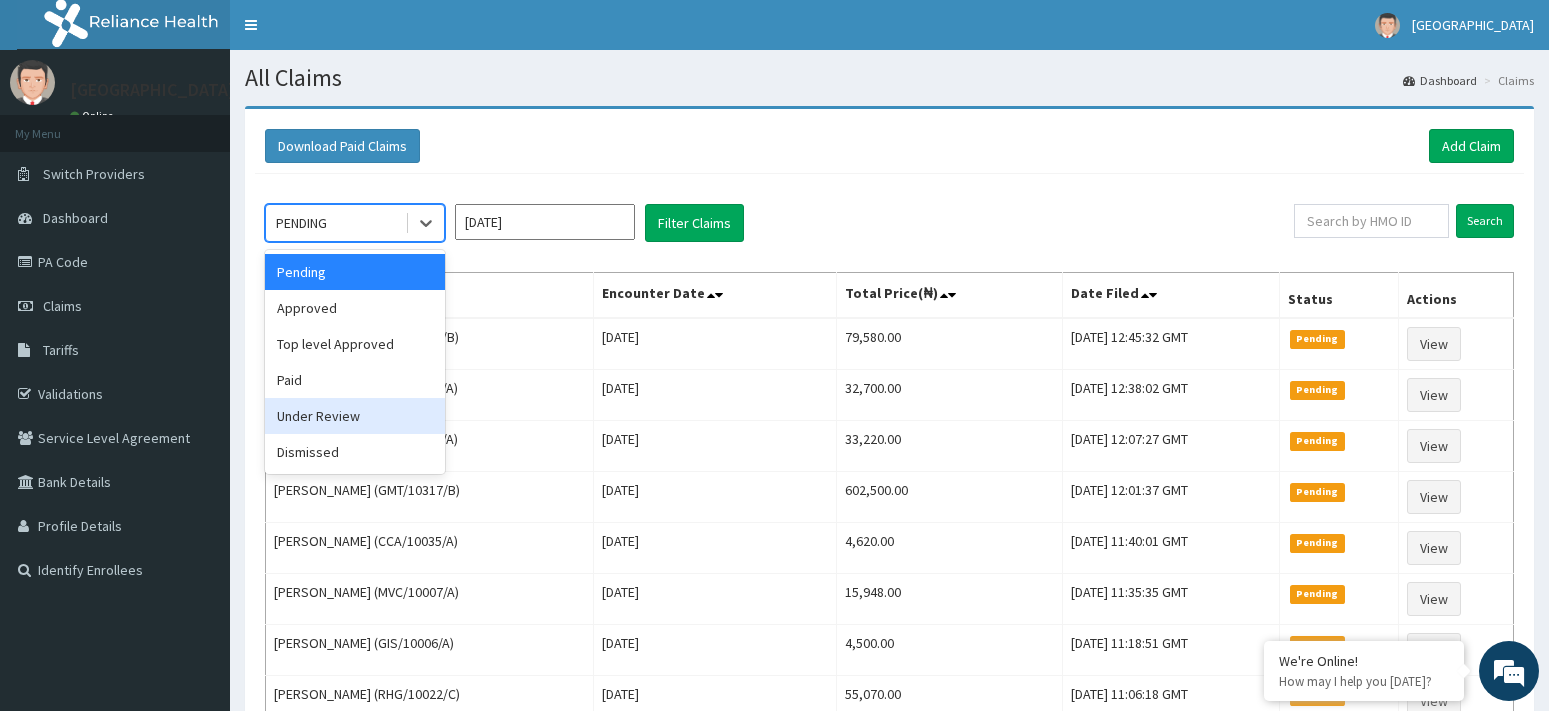 click on "Under Review" at bounding box center [355, 416] 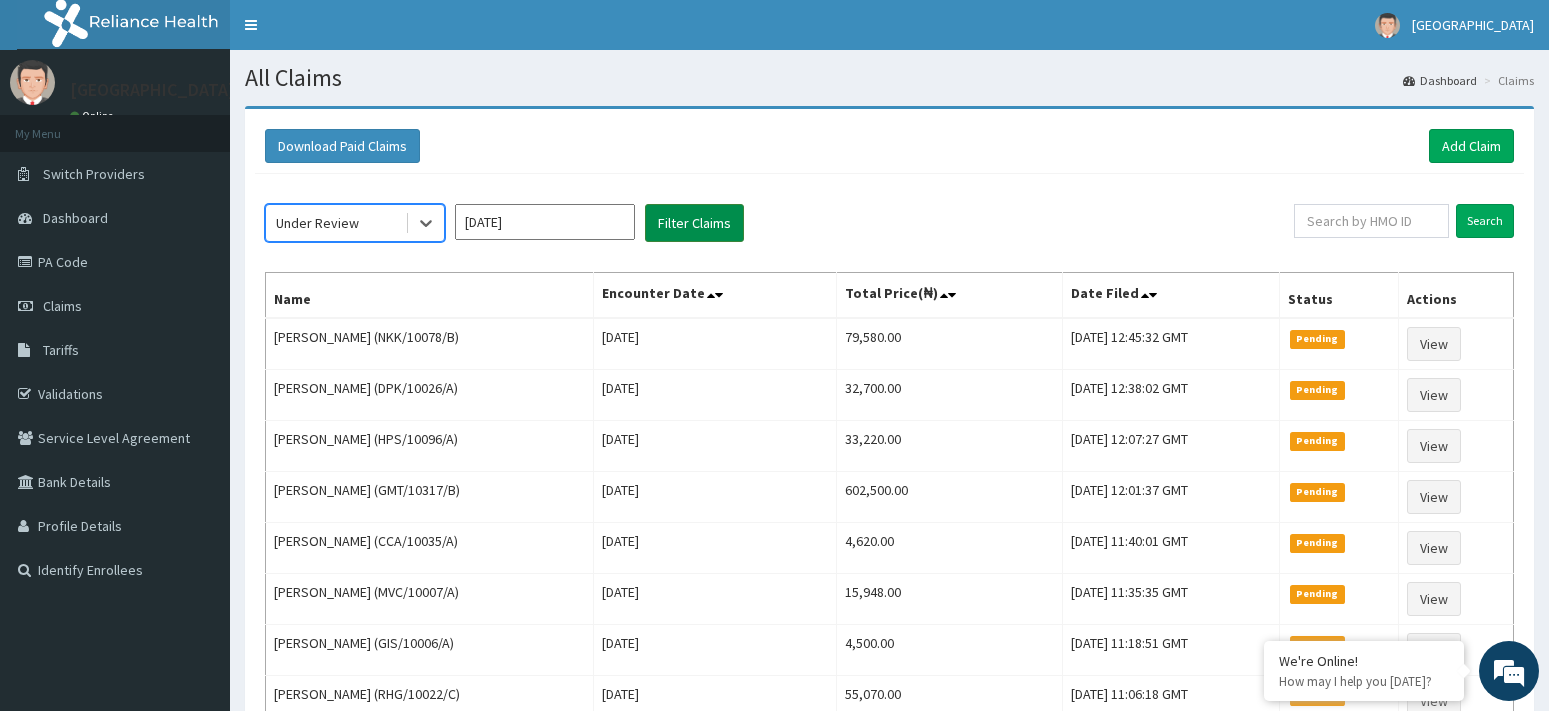 click on "Filter Claims" at bounding box center (694, 223) 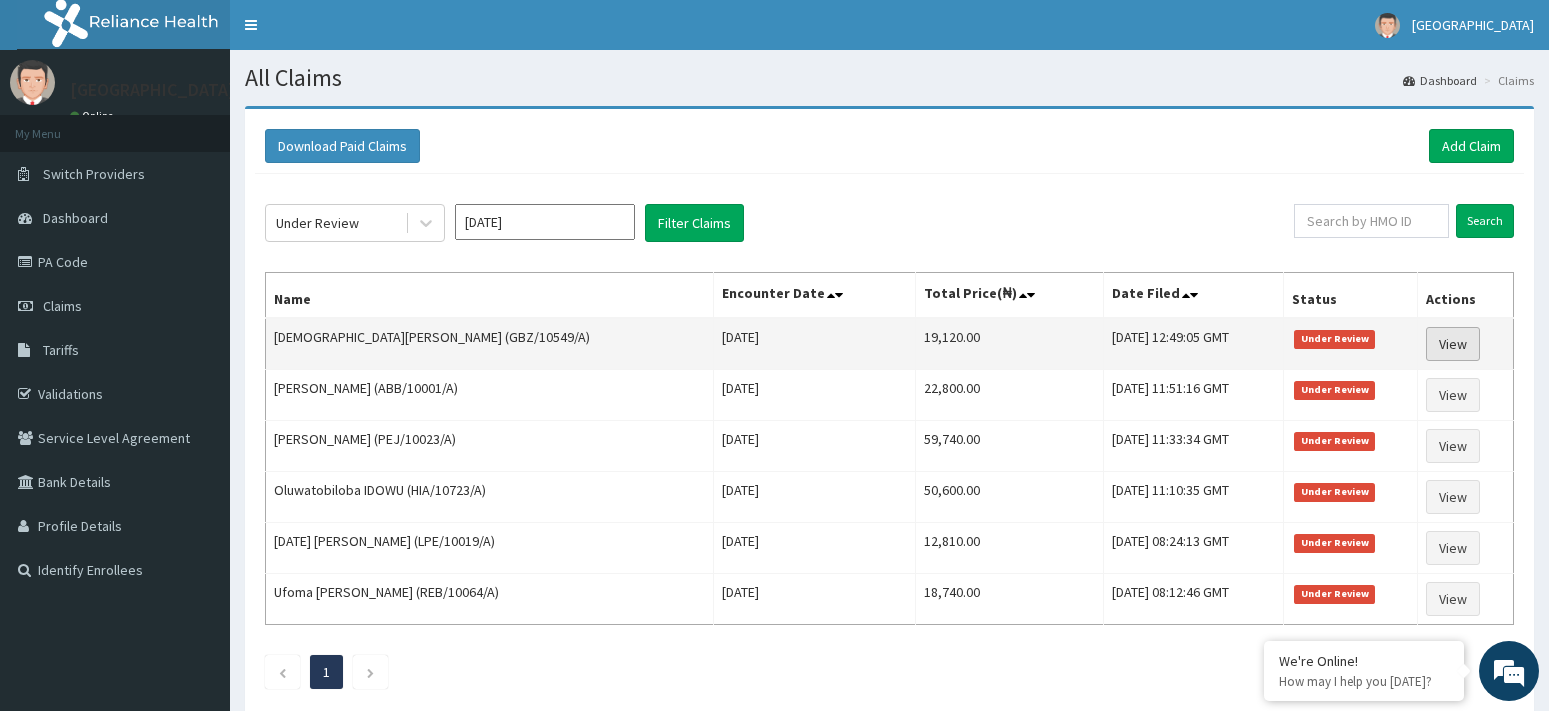 click on "View" at bounding box center (1453, 344) 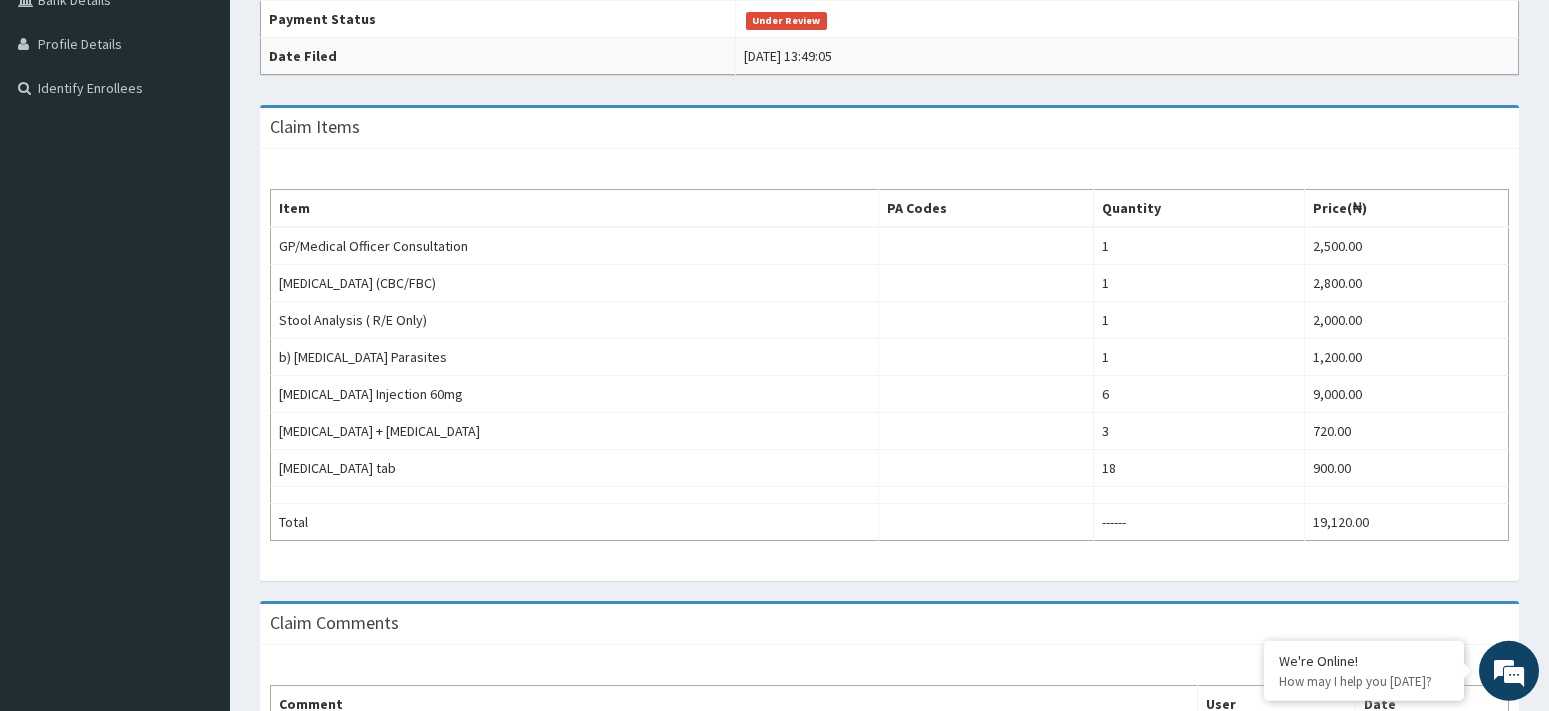 scroll, scrollTop: 451, scrollLeft: 0, axis: vertical 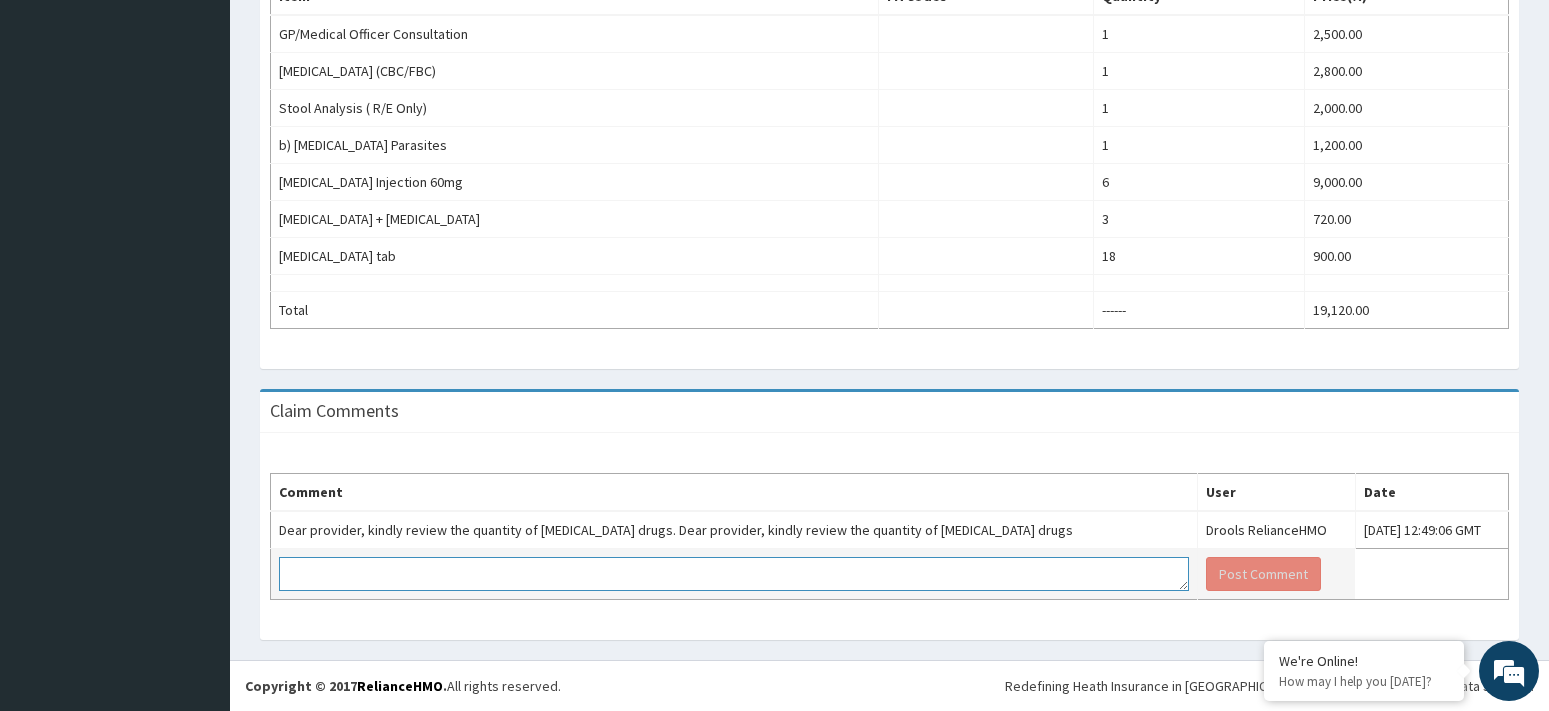 click at bounding box center [734, 574] 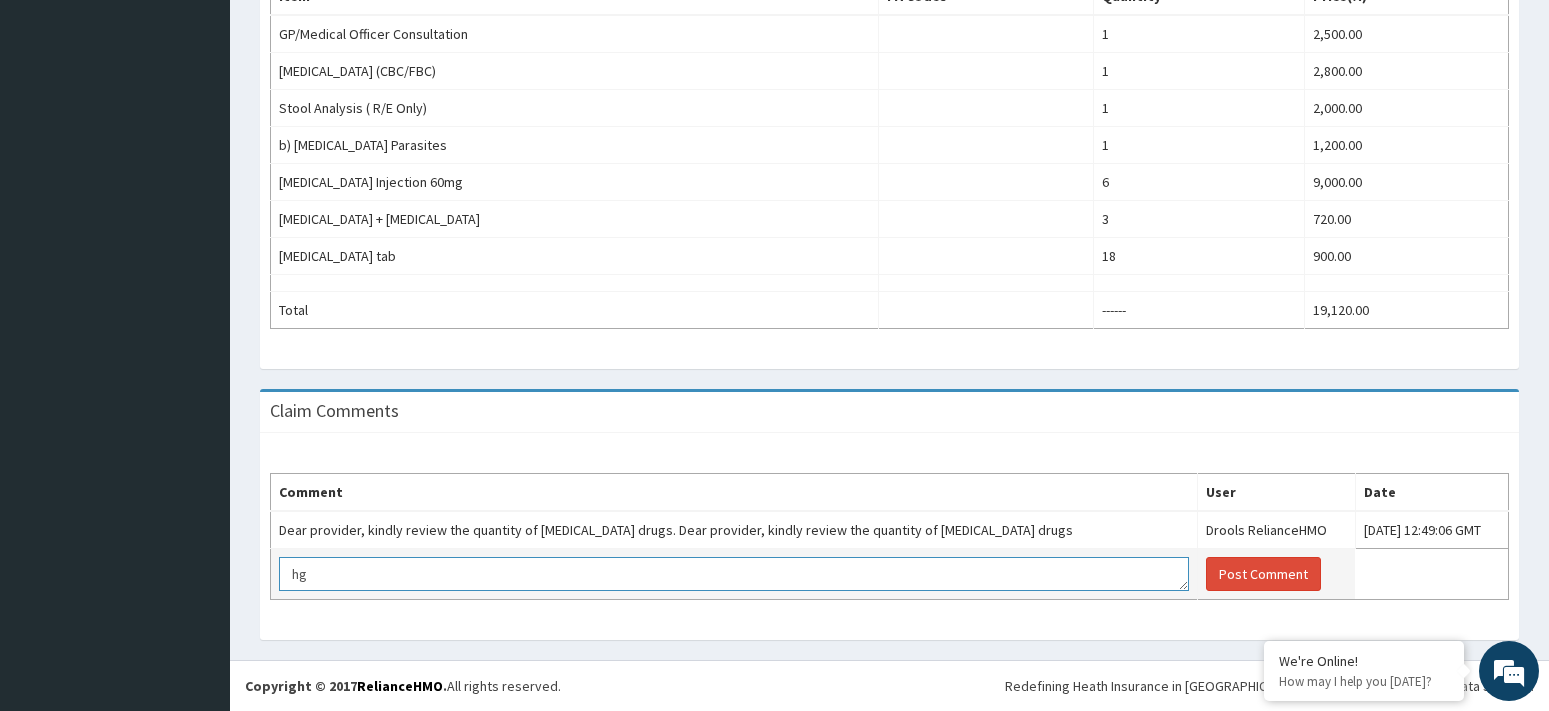 type on "h" 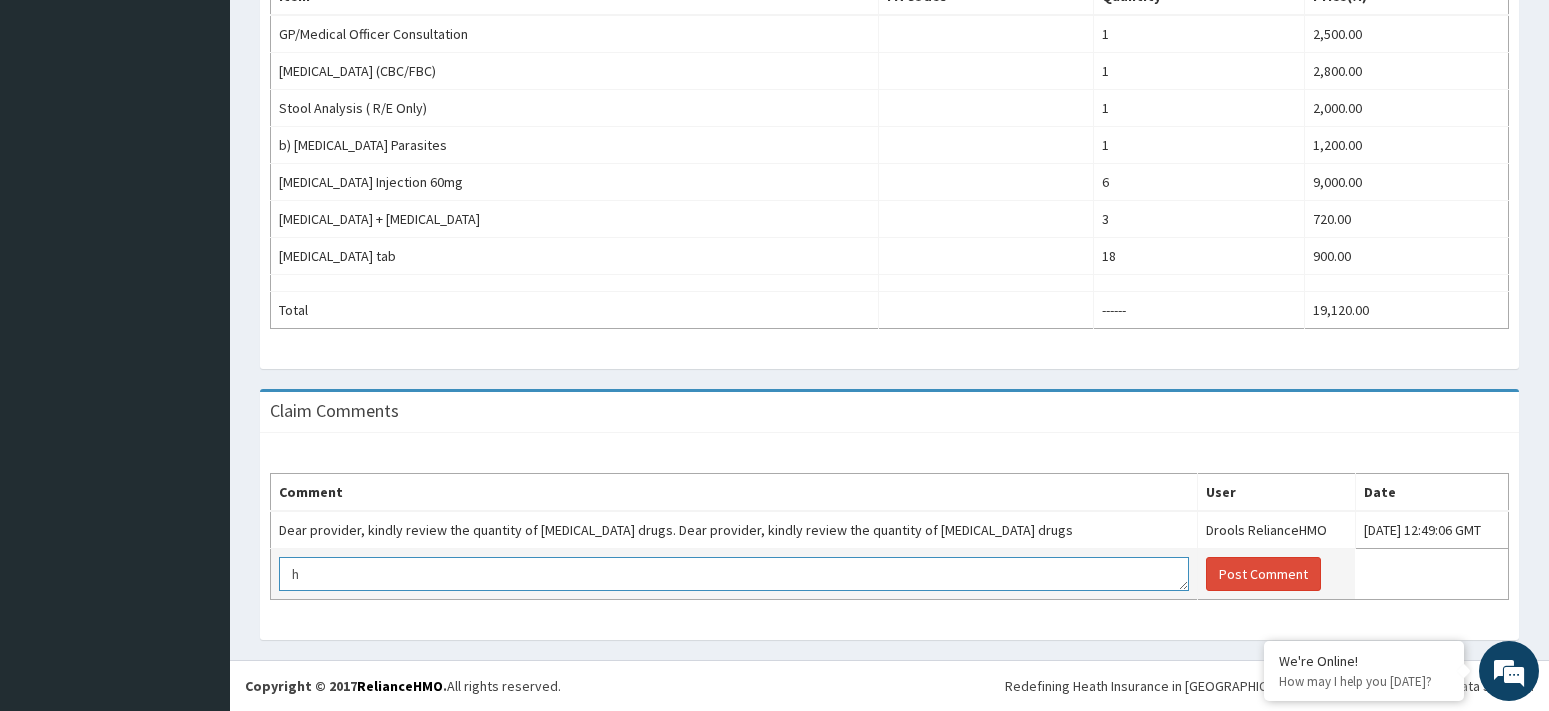 type 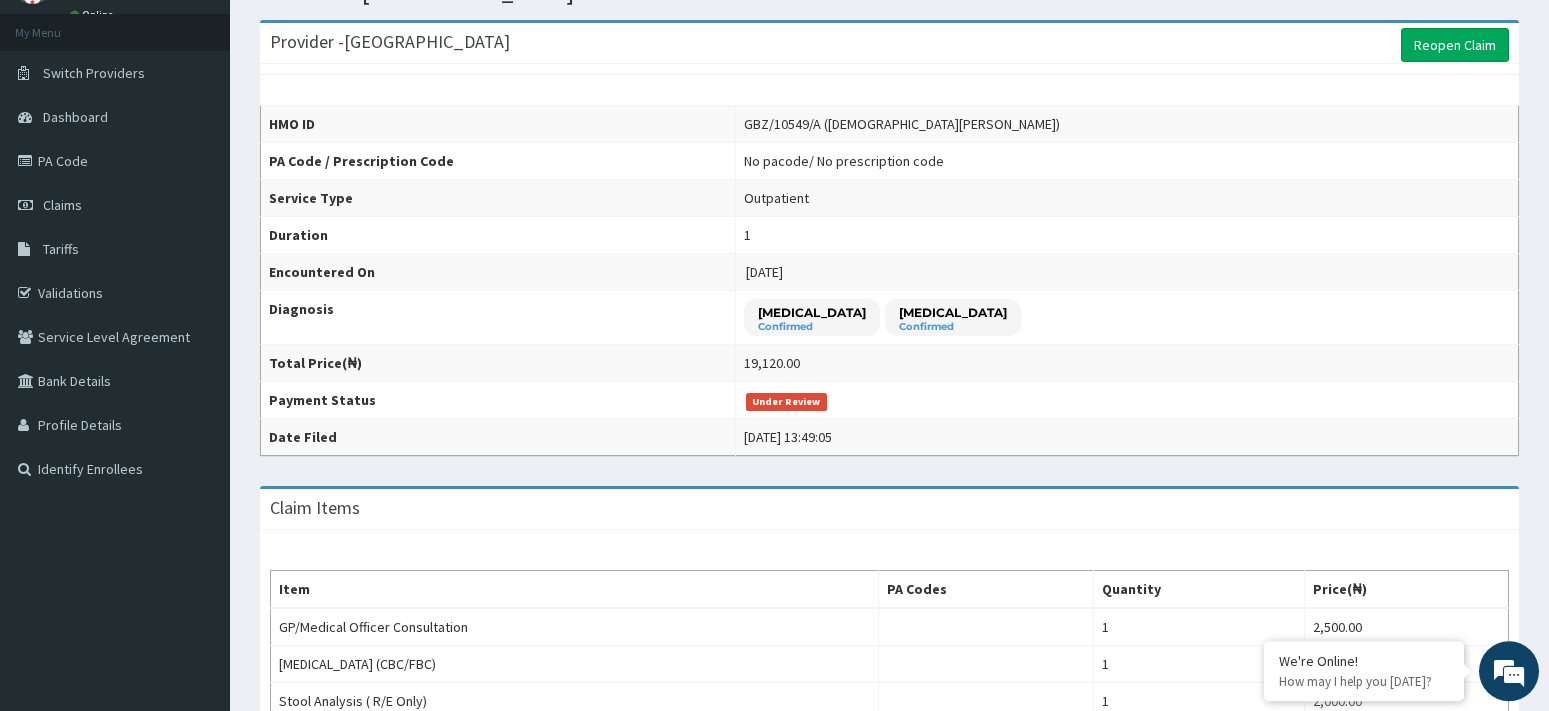 scroll, scrollTop: 16, scrollLeft: 0, axis: vertical 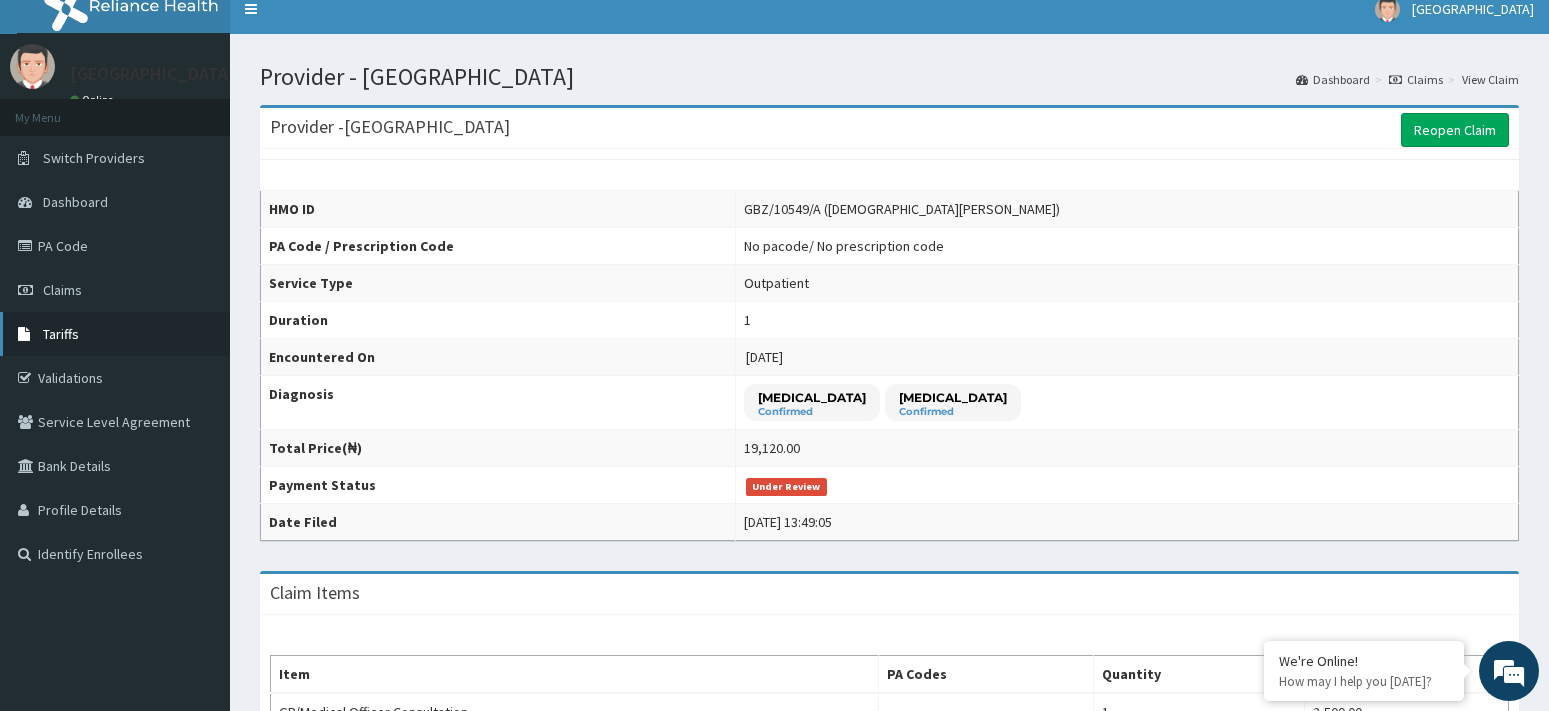 click on "Tariffs" at bounding box center (115, 334) 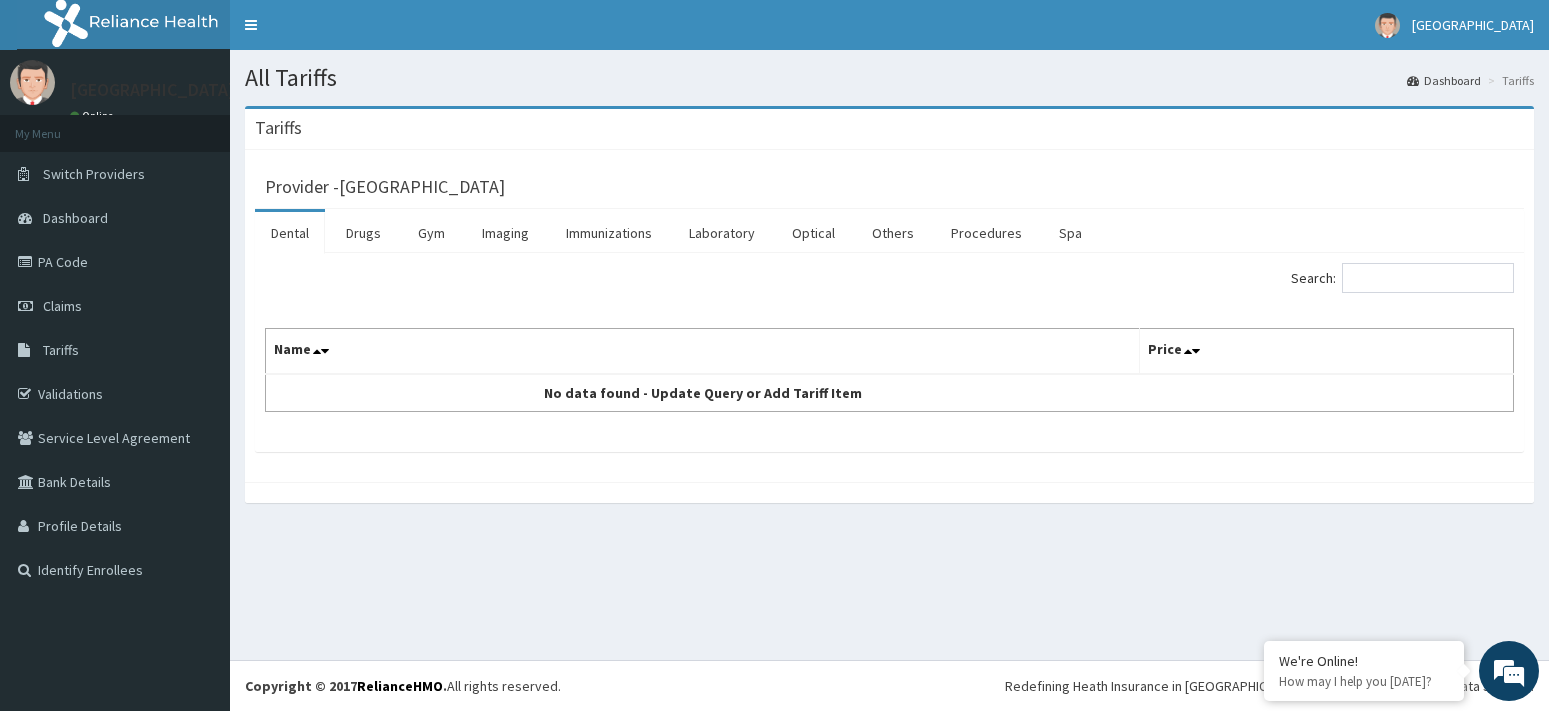 scroll, scrollTop: 0, scrollLeft: 0, axis: both 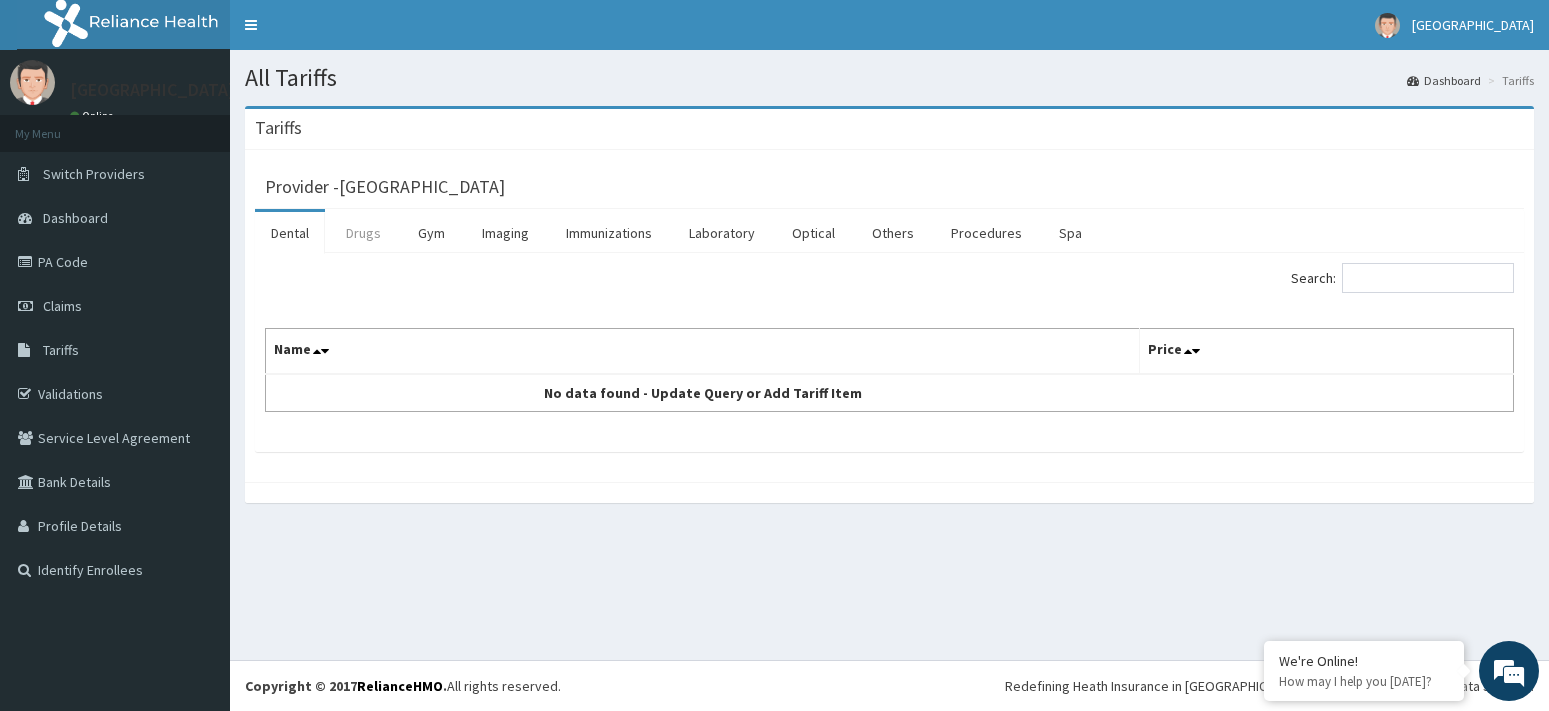 click on "Drugs" at bounding box center (363, 233) 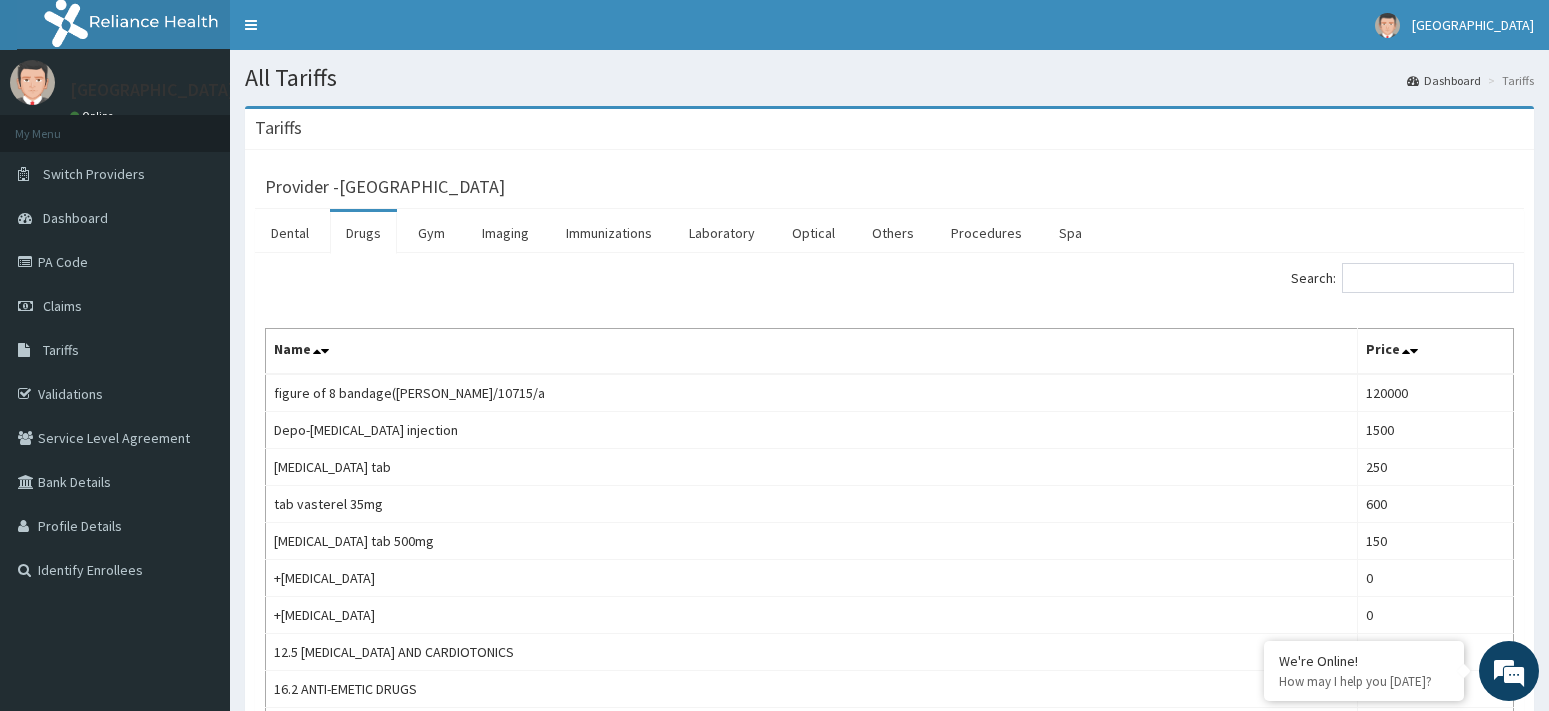 scroll, scrollTop: 0, scrollLeft: 0, axis: both 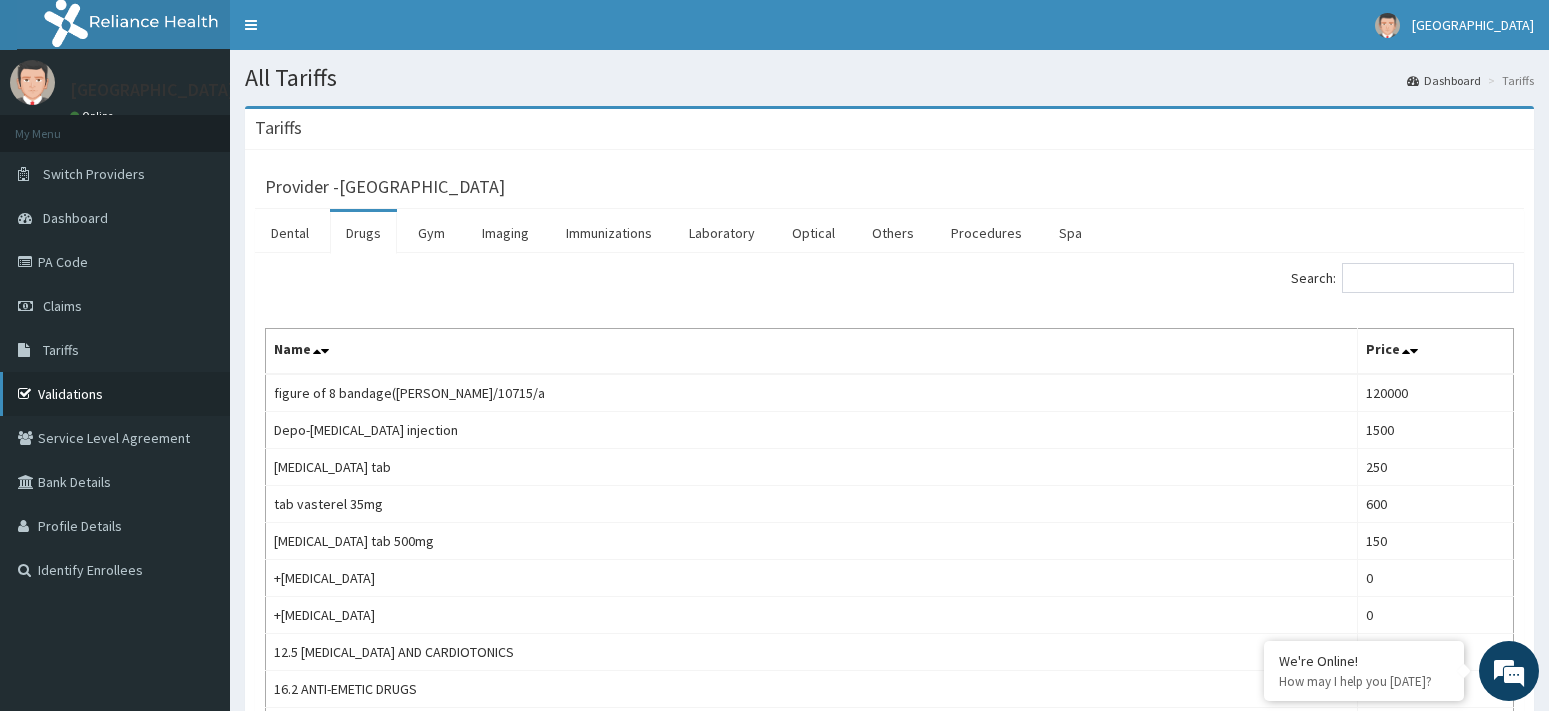 click on "Validations" at bounding box center [115, 394] 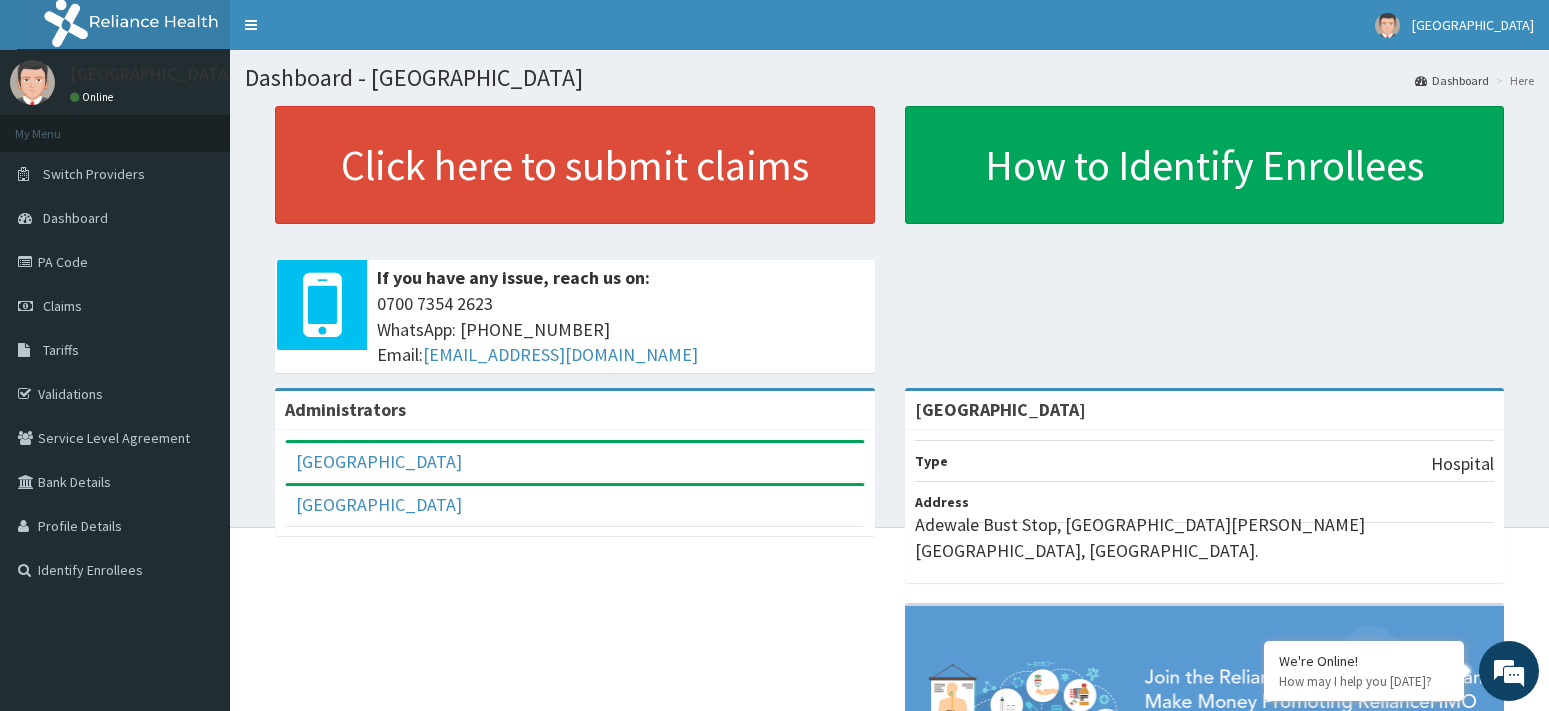 scroll, scrollTop: 0, scrollLeft: 0, axis: both 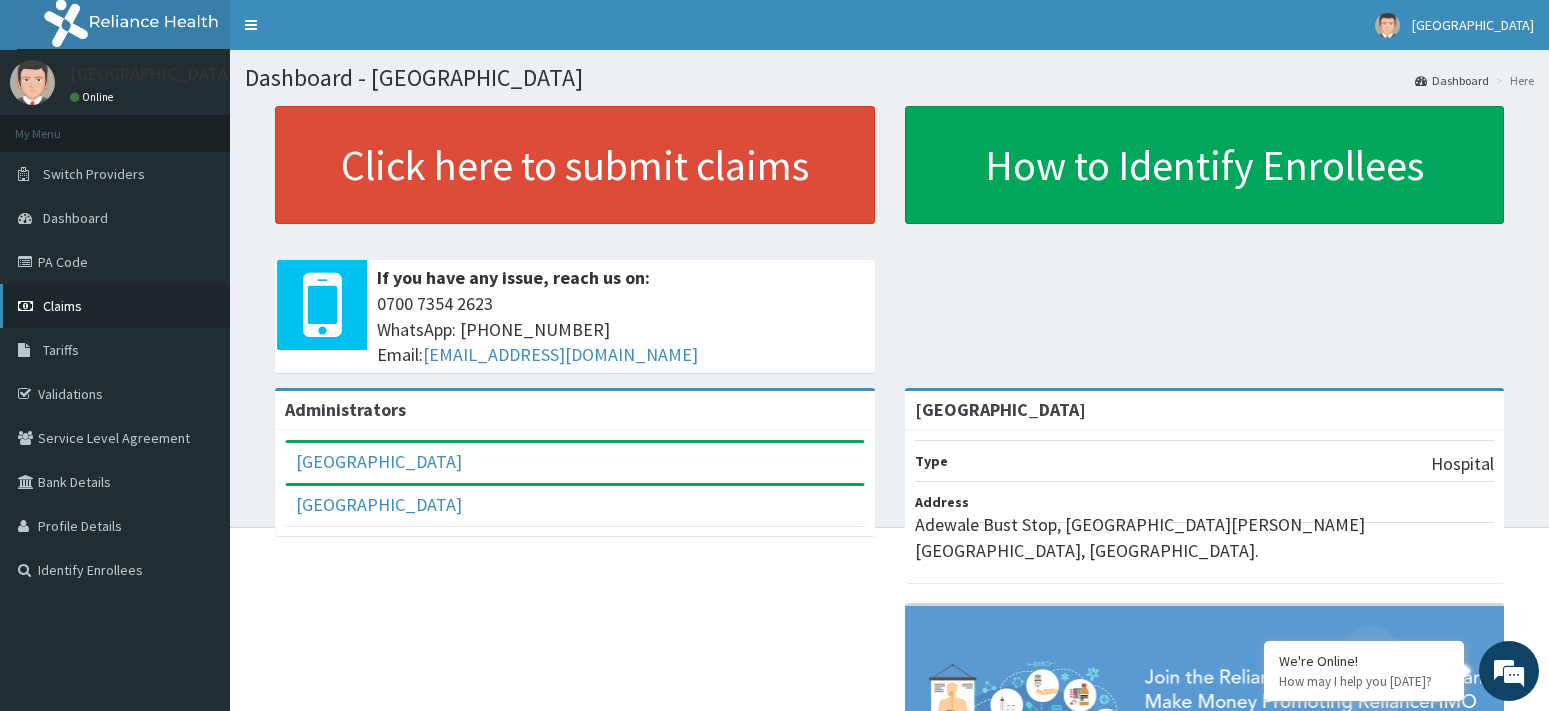 click on "Claims" at bounding box center [115, 306] 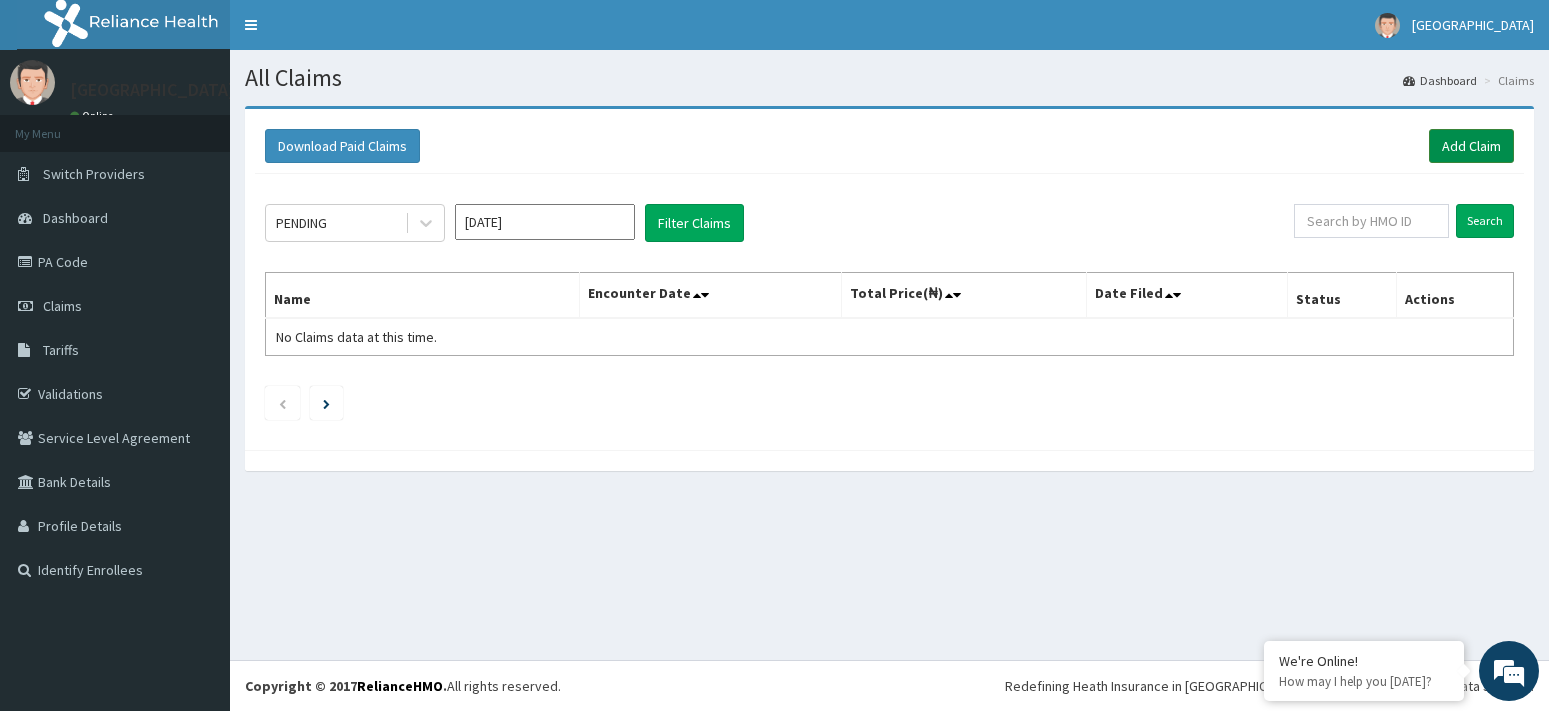 scroll, scrollTop: 0, scrollLeft: 0, axis: both 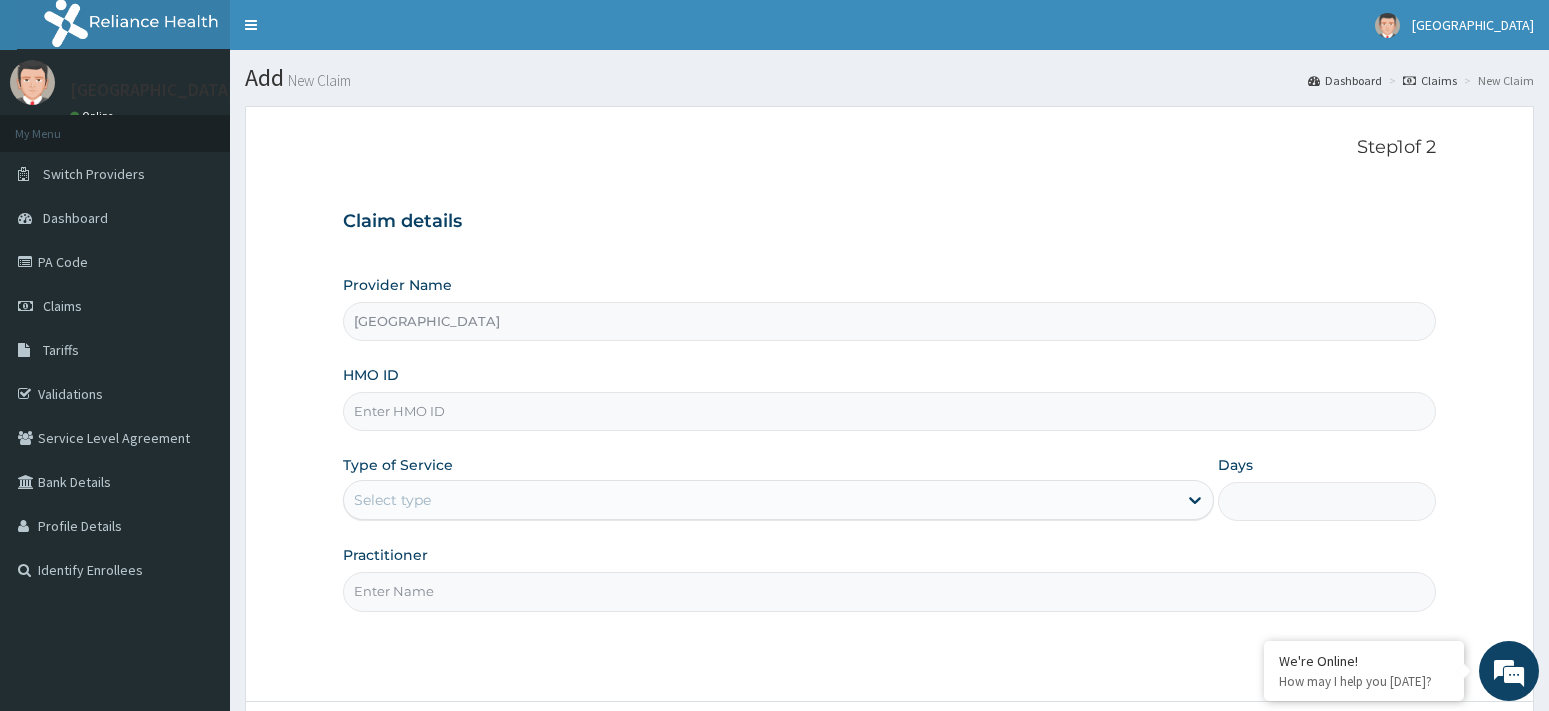 click on "HMO ID" at bounding box center (890, 411) 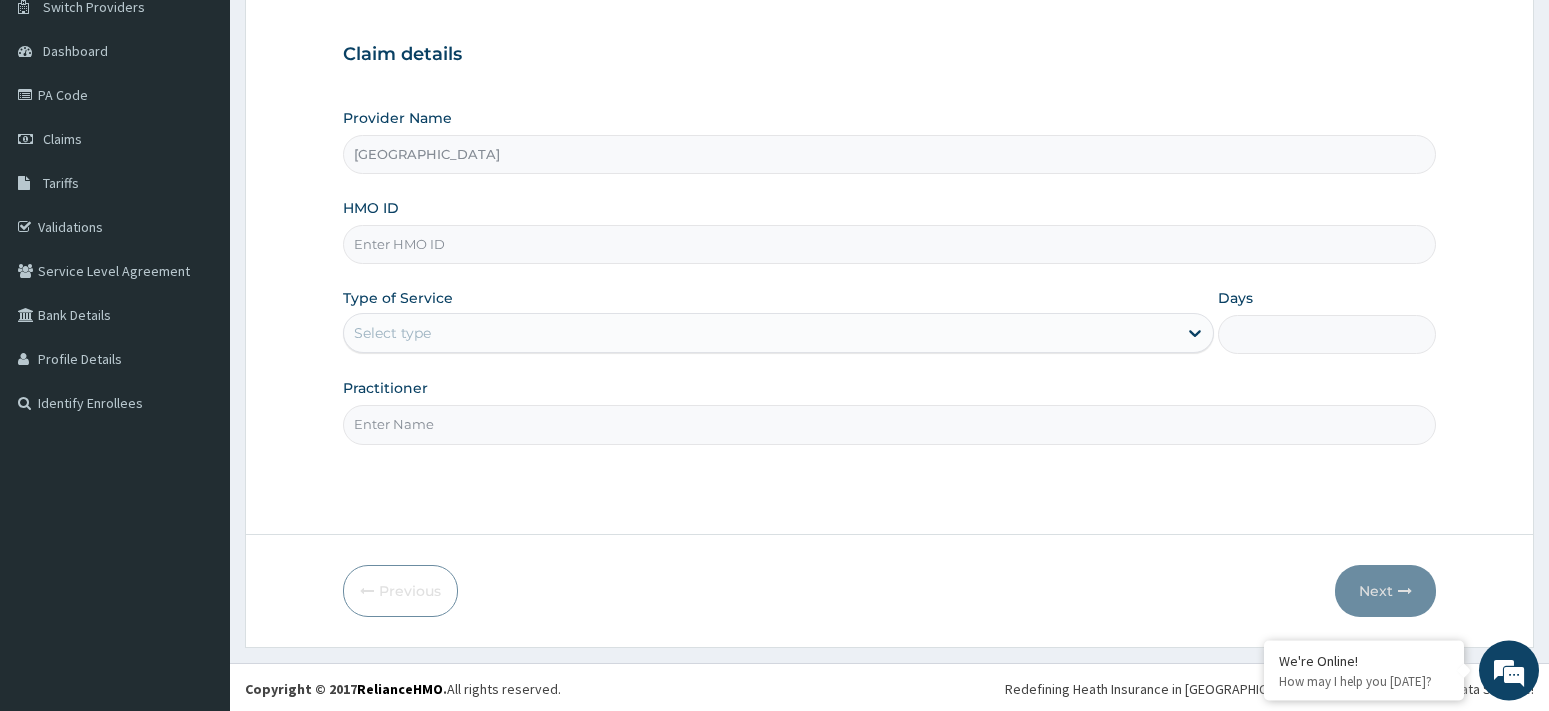 scroll, scrollTop: 170, scrollLeft: 0, axis: vertical 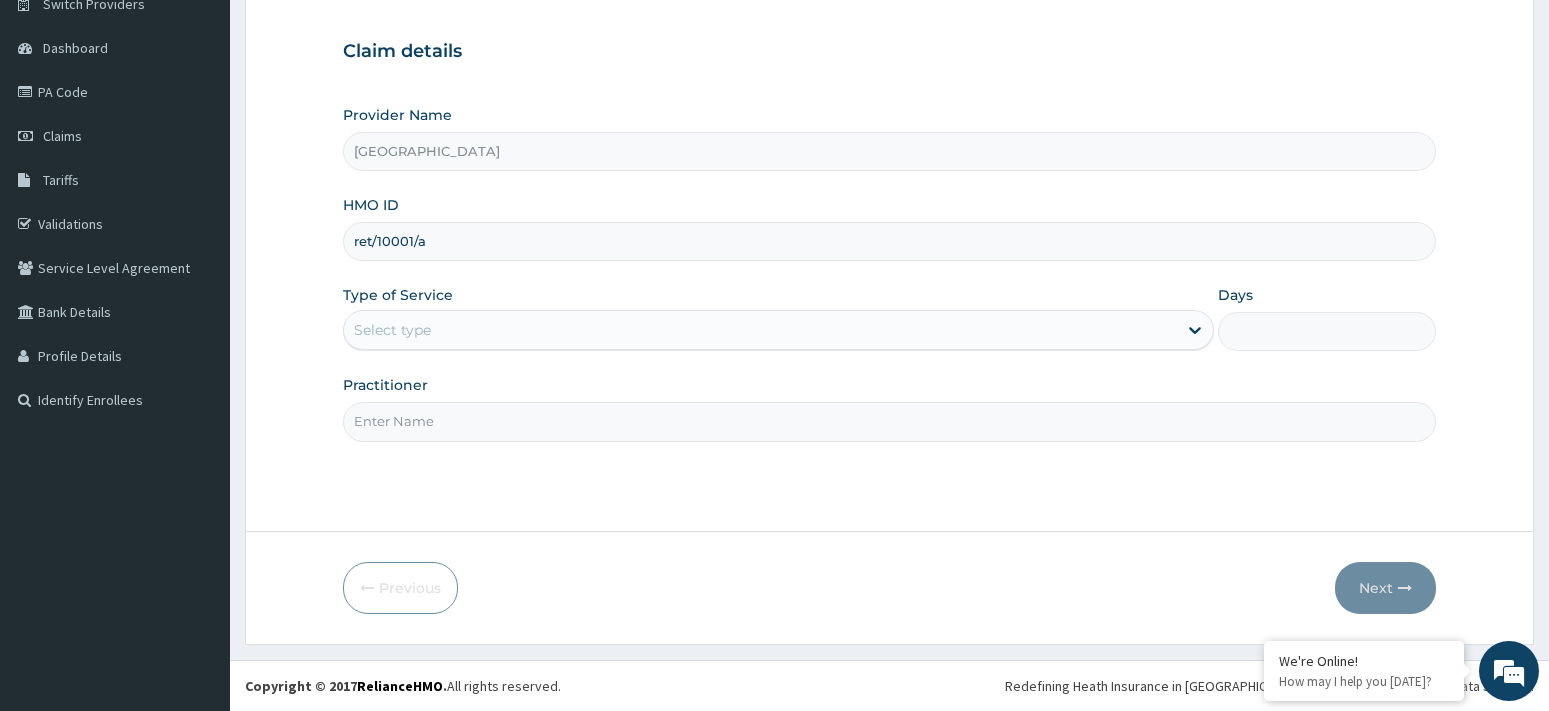 type on "ret/10001/a" 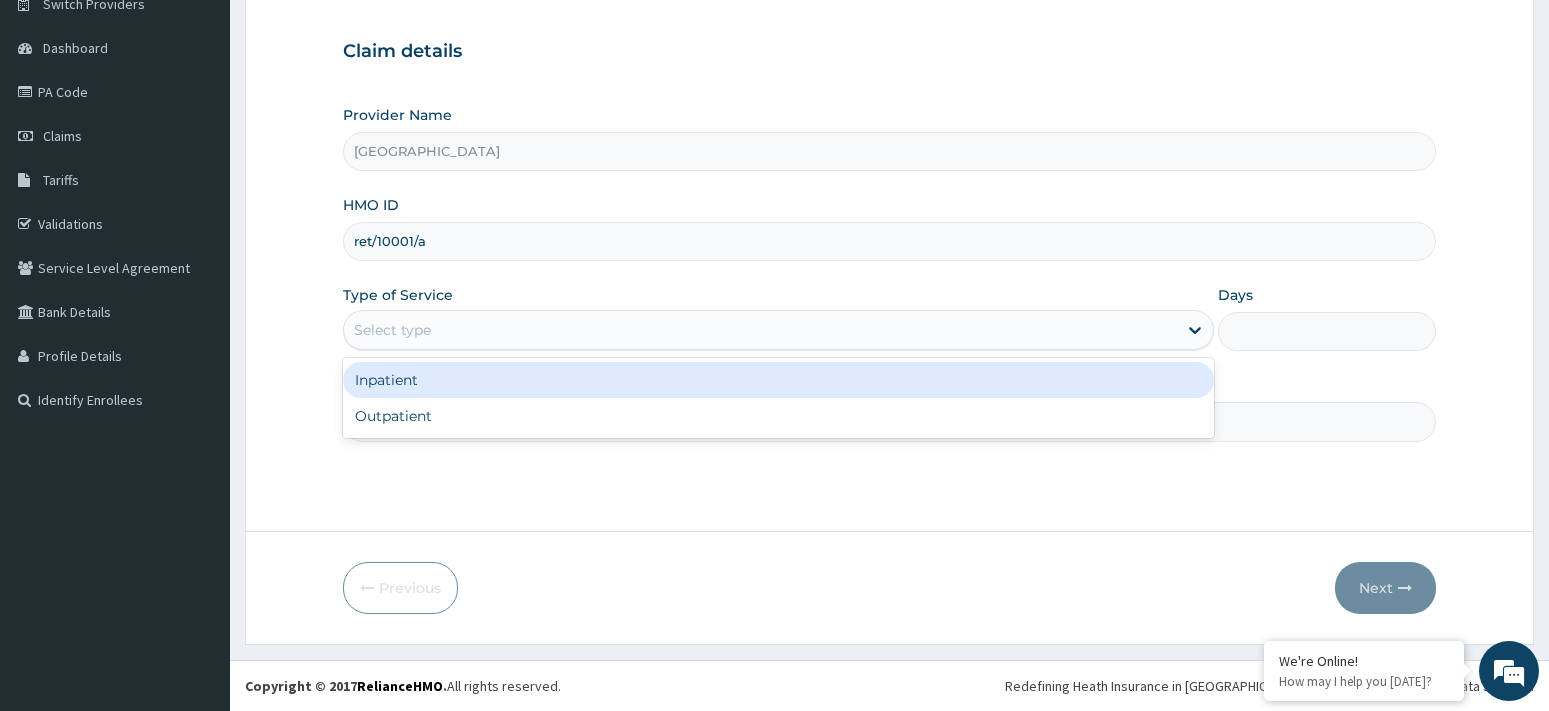 click on "Inpatient" at bounding box center [779, 380] 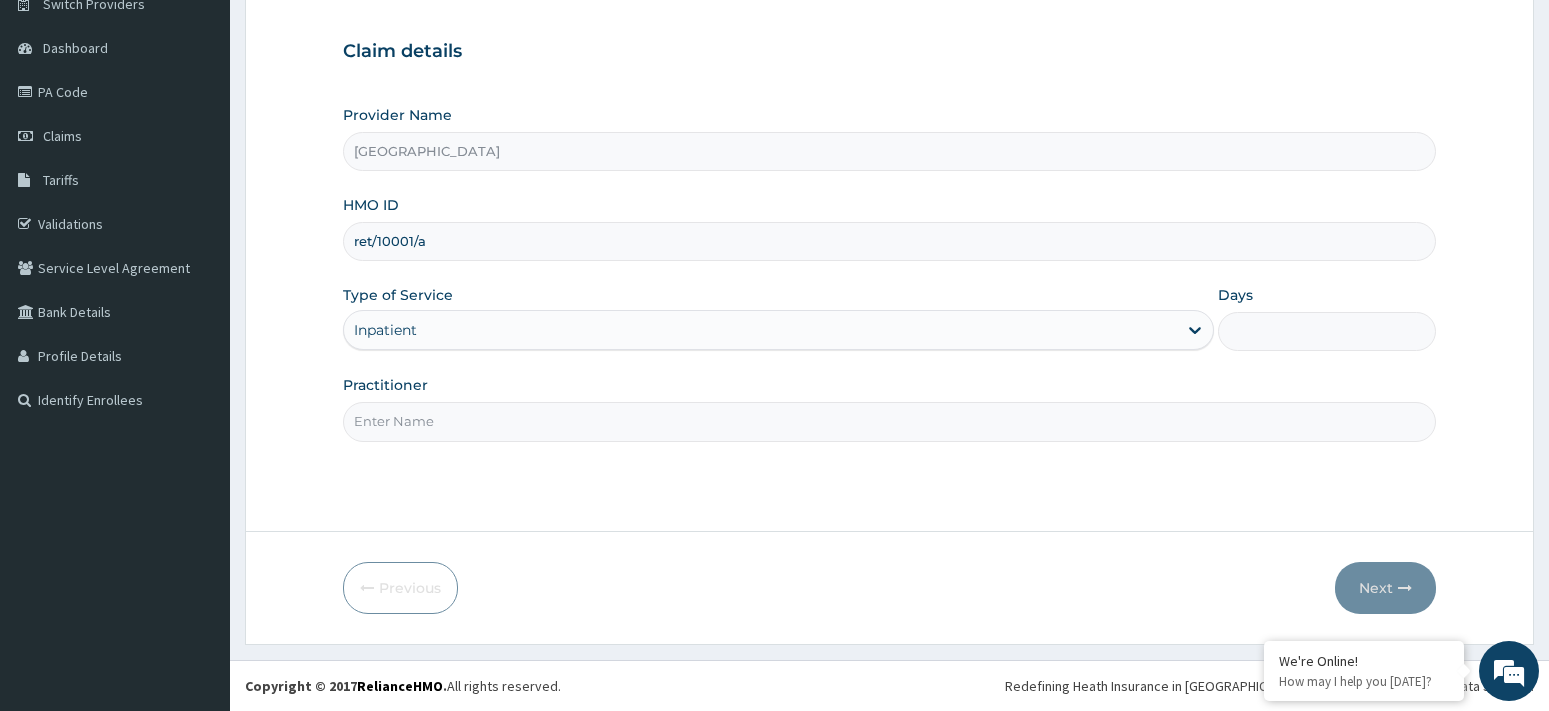 click on "Days" at bounding box center (1327, 331) 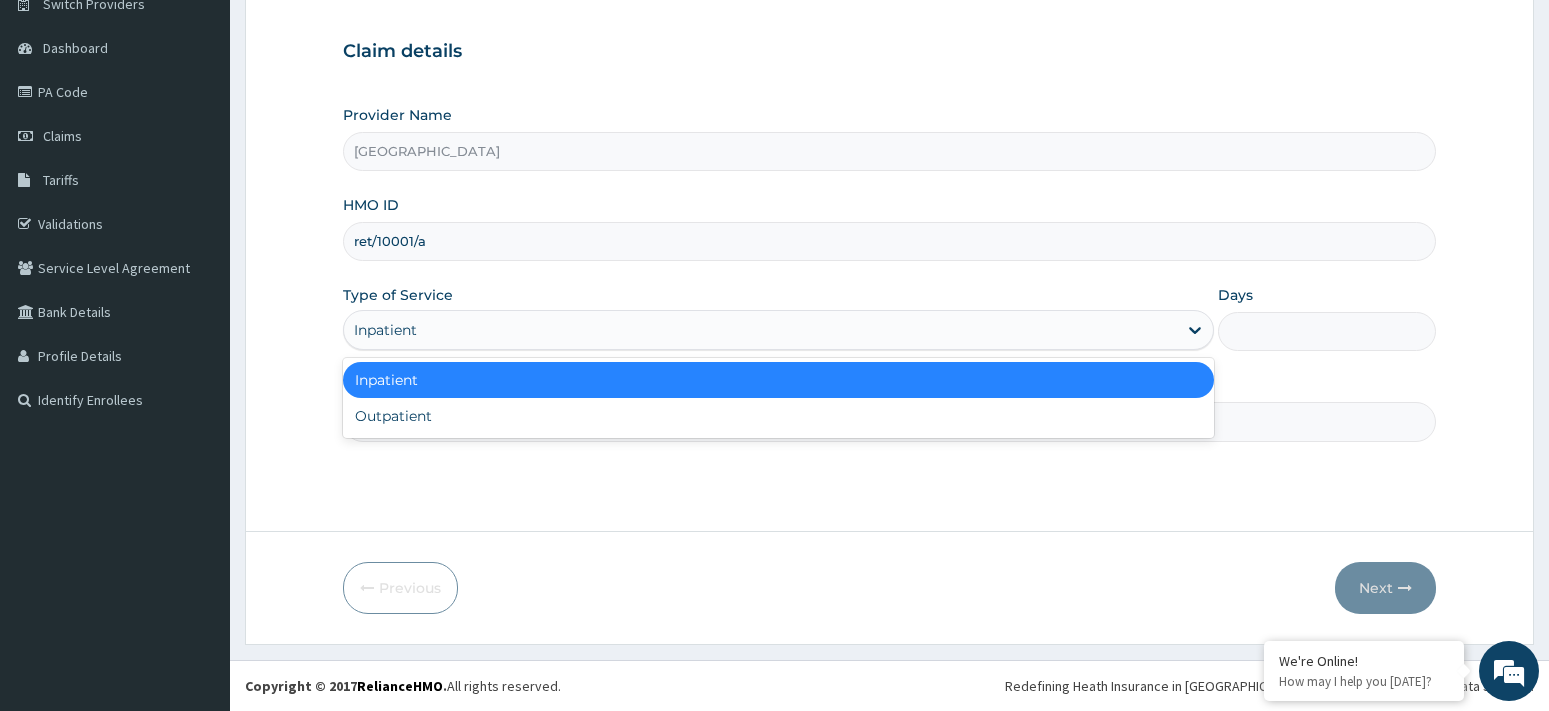 click on "Inpatient" at bounding box center (761, 330) 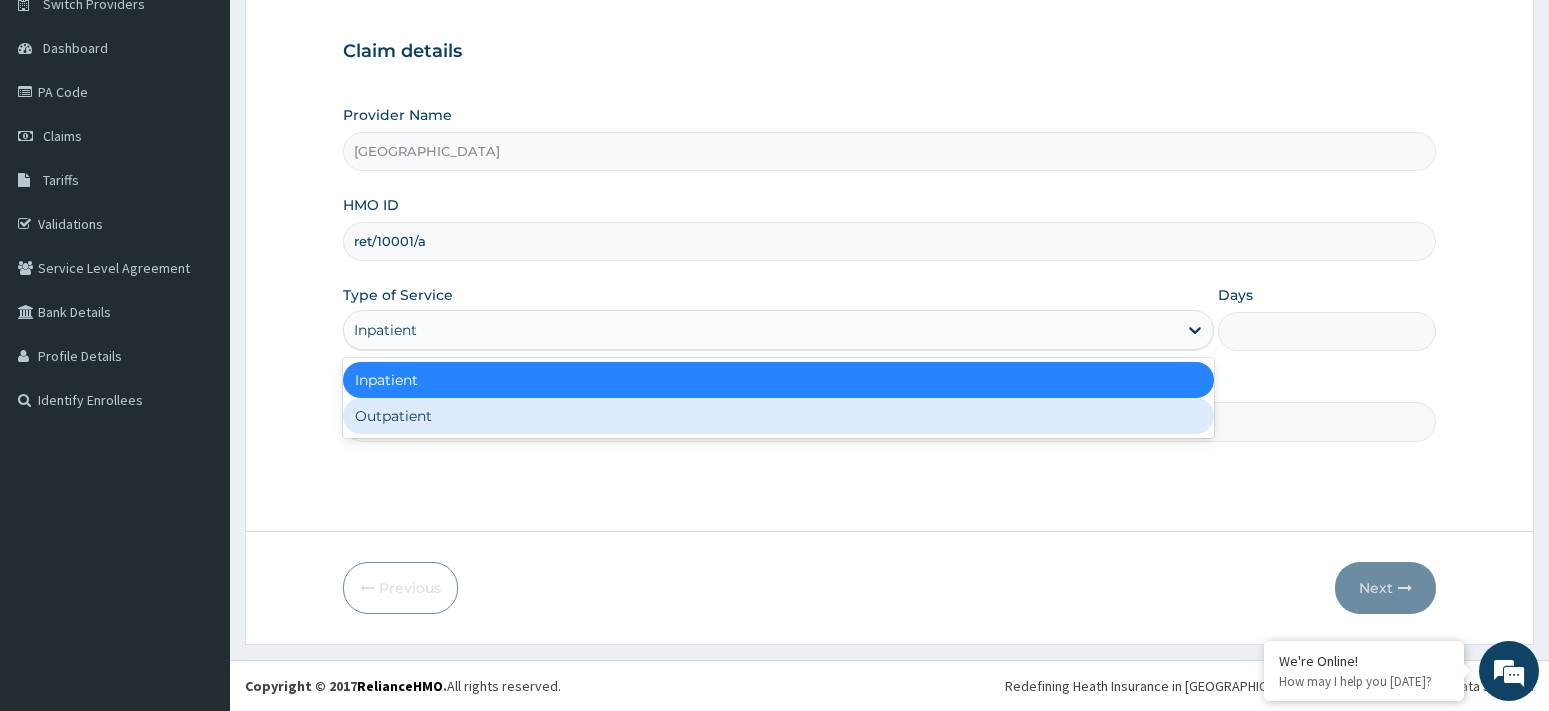 click on "Outpatient" at bounding box center (779, 416) 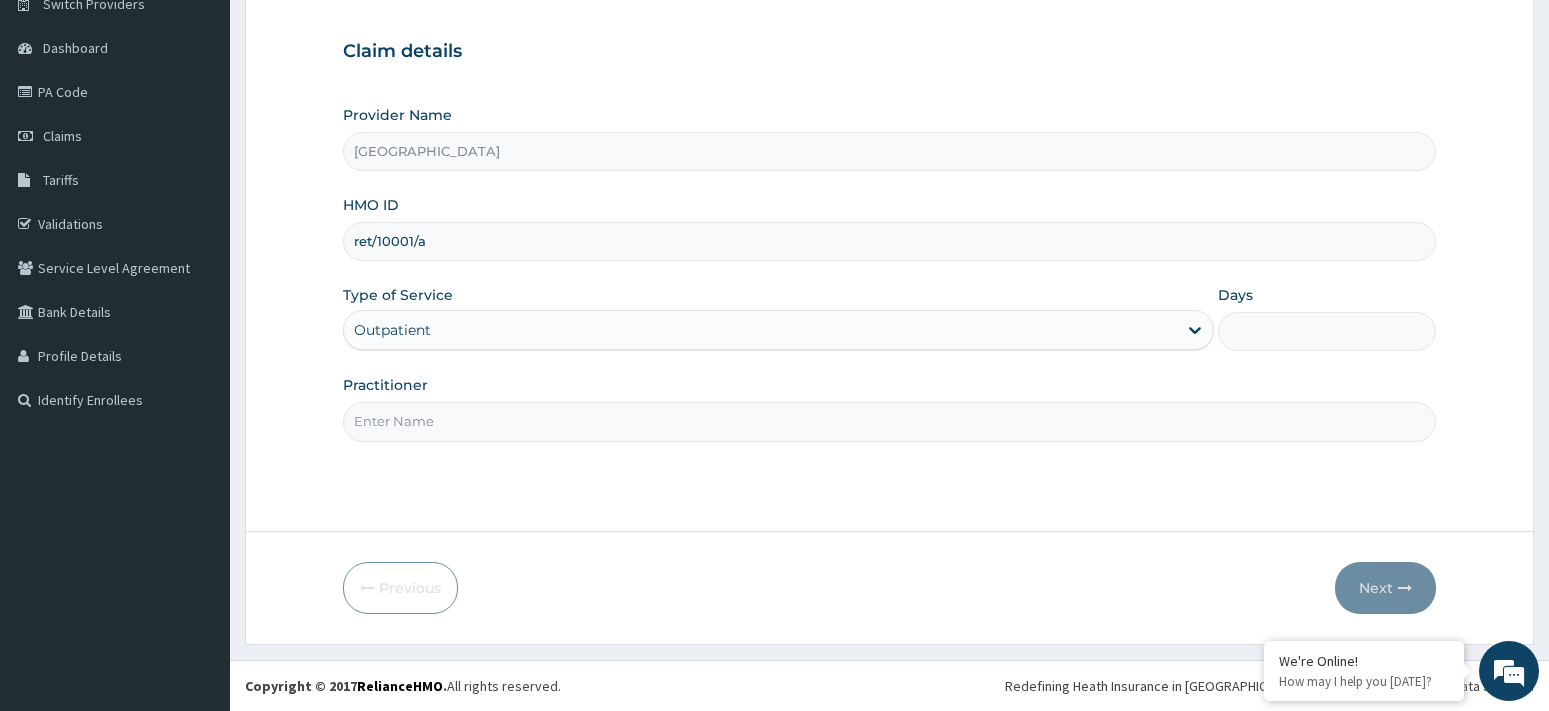 type on "1" 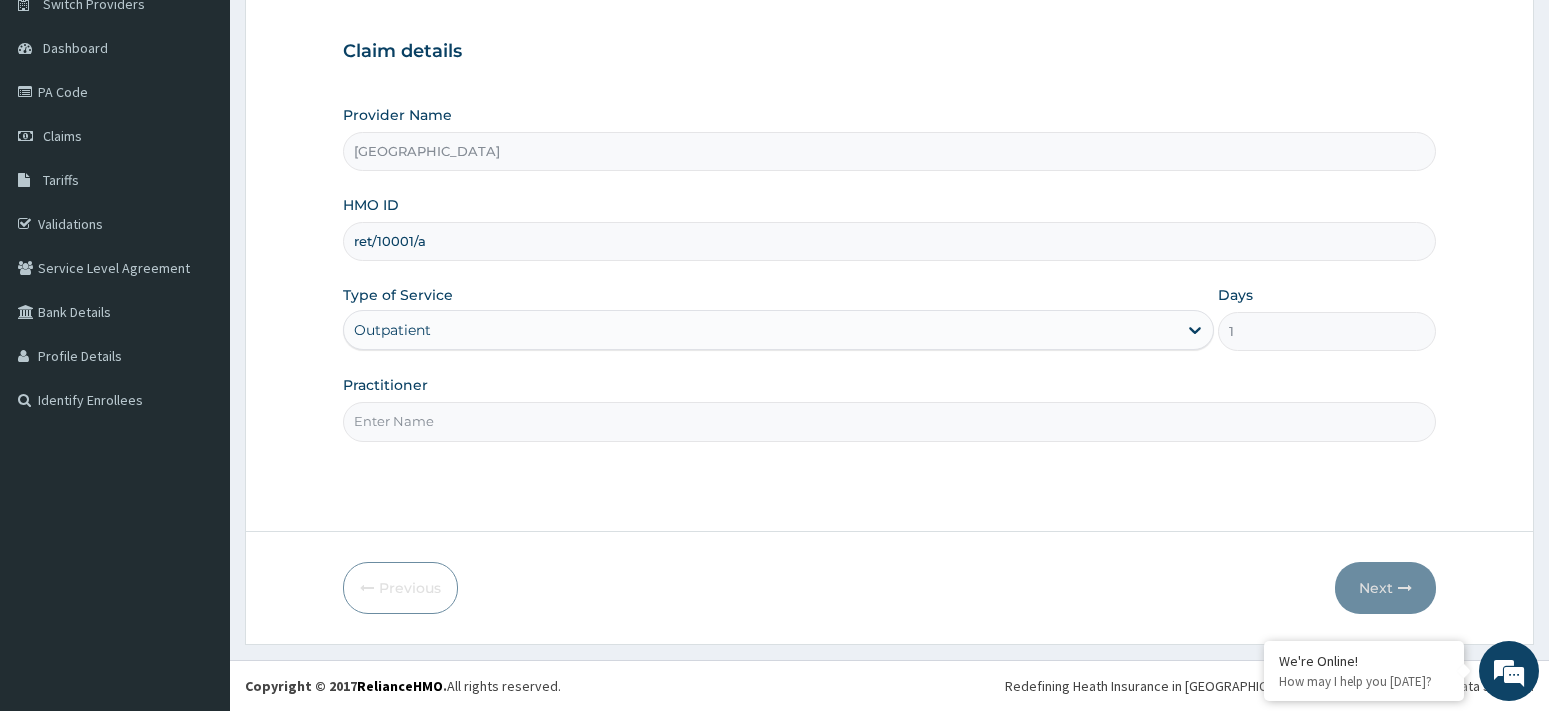 click on "Practitioner" at bounding box center (890, 421) 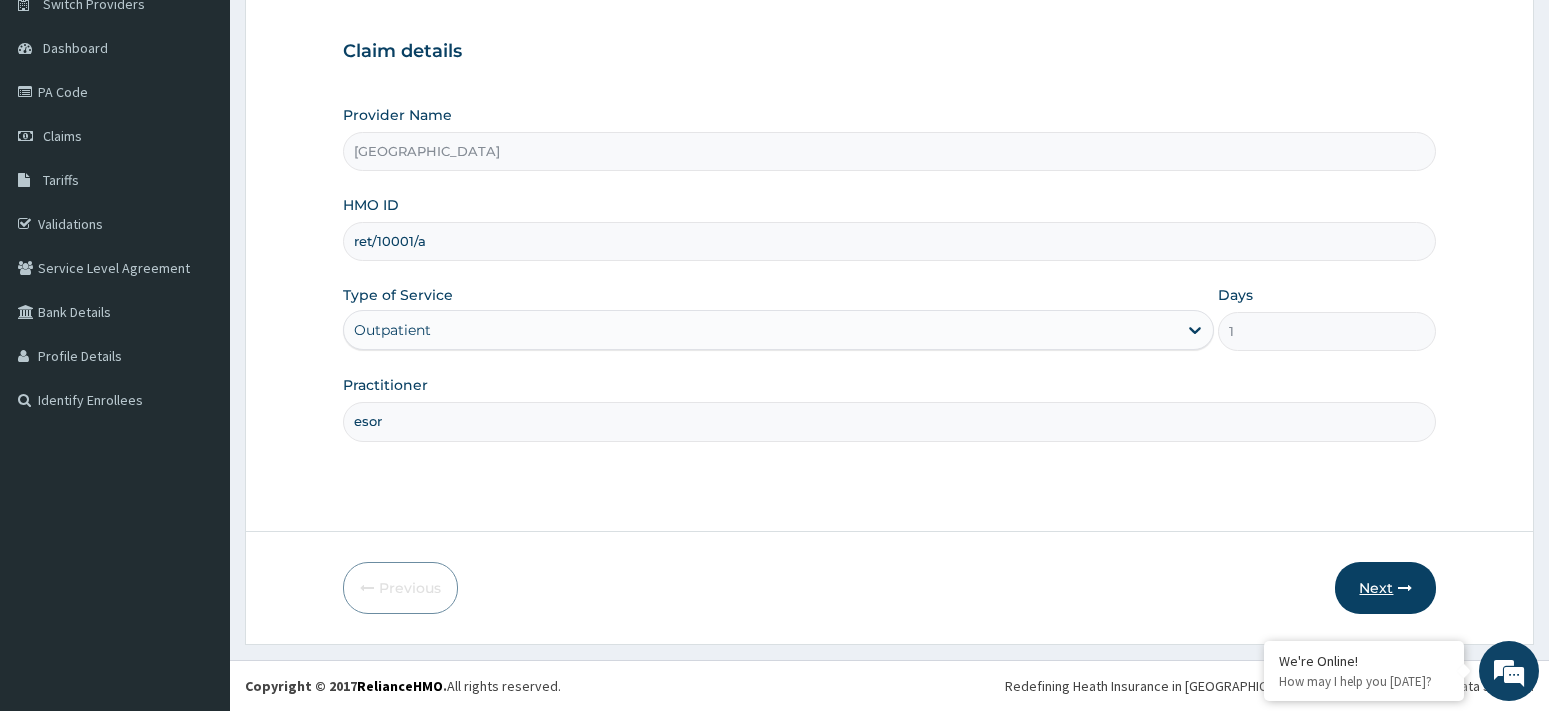 type on "esor" 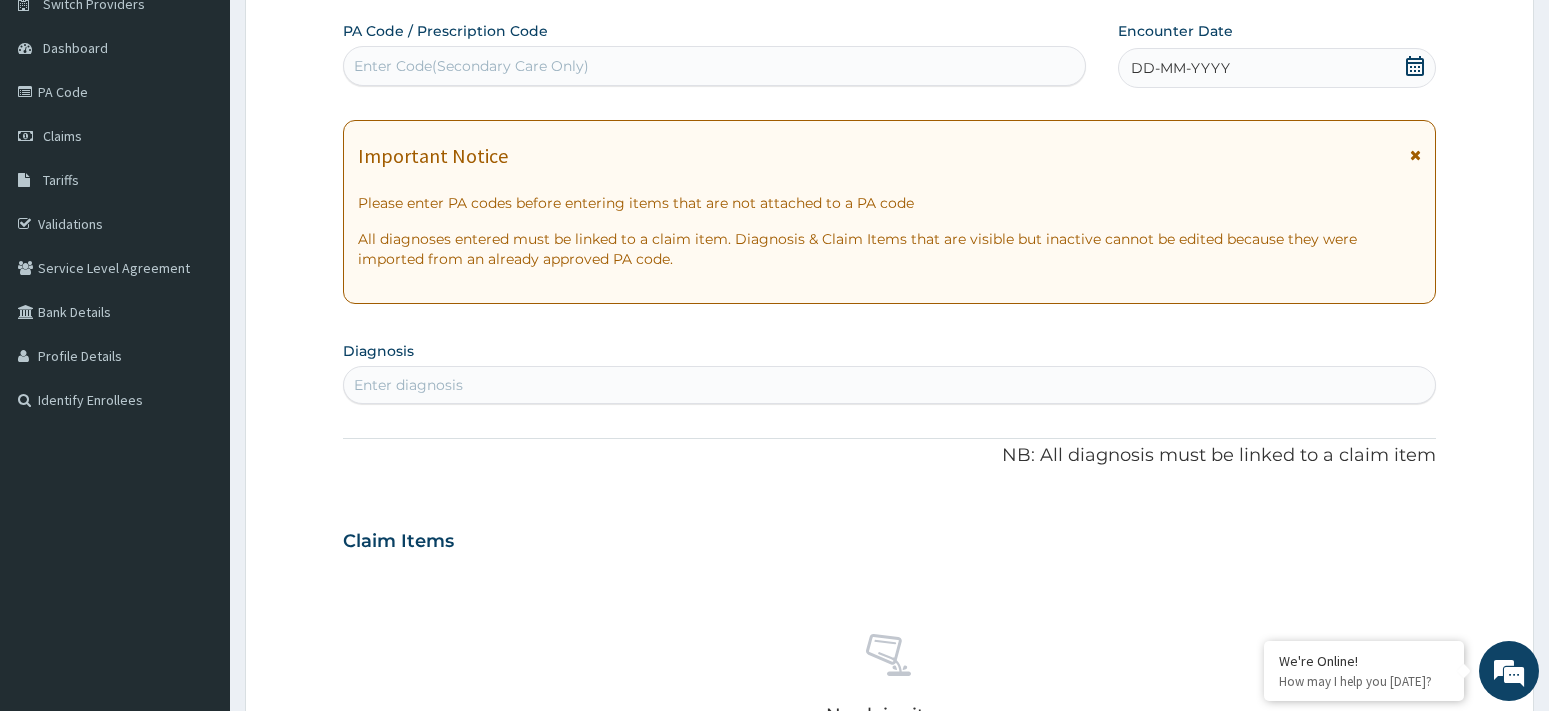 click on "Enter Code(Secondary Care Only)" at bounding box center (714, 66) 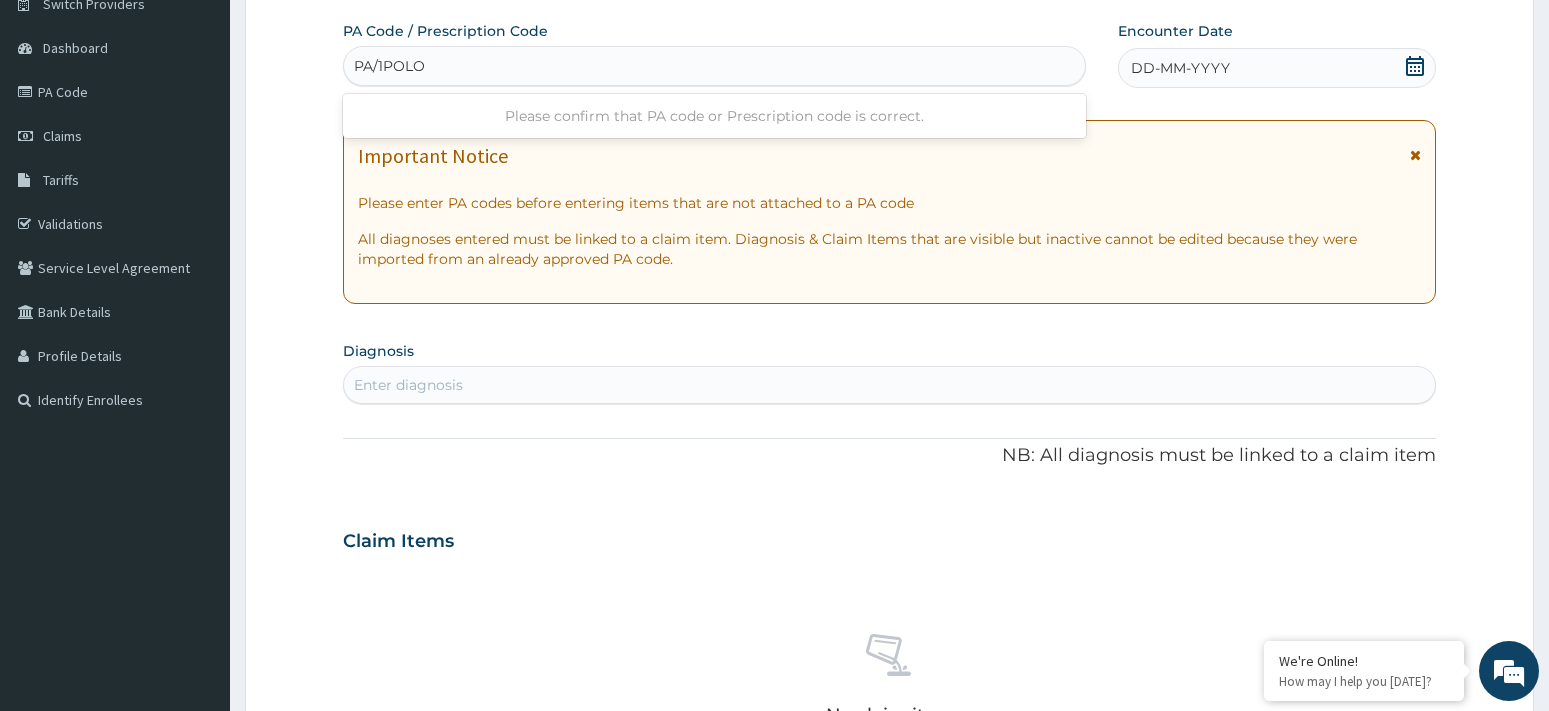 type on "PA/1POLOK" 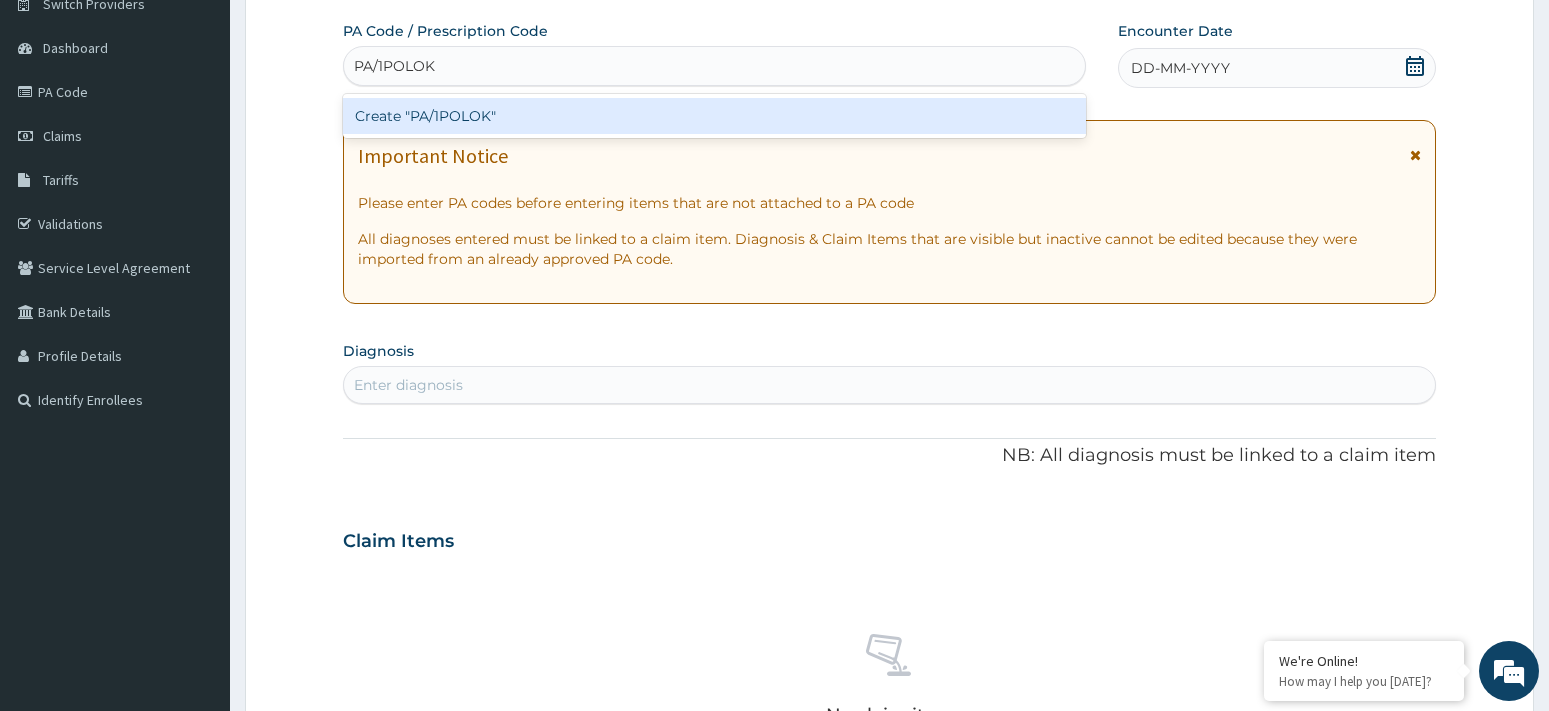 click on "Create "PA/1POLOK"" at bounding box center [714, 116] 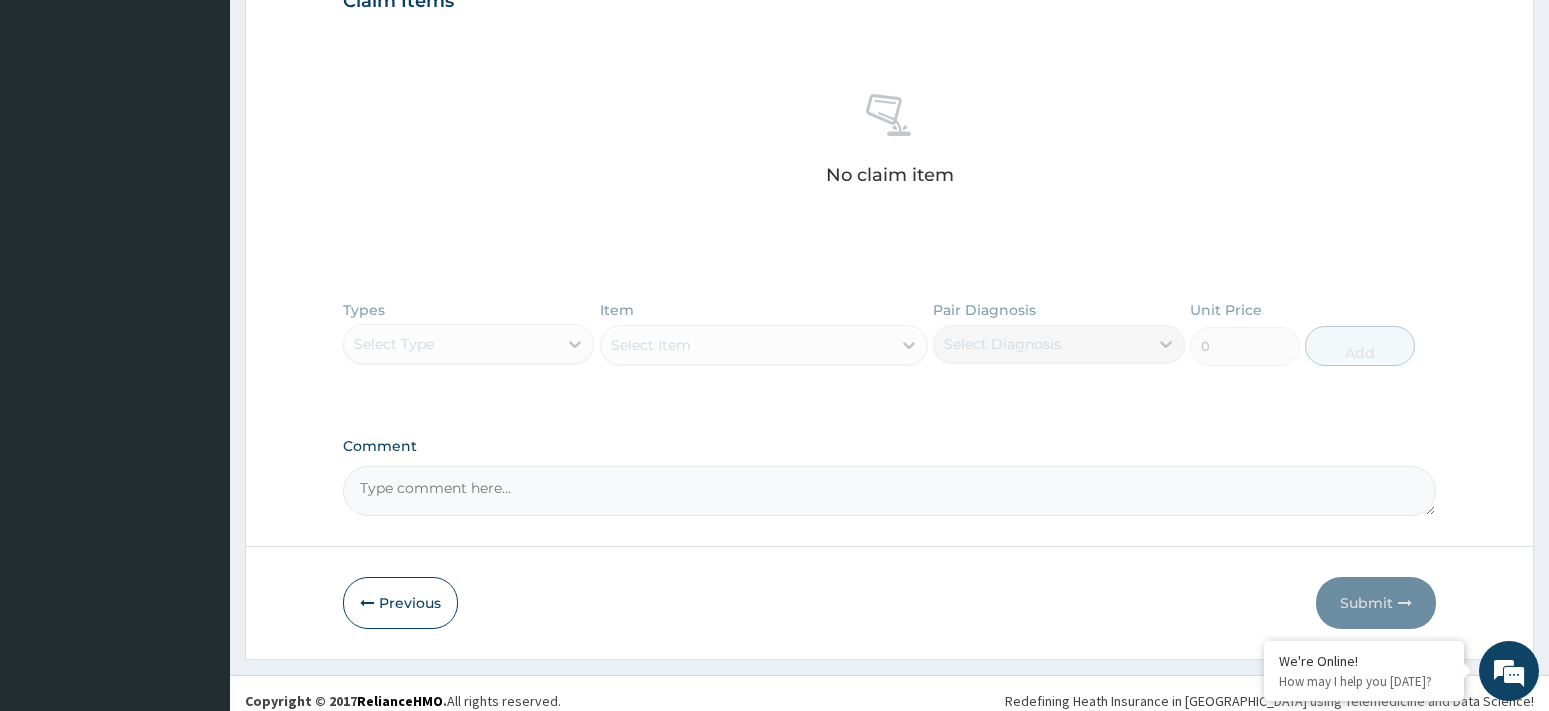 scroll, scrollTop: 743, scrollLeft: 0, axis: vertical 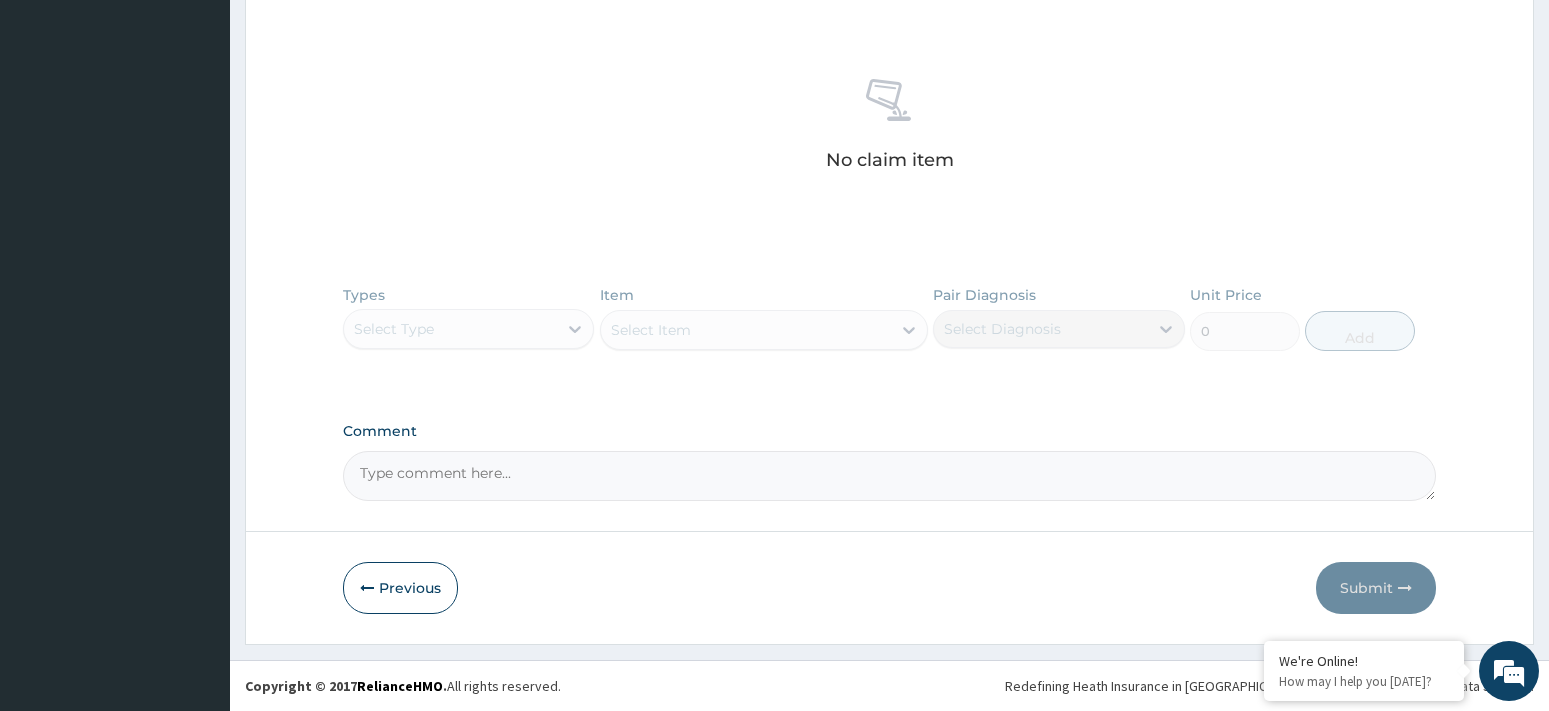 click on "Types Select Type Item Select Item Pair Diagnosis Select Diagnosis Unit Price 0 Add" at bounding box center [890, 333] 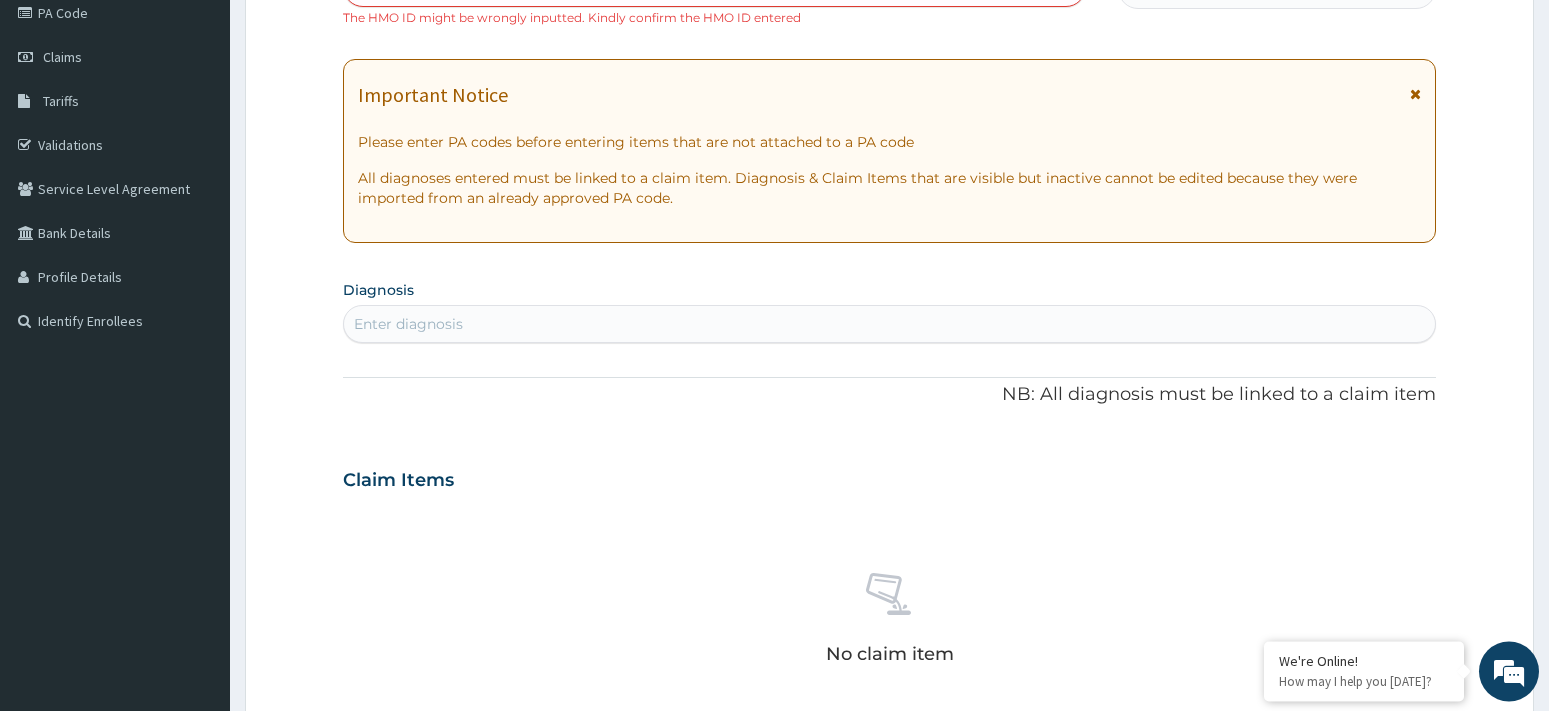 scroll, scrollTop: 185, scrollLeft: 0, axis: vertical 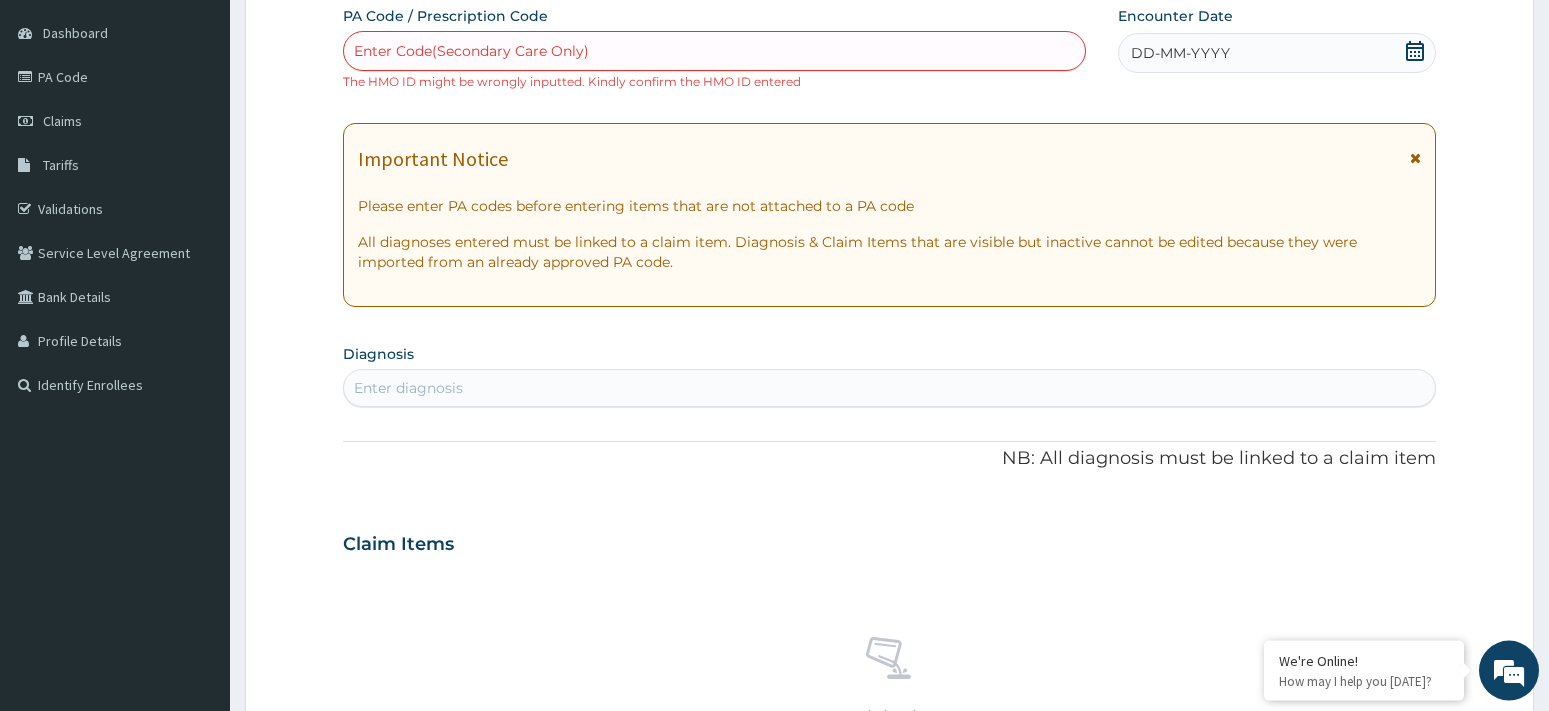 click on "DD-MM-YYYY" at bounding box center (1277, 53) 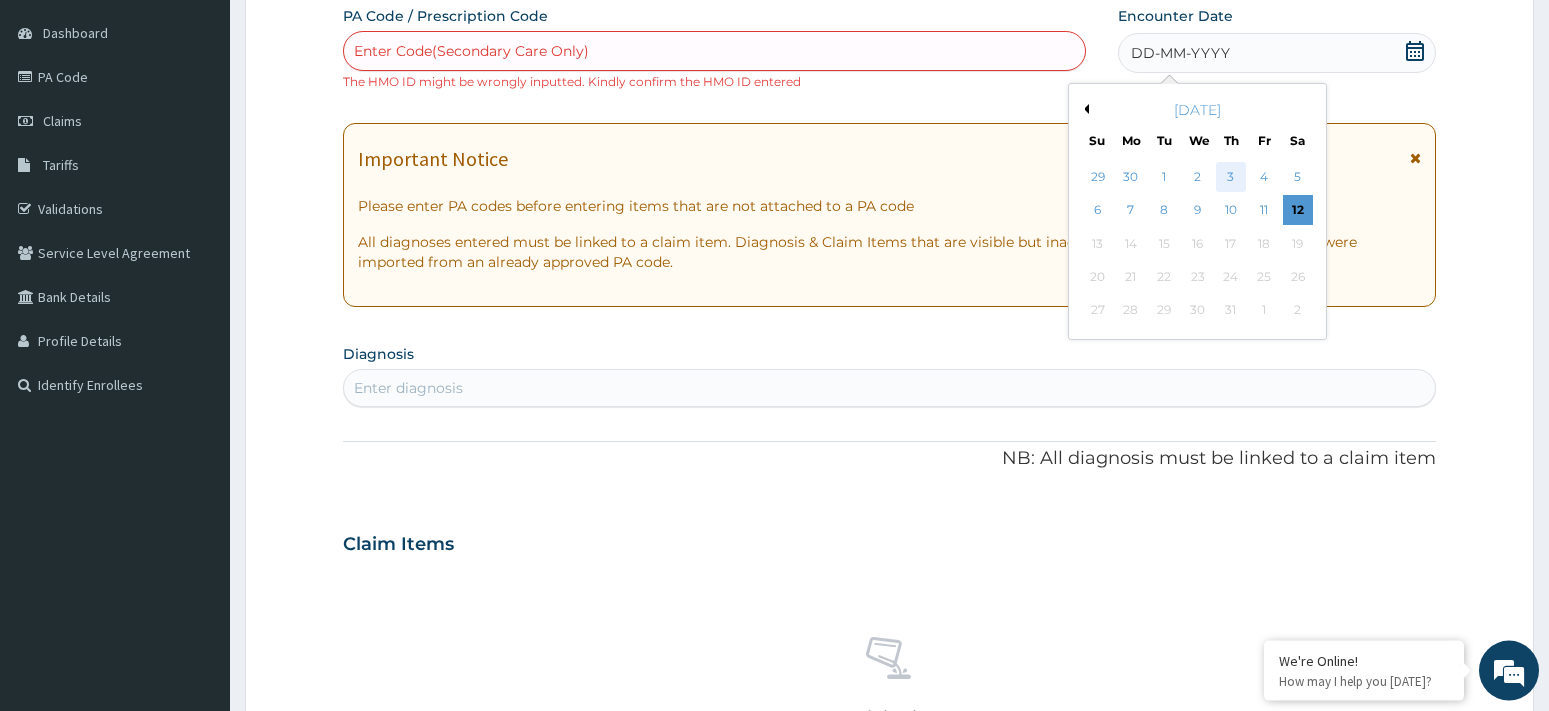 click on "3" at bounding box center (1231, 177) 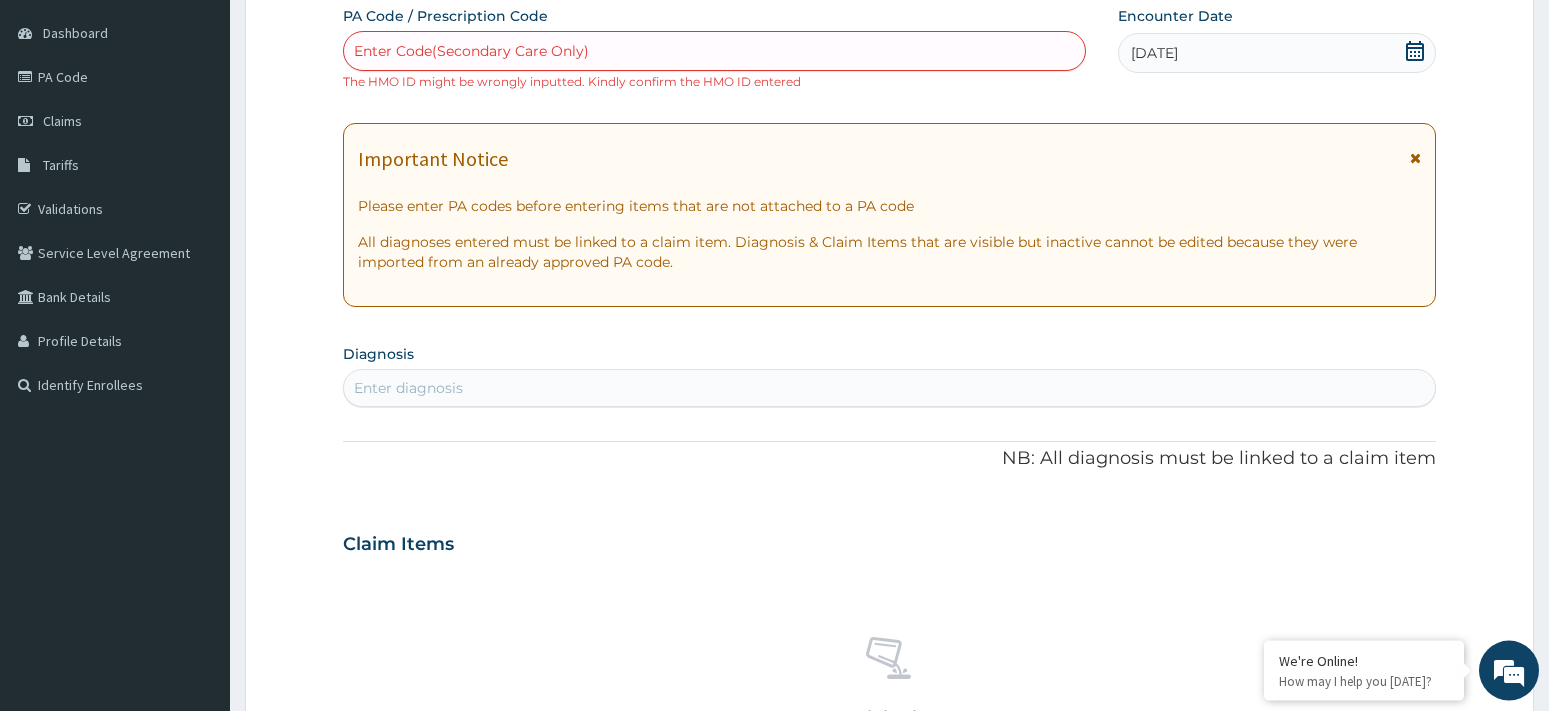 click on "Enter diagnosis" at bounding box center [890, 388] 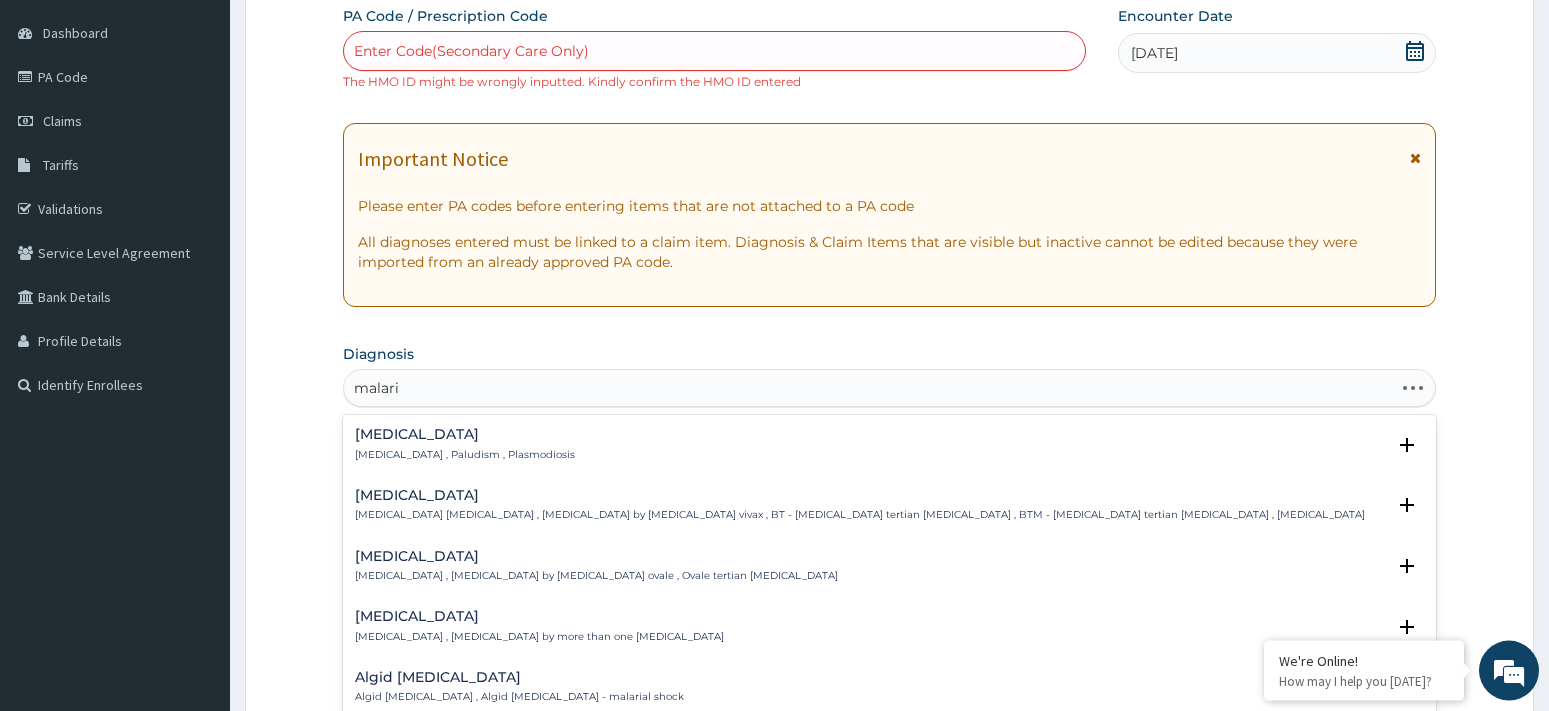 type on "malaria" 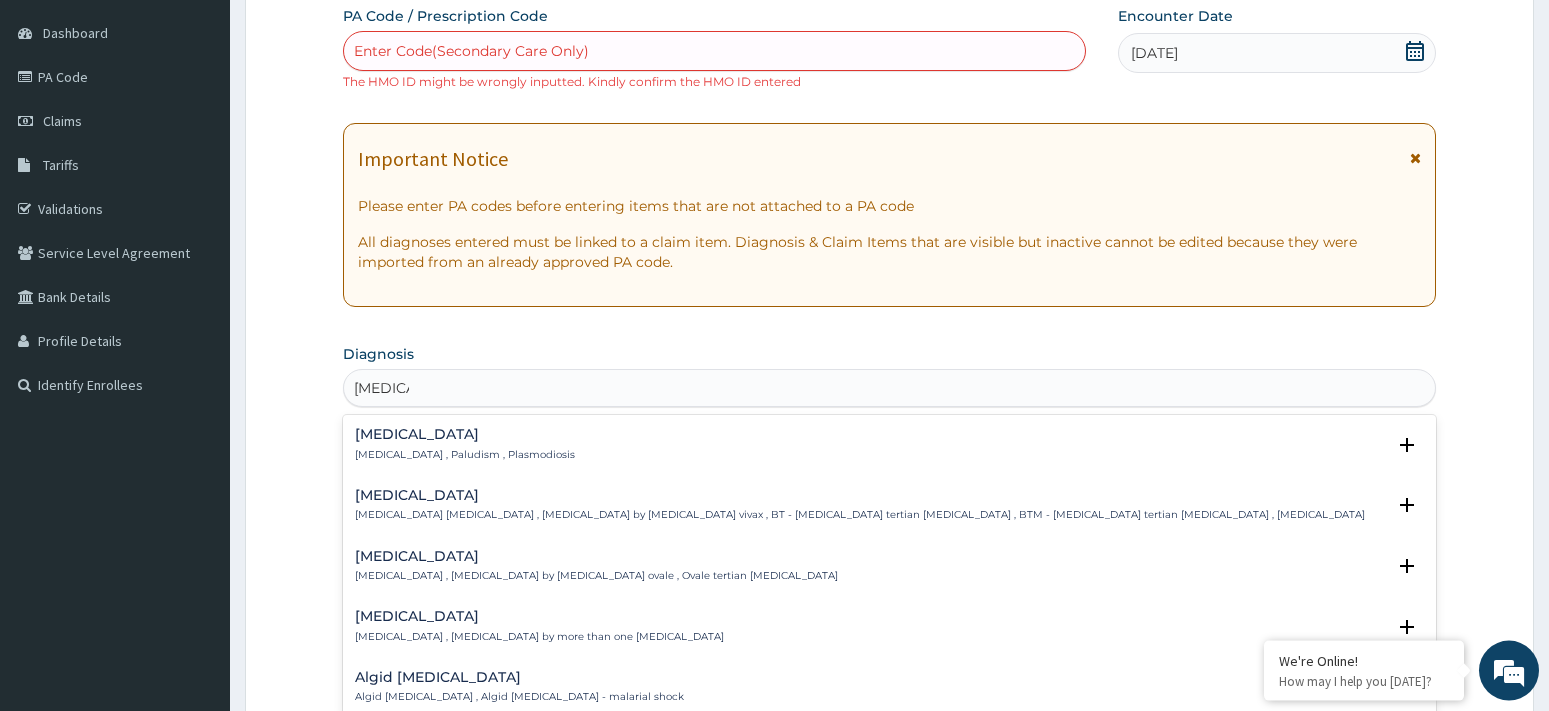 click on "Malaria , Paludism , Plasmodiosis" at bounding box center (465, 455) 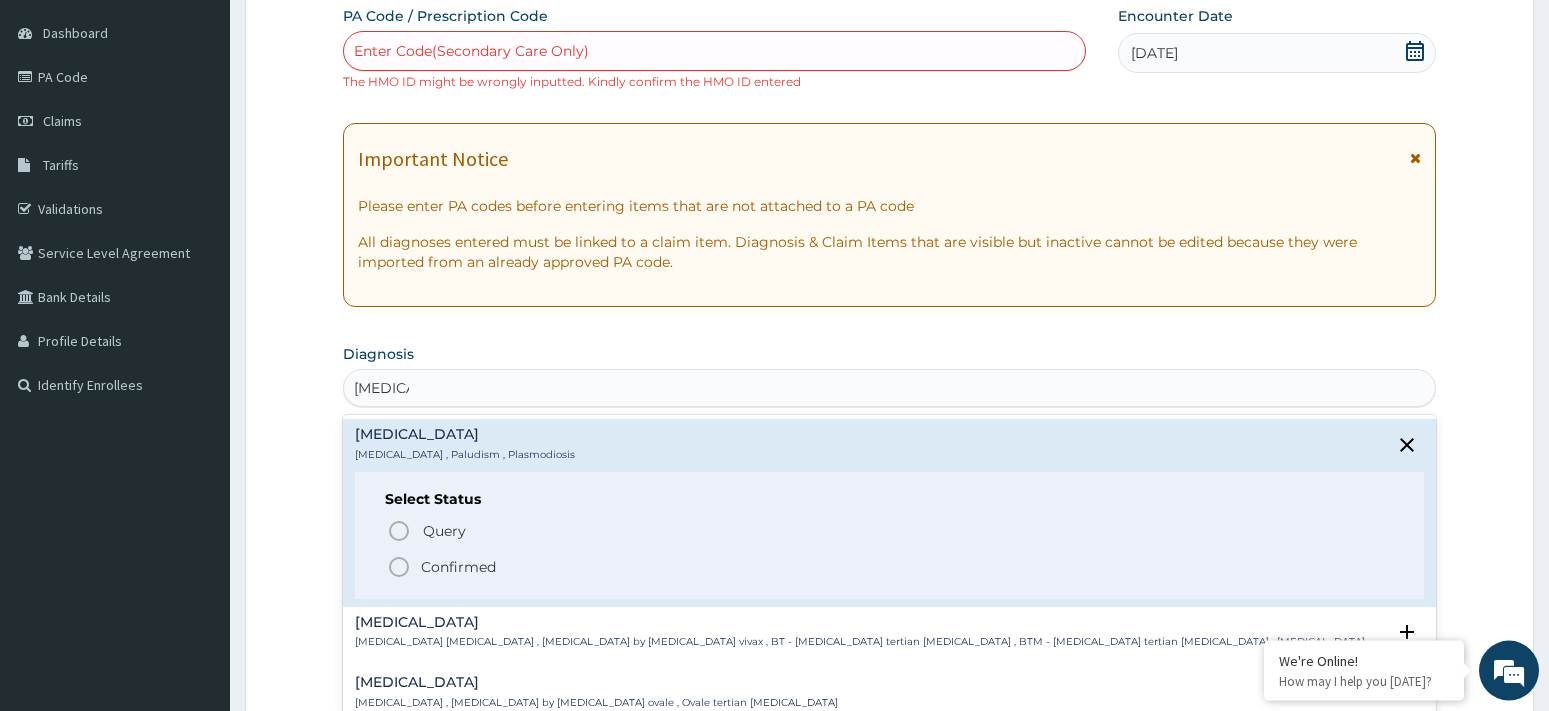 click 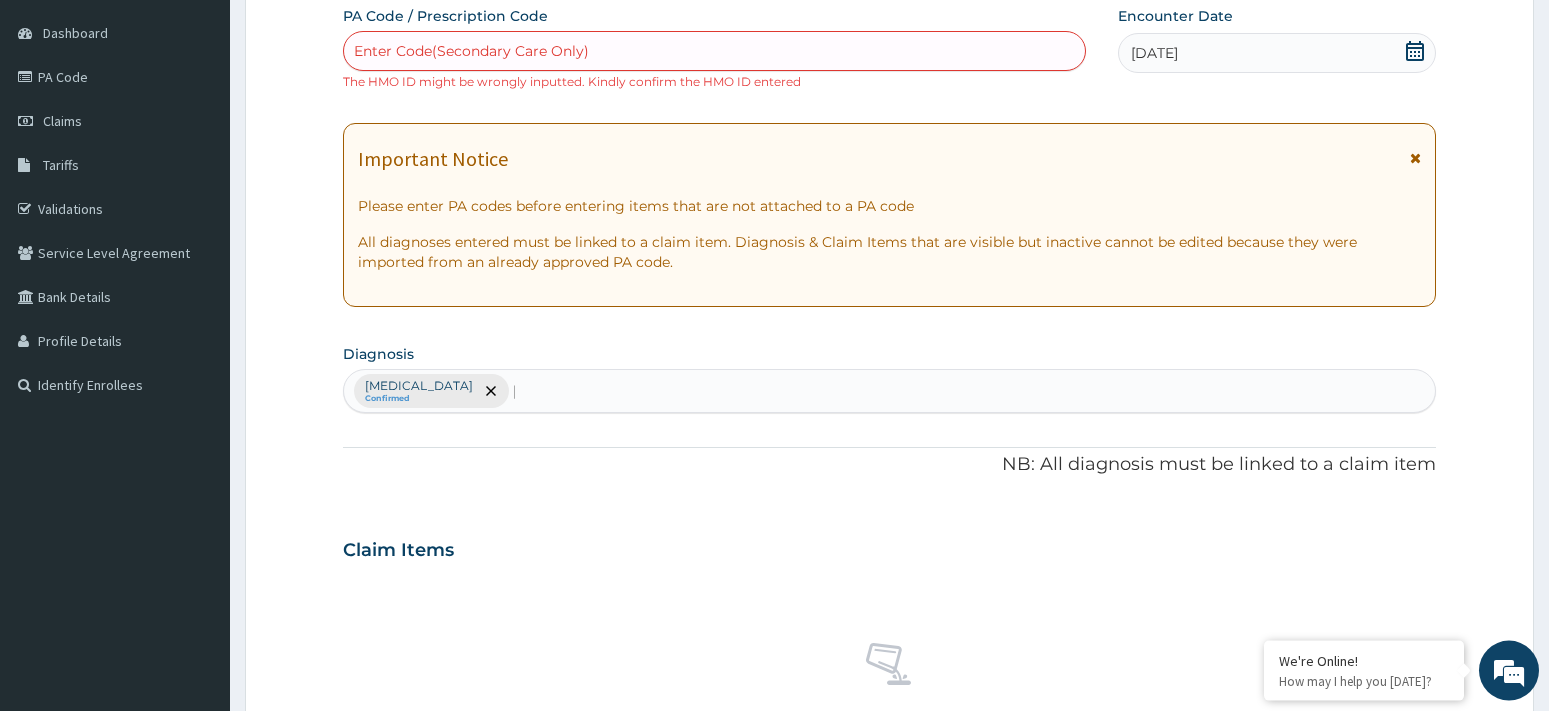 type 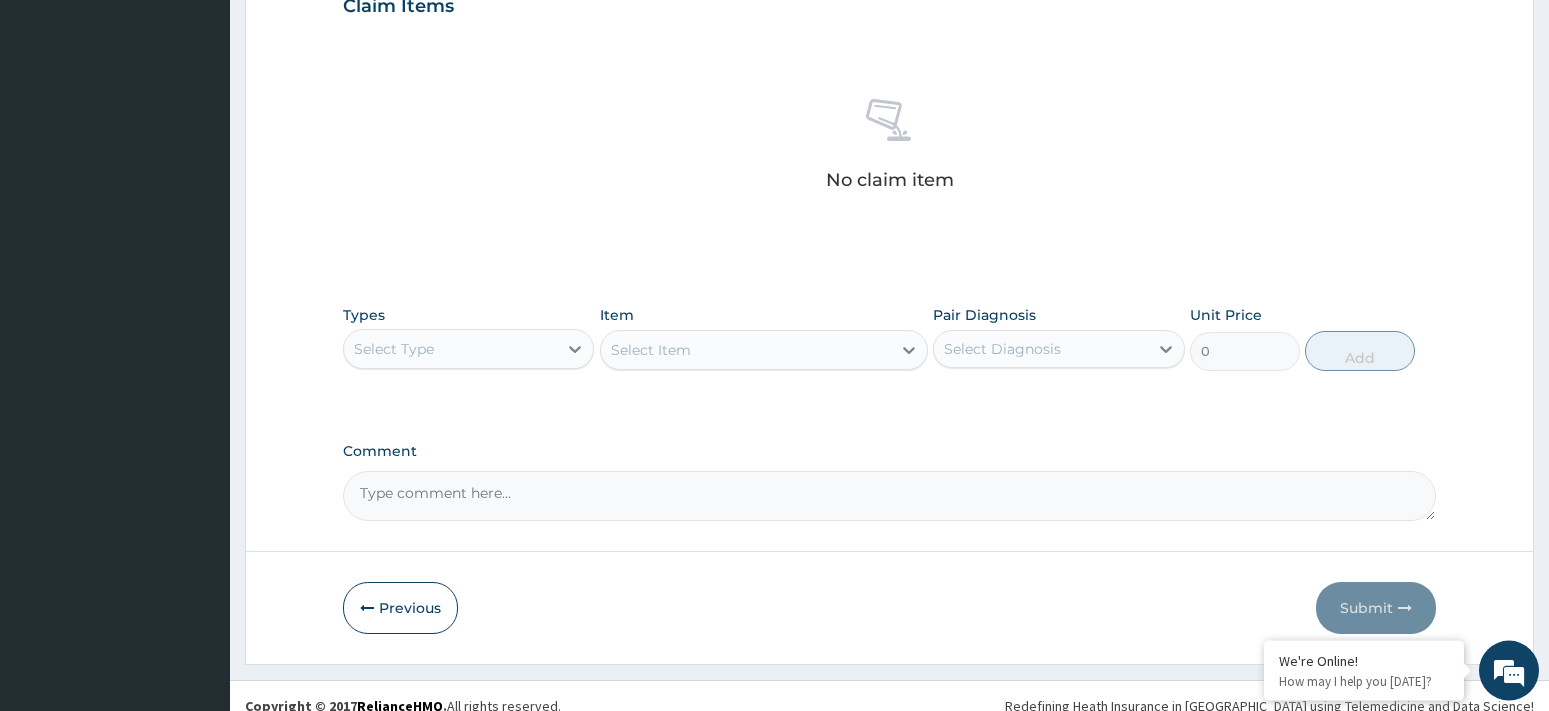 scroll, scrollTop: 749, scrollLeft: 0, axis: vertical 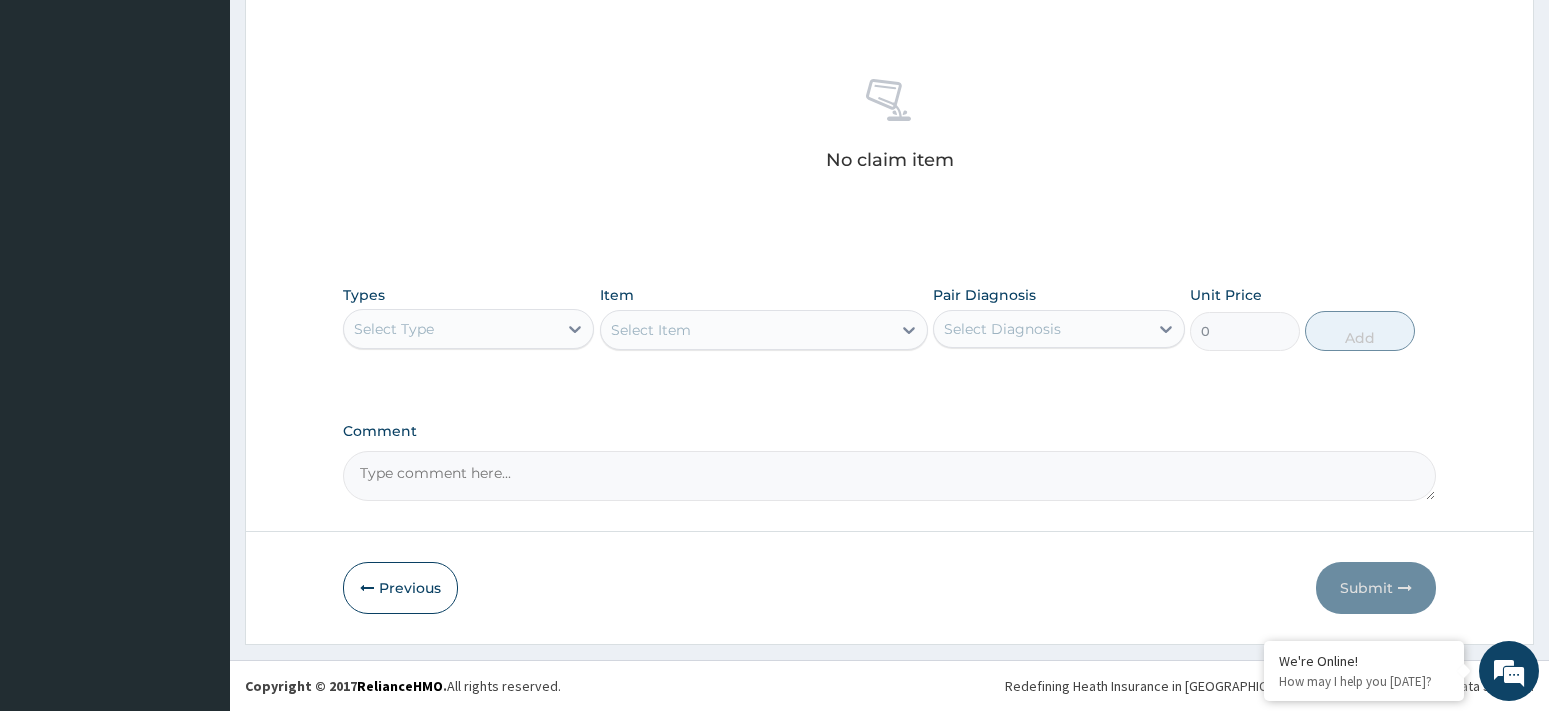 click on "Select Type" at bounding box center (451, 329) 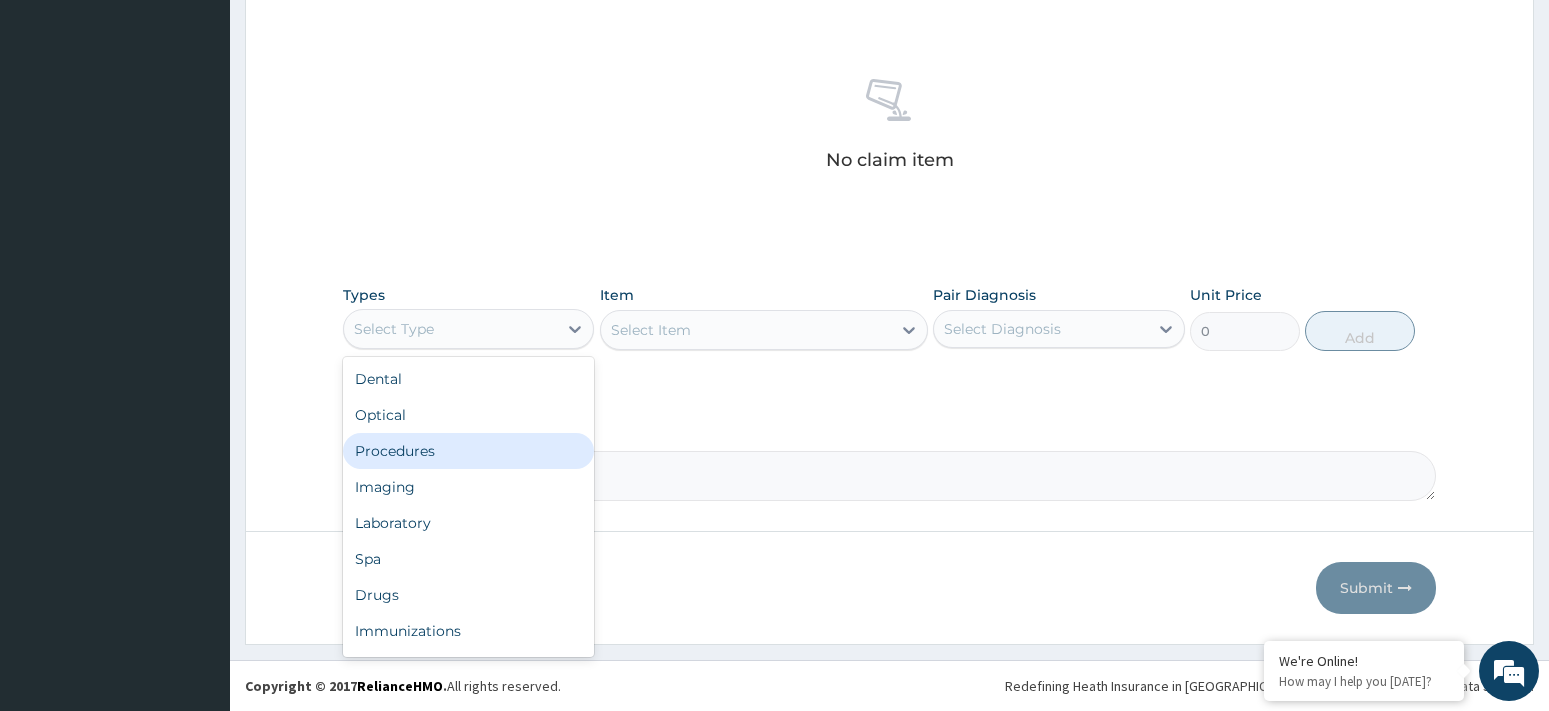 click on "Procedures" at bounding box center (469, 451) 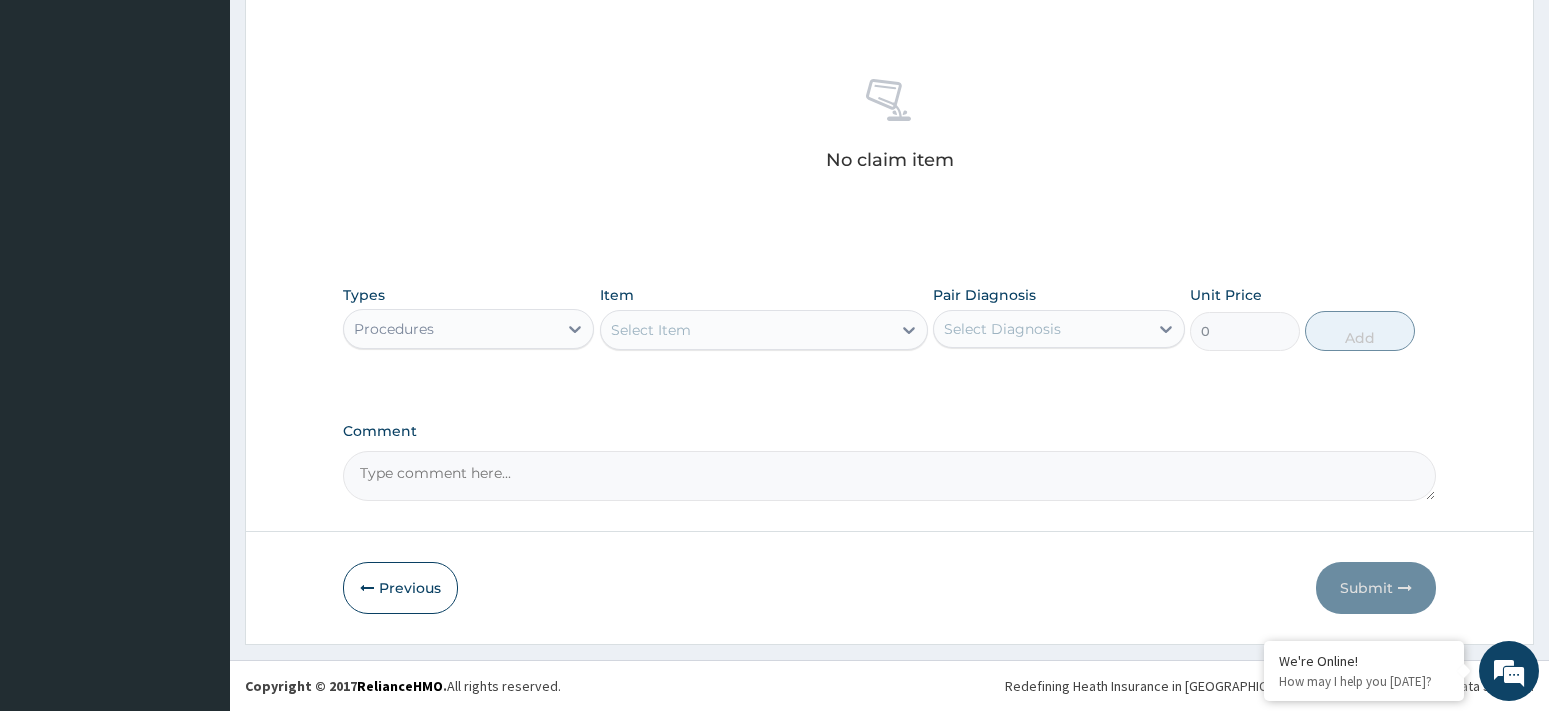 click on "Select Item" at bounding box center (746, 330) 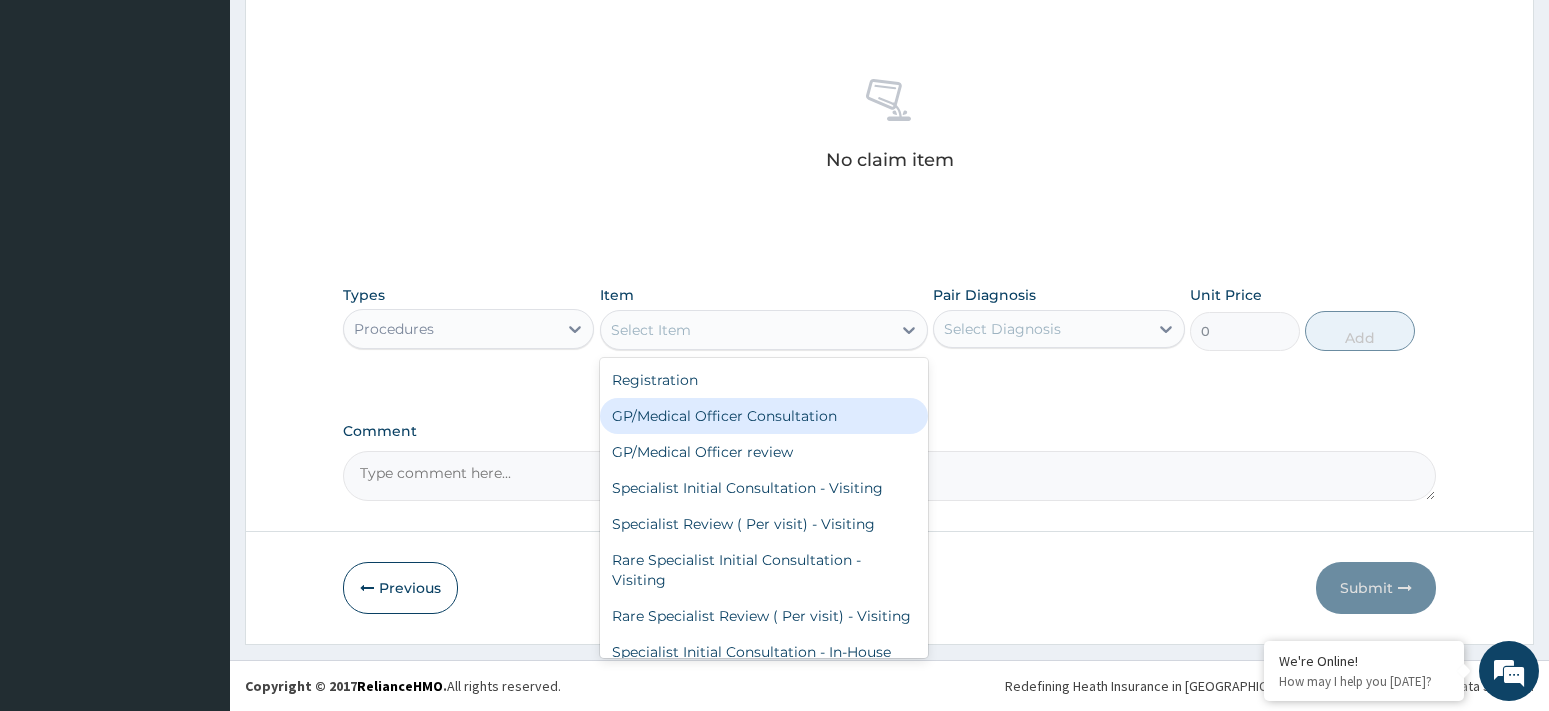 click on "GP/Medical Officer Consultation" at bounding box center [764, 416] 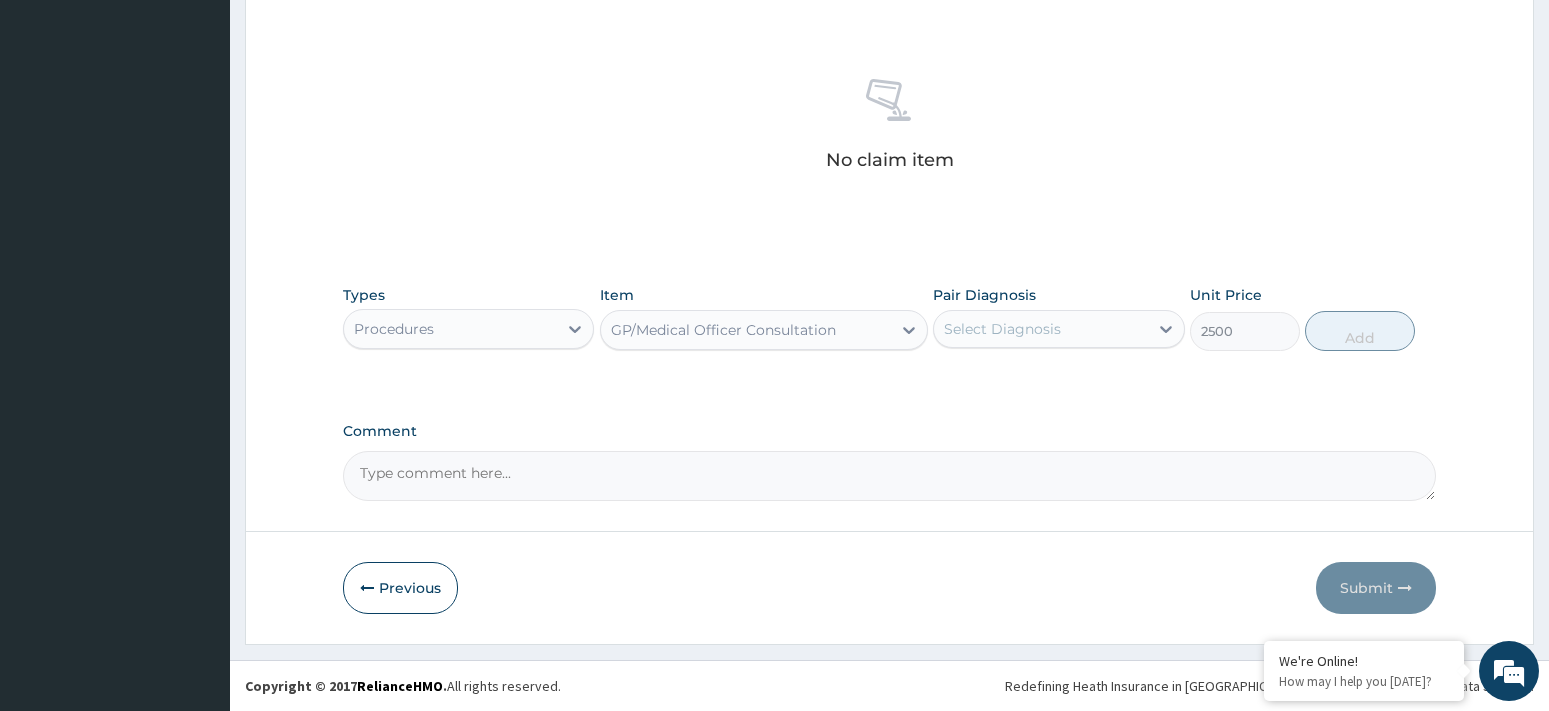 type on "2500" 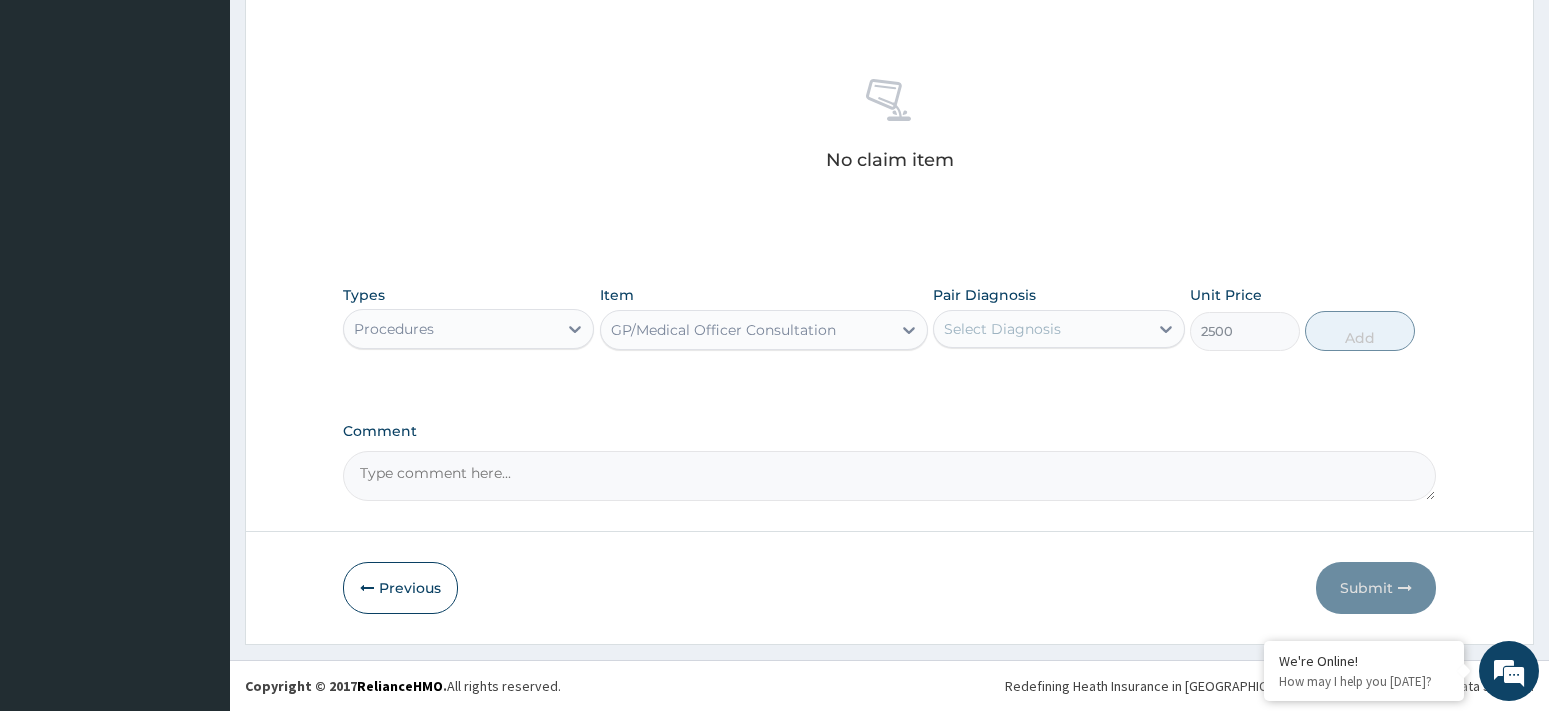 click on "GP/Medical Officer Consultation" at bounding box center [723, 330] 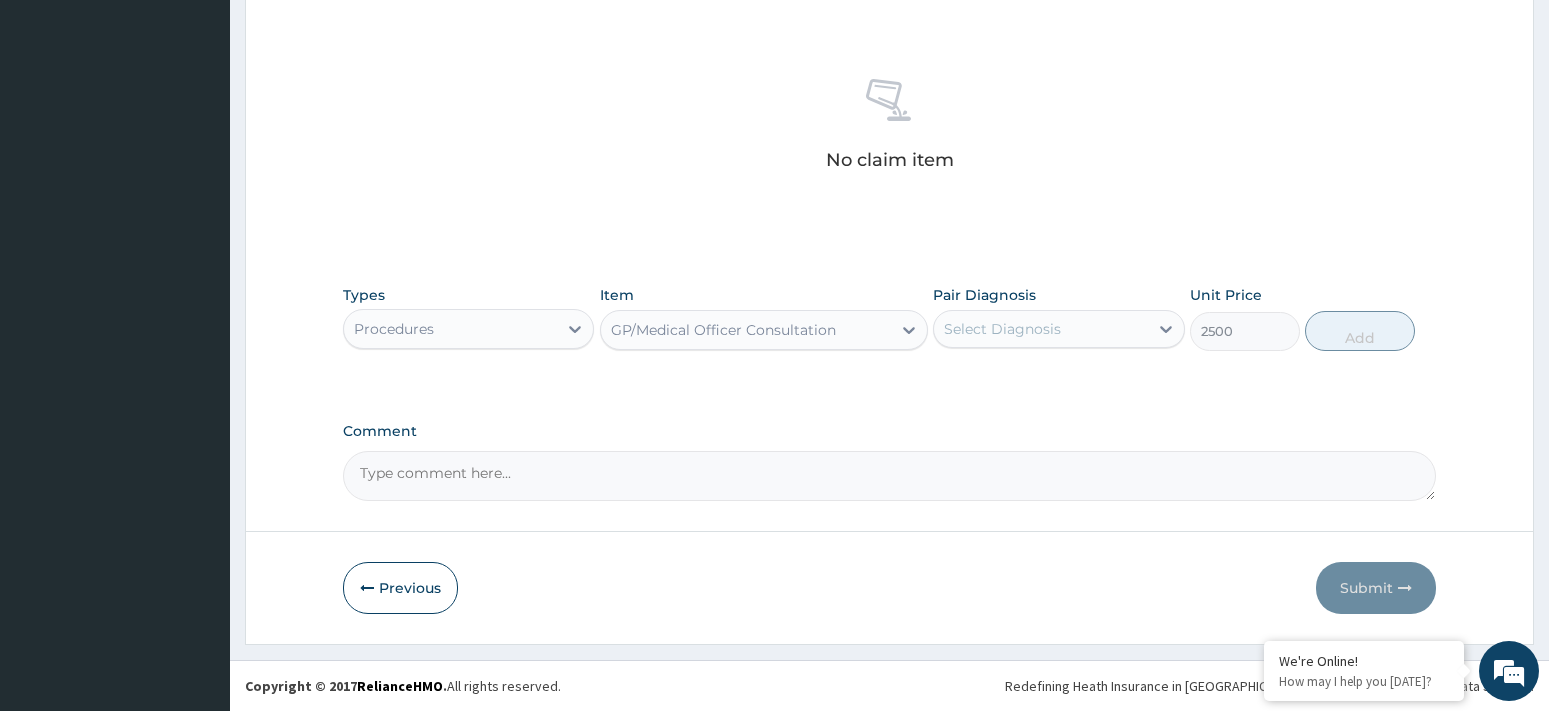 click on "No claim item" at bounding box center [890, 128] 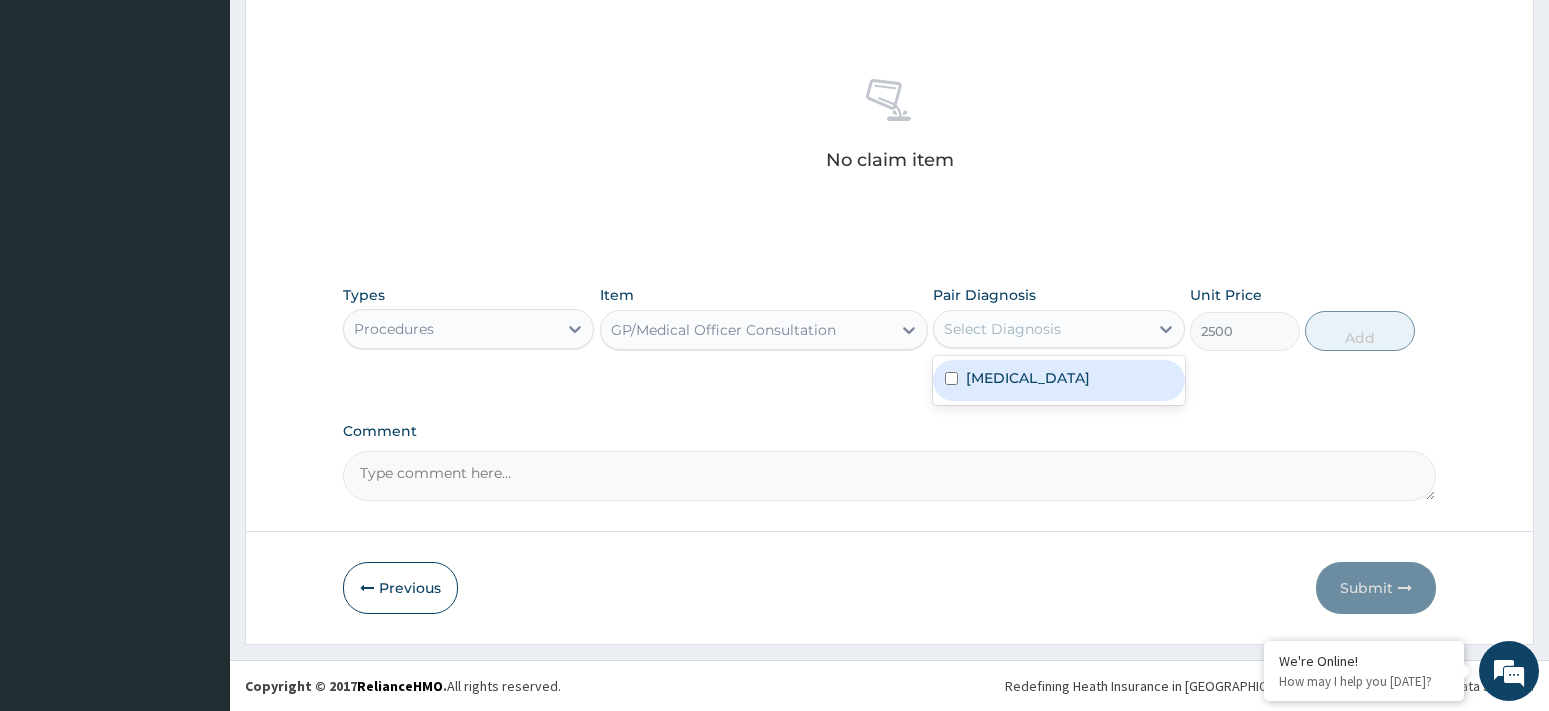 click on "Select Diagnosis" at bounding box center (1002, 329) 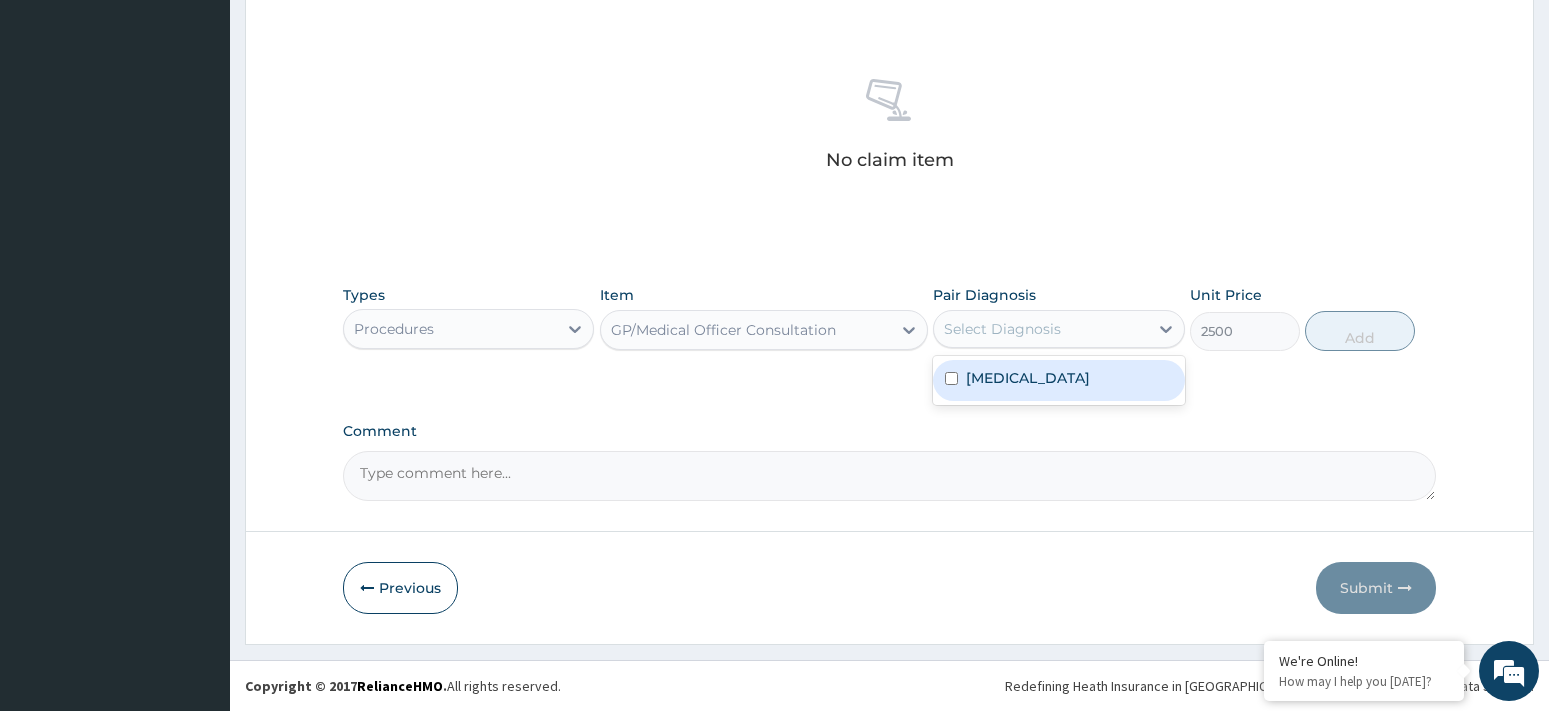 click on "Pair Diagnosis" at bounding box center [984, 295] 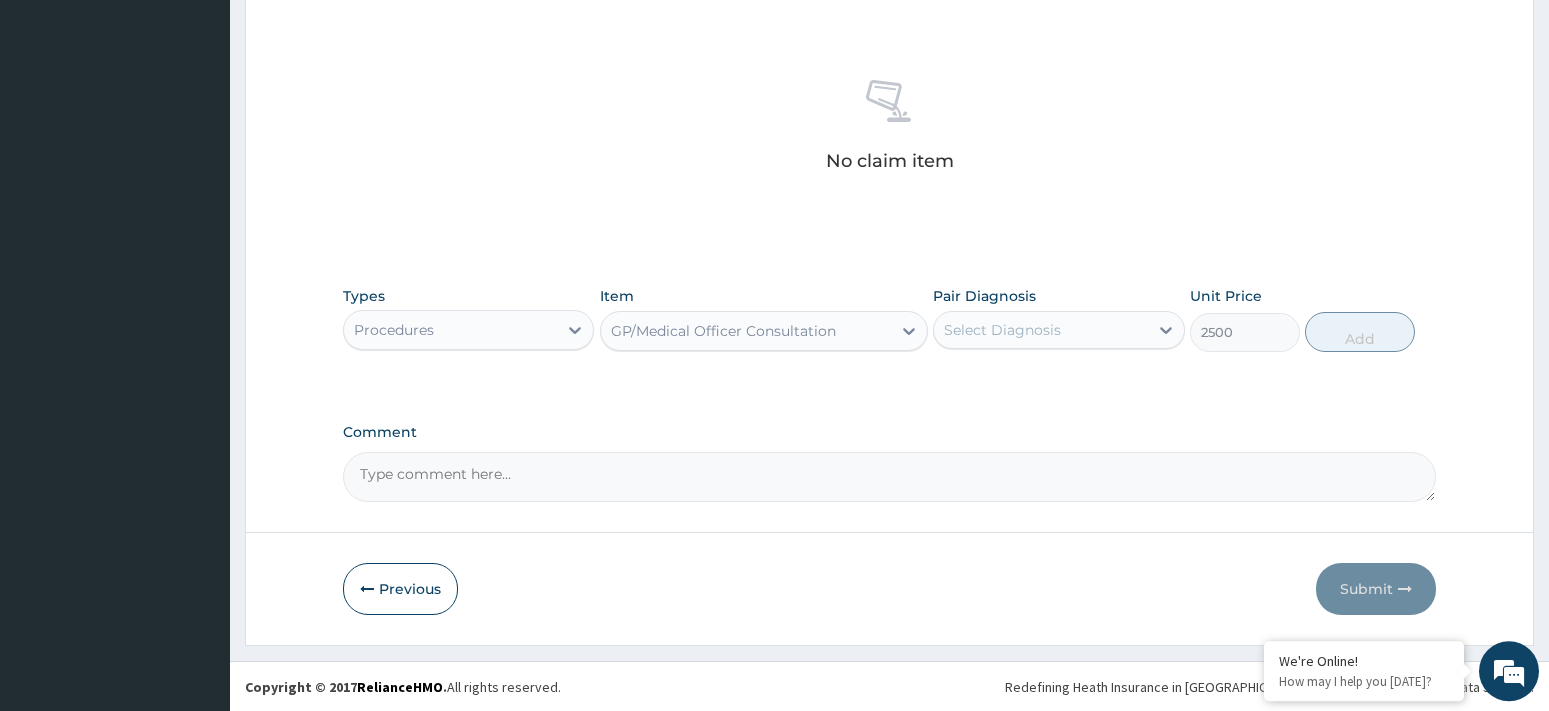 scroll, scrollTop: 749, scrollLeft: 0, axis: vertical 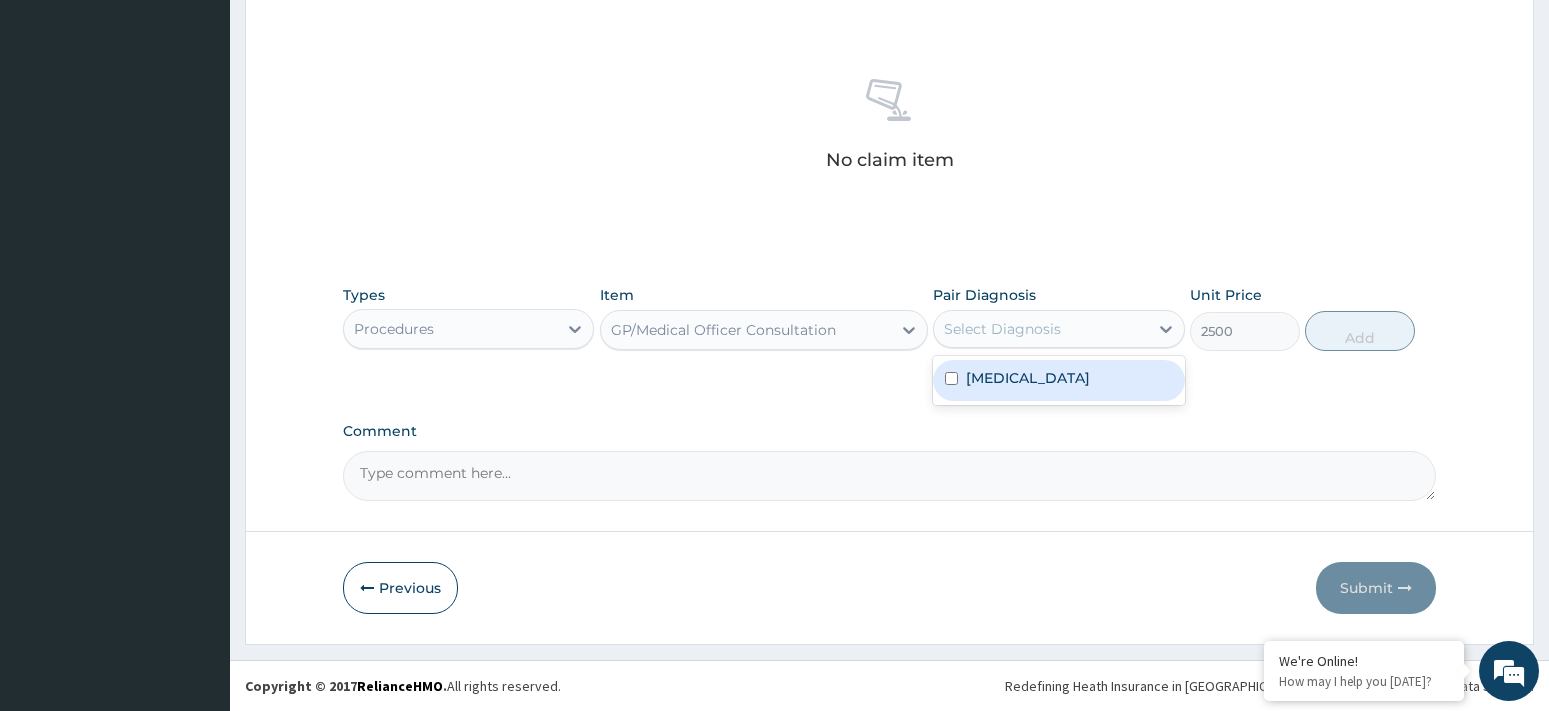 click on "Select Diagnosis" at bounding box center (1002, 329) 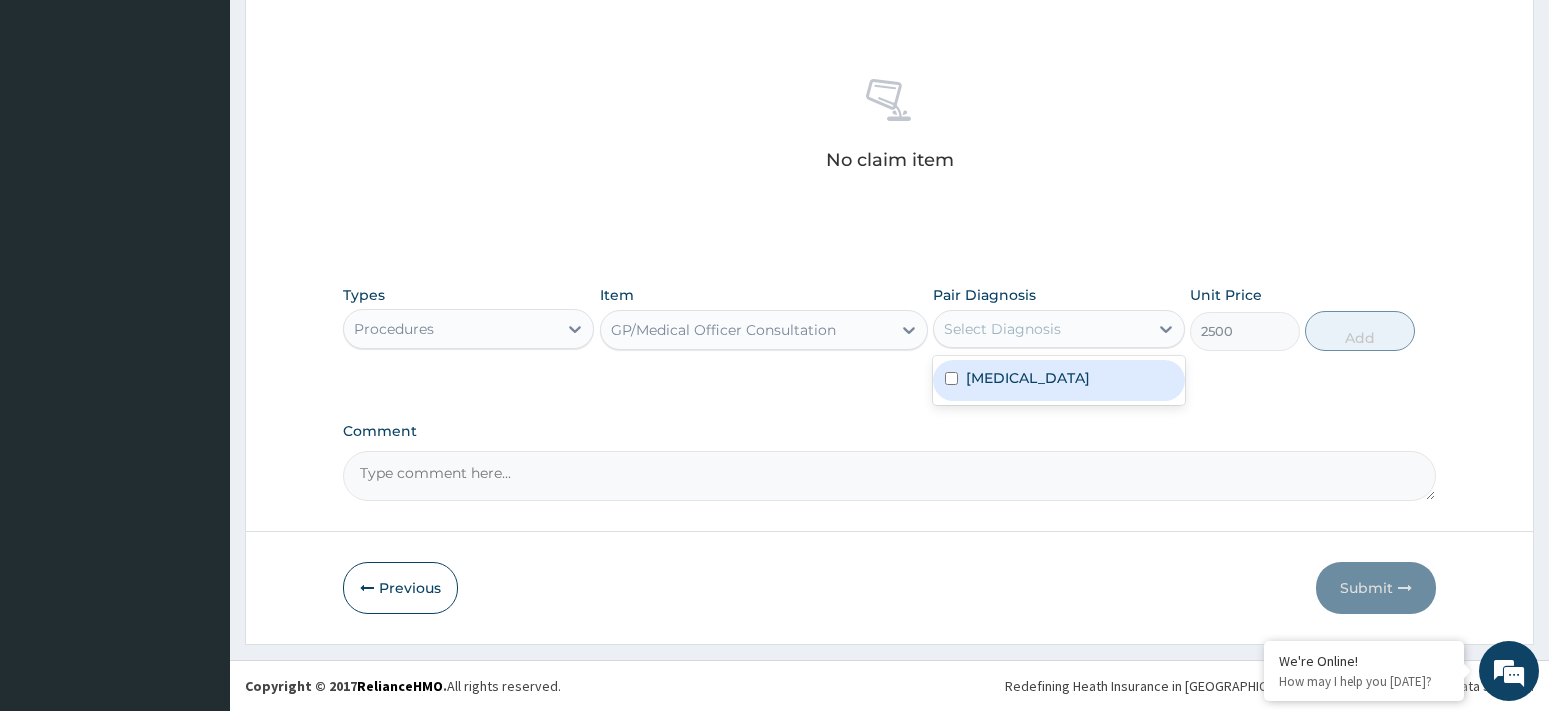 click on "Malaria" at bounding box center (1059, 380) 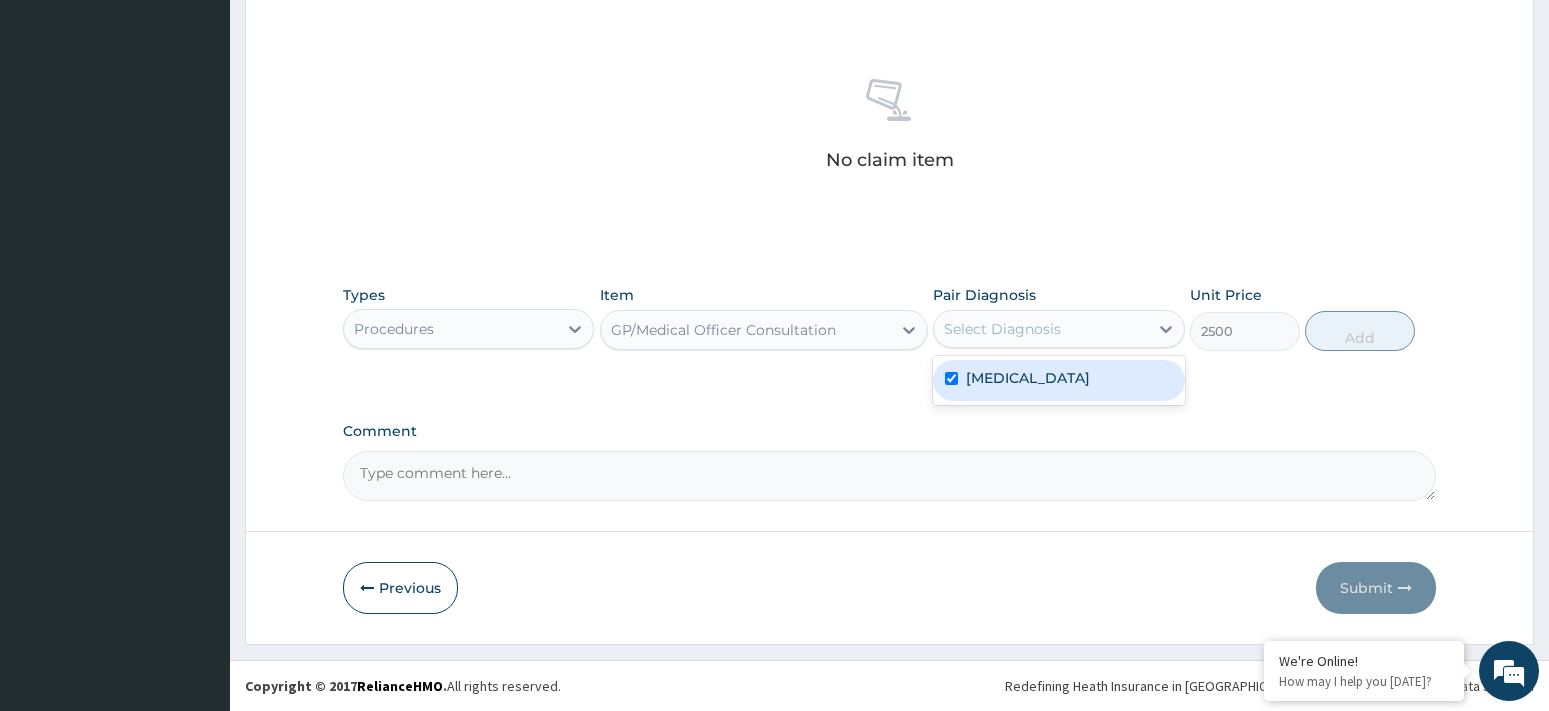 checkbox on "true" 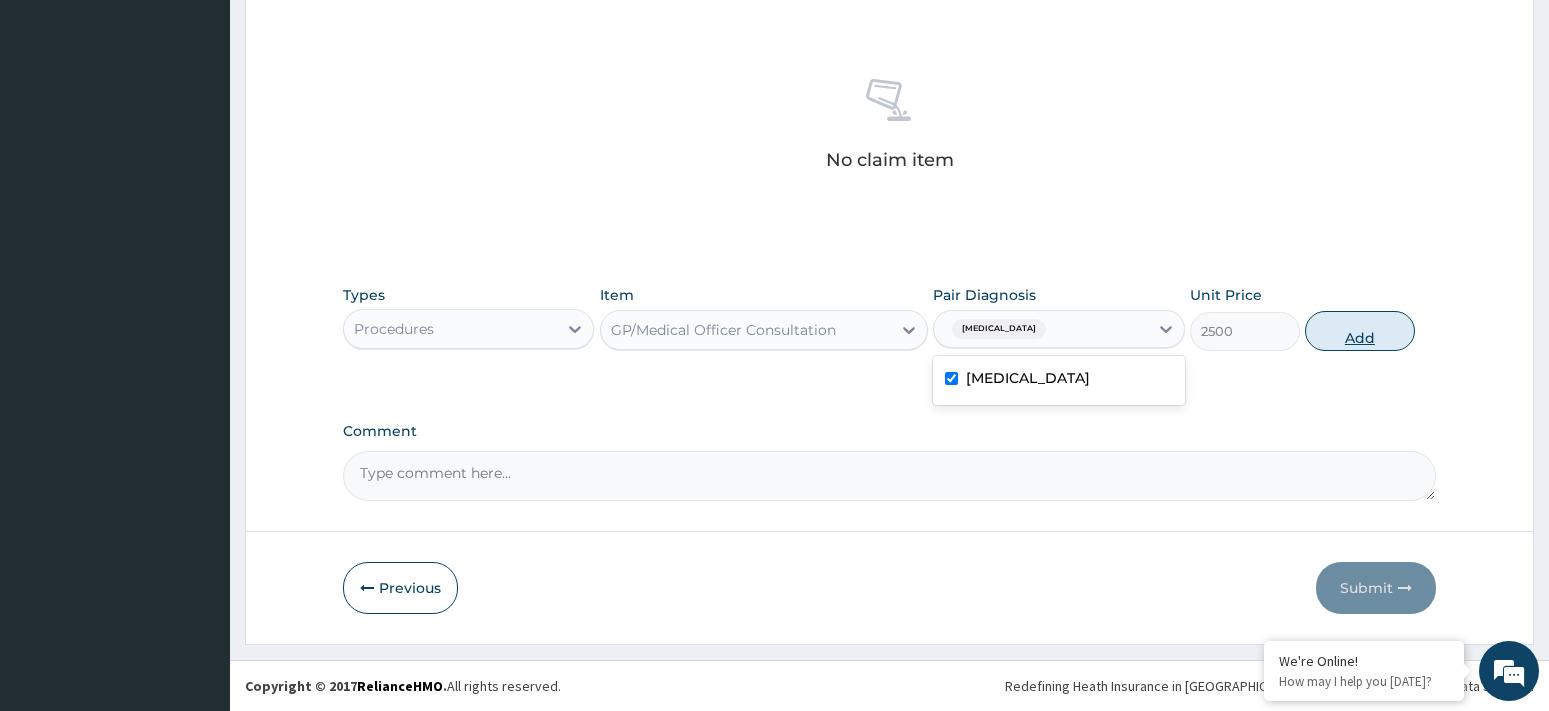 click on "Add" at bounding box center (1359, 331) 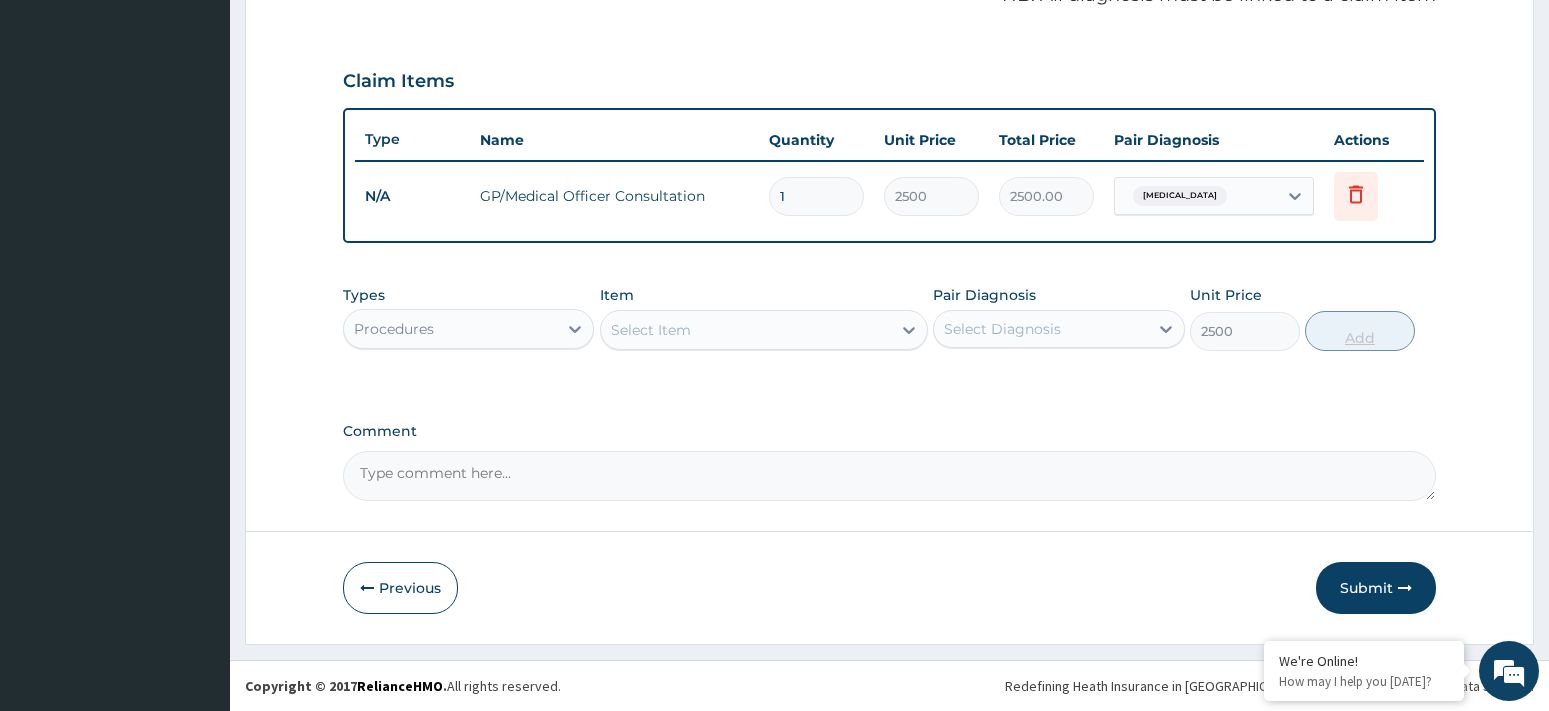 type on "0" 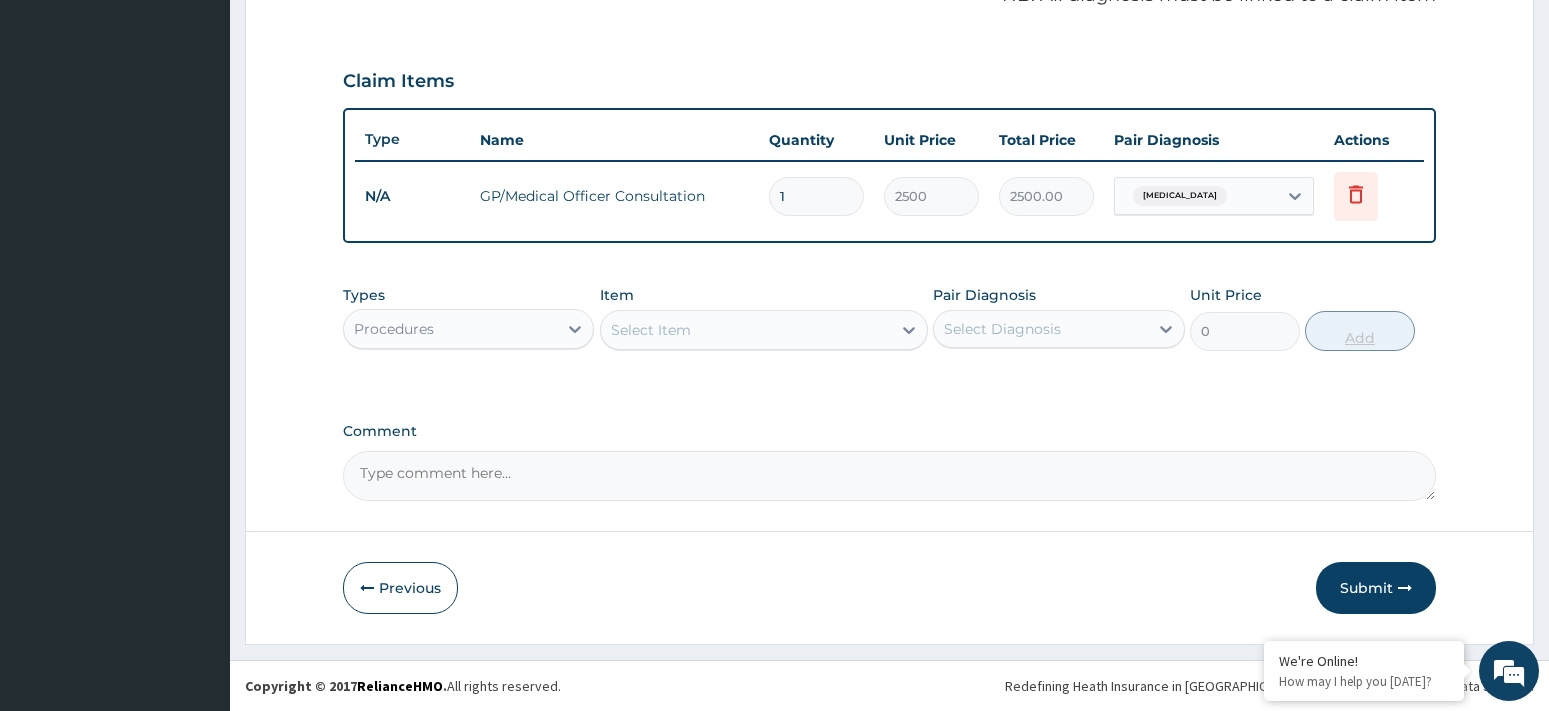 scroll, scrollTop: 654, scrollLeft: 0, axis: vertical 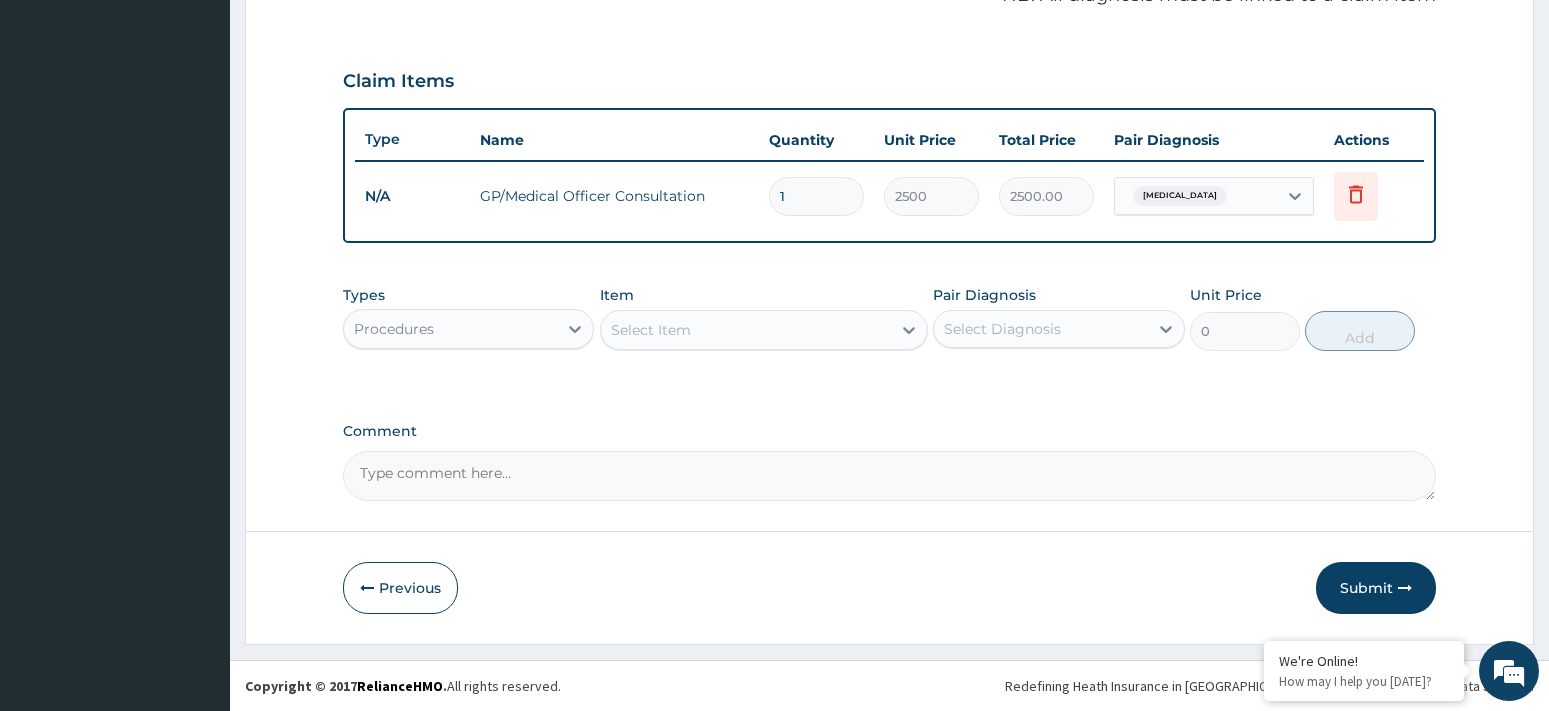 click on "Procedures" at bounding box center (451, 329) 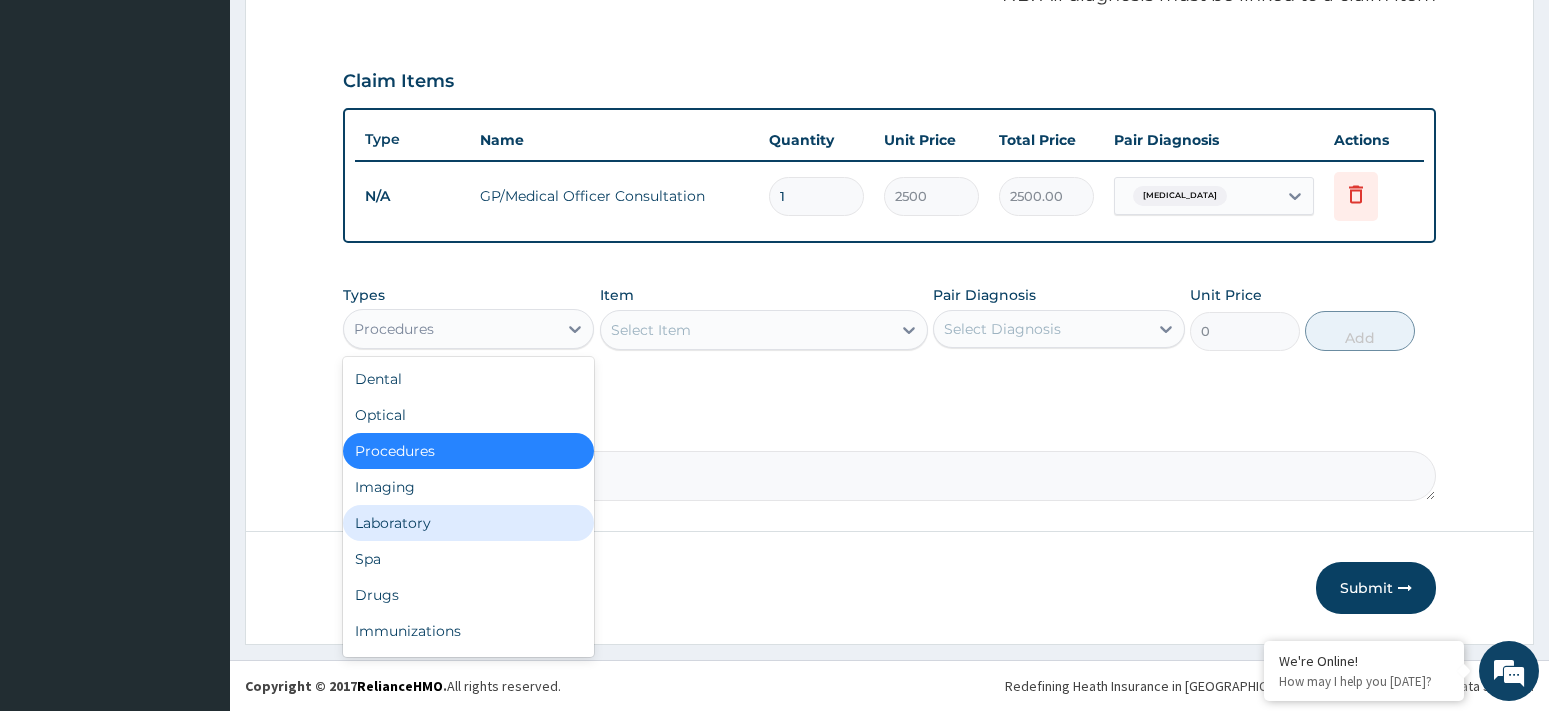 click on "Laboratory" at bounding box center [469, 523] 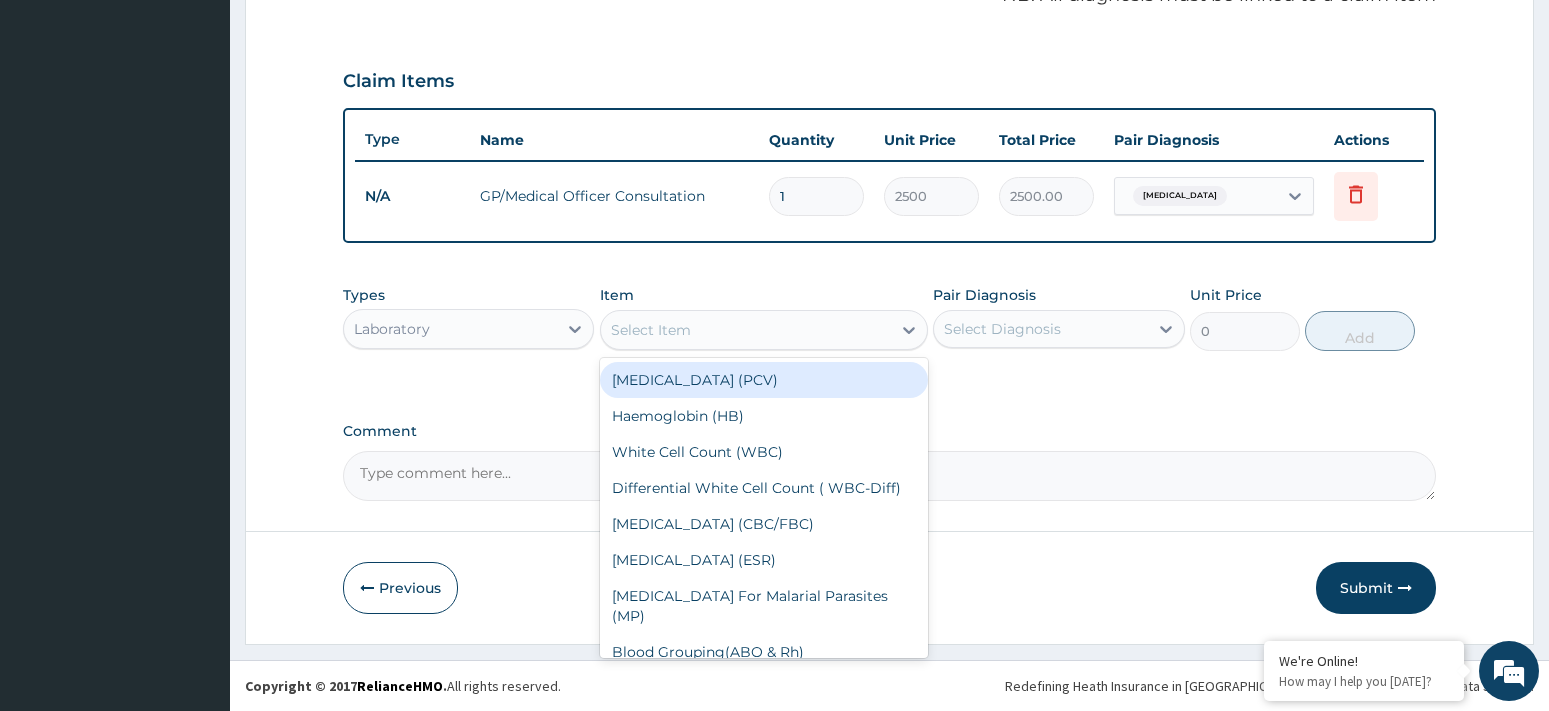 click on "Select Item" at bounding box center (746, 330) 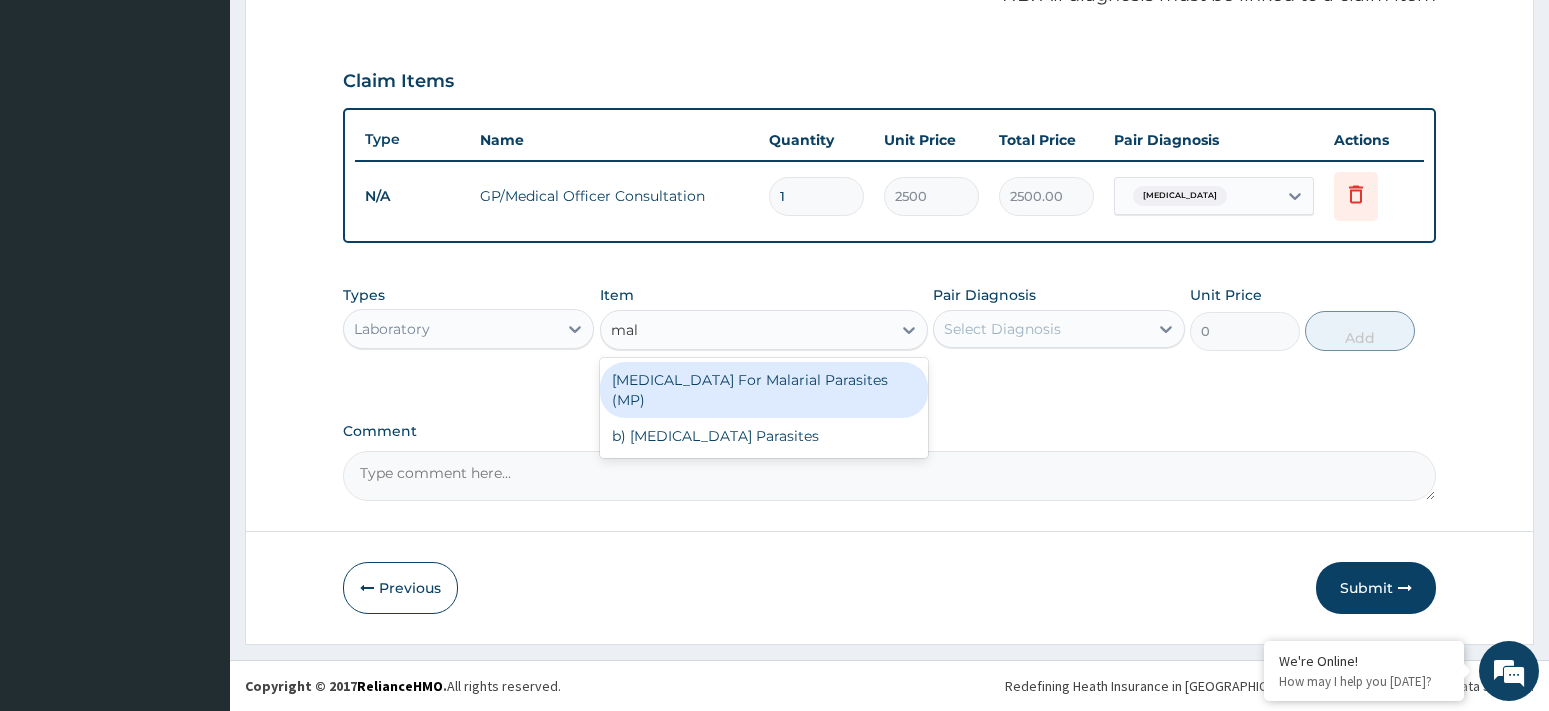 type on "mala" 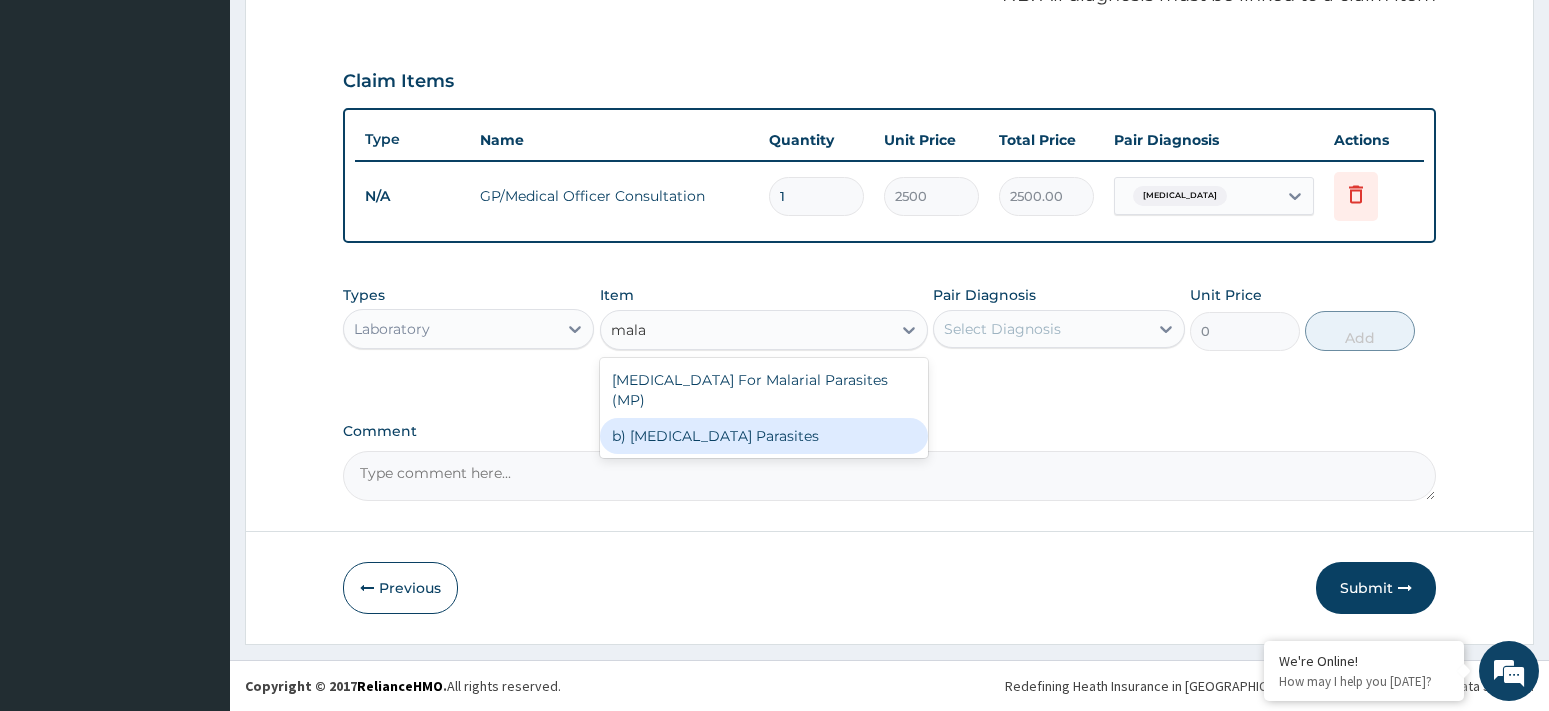 click on "b) Malaria Parasites" at bounding box center [764, 436] 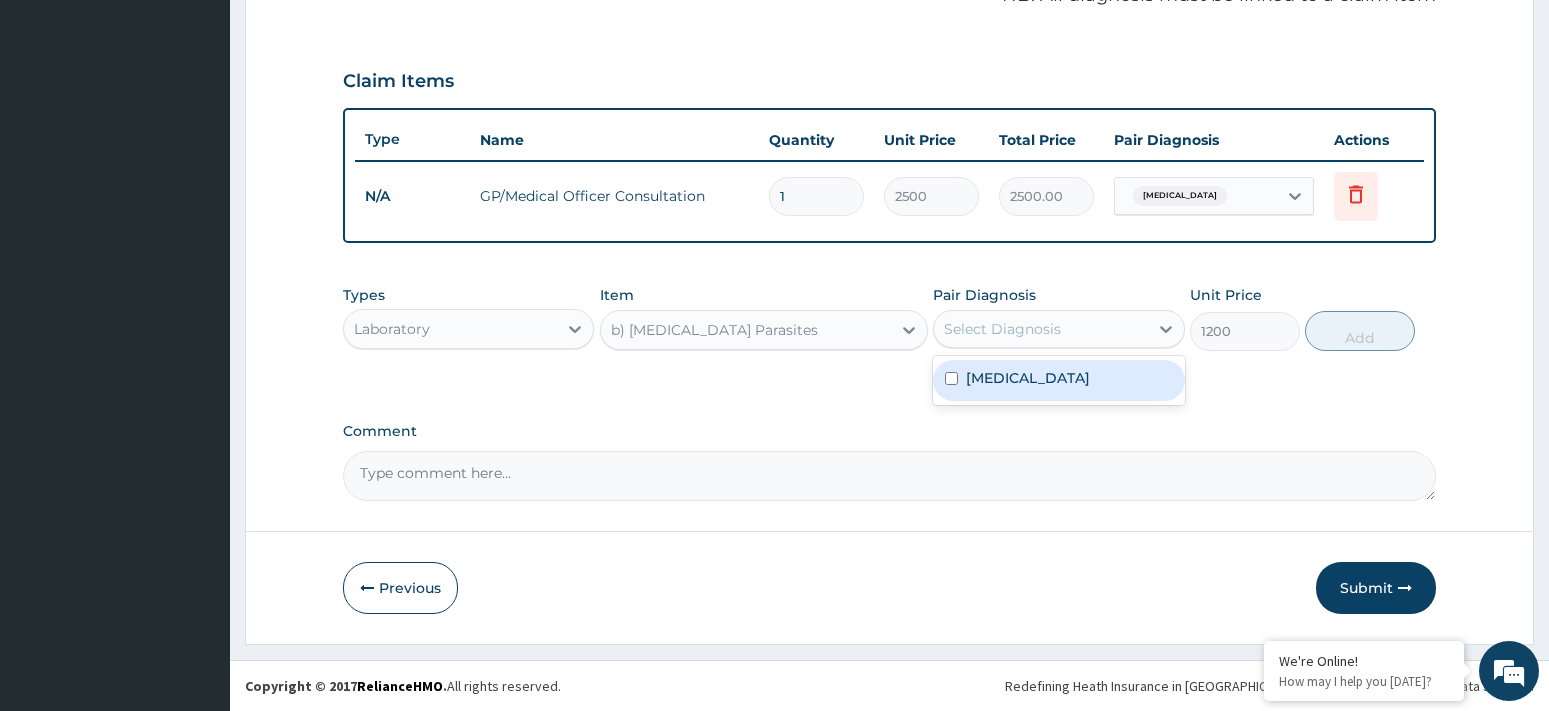 click on "Select Diagnosis" at bounding box center (1002, 329) 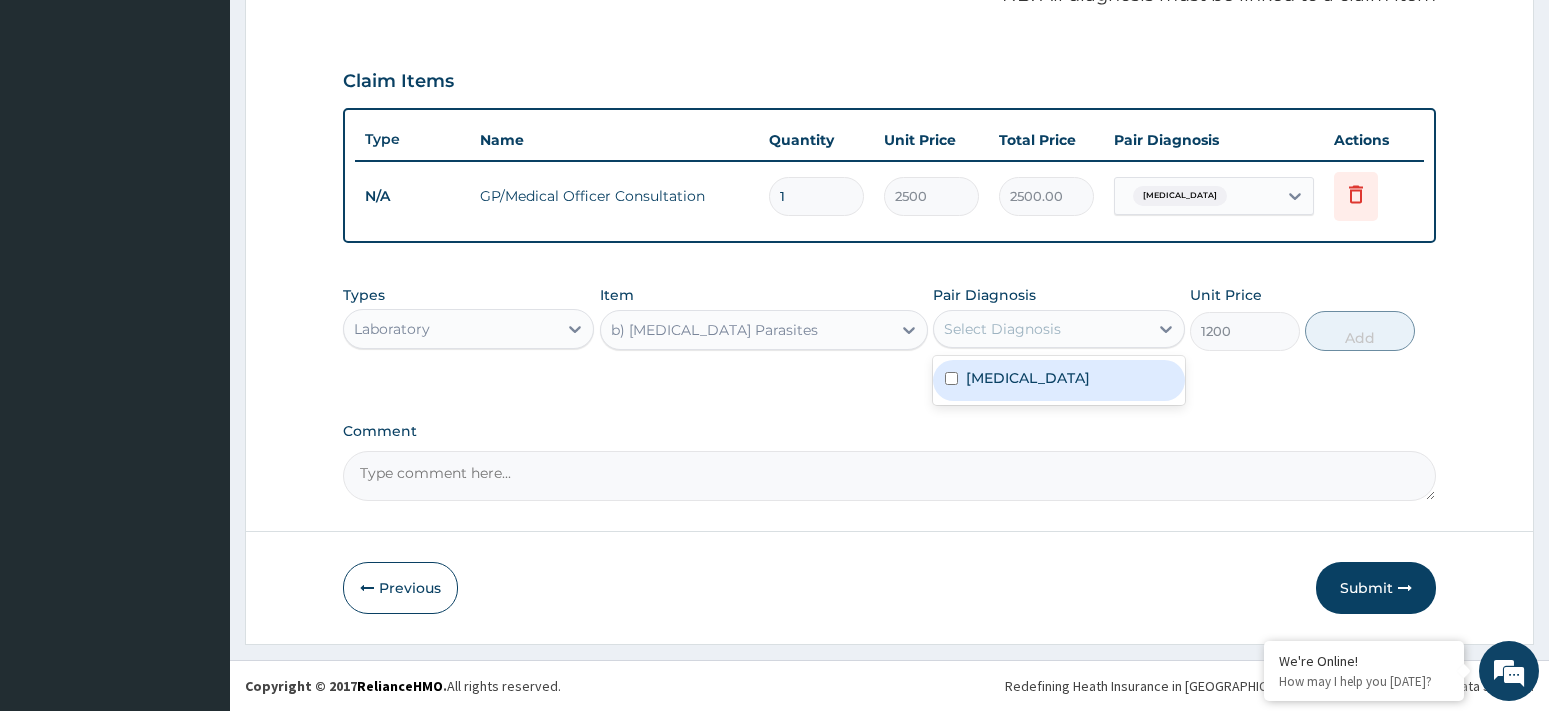 click on "Malaria" at bounding box center (1028, 378) 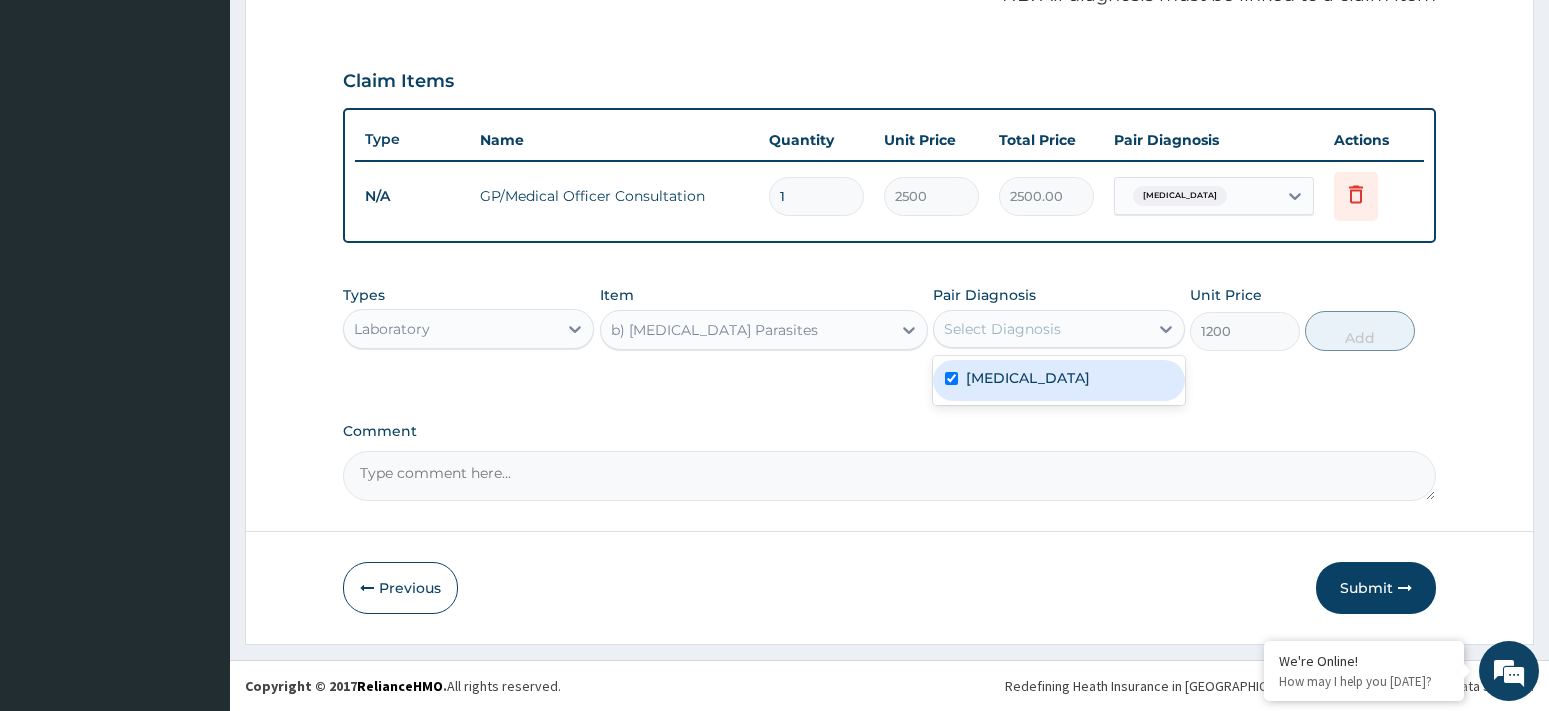 checkbox on "true" 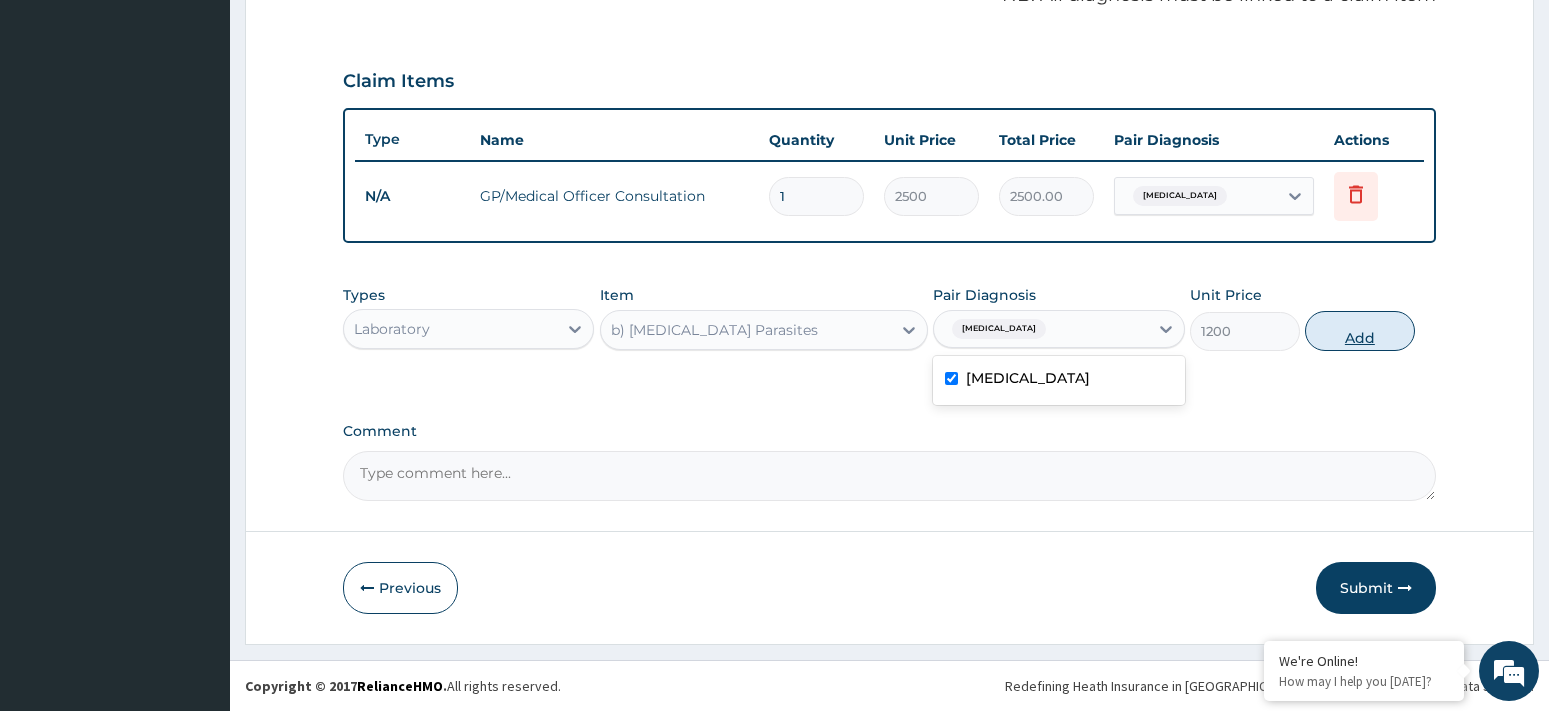 click on "Add" at bounding box center (1359, 331) 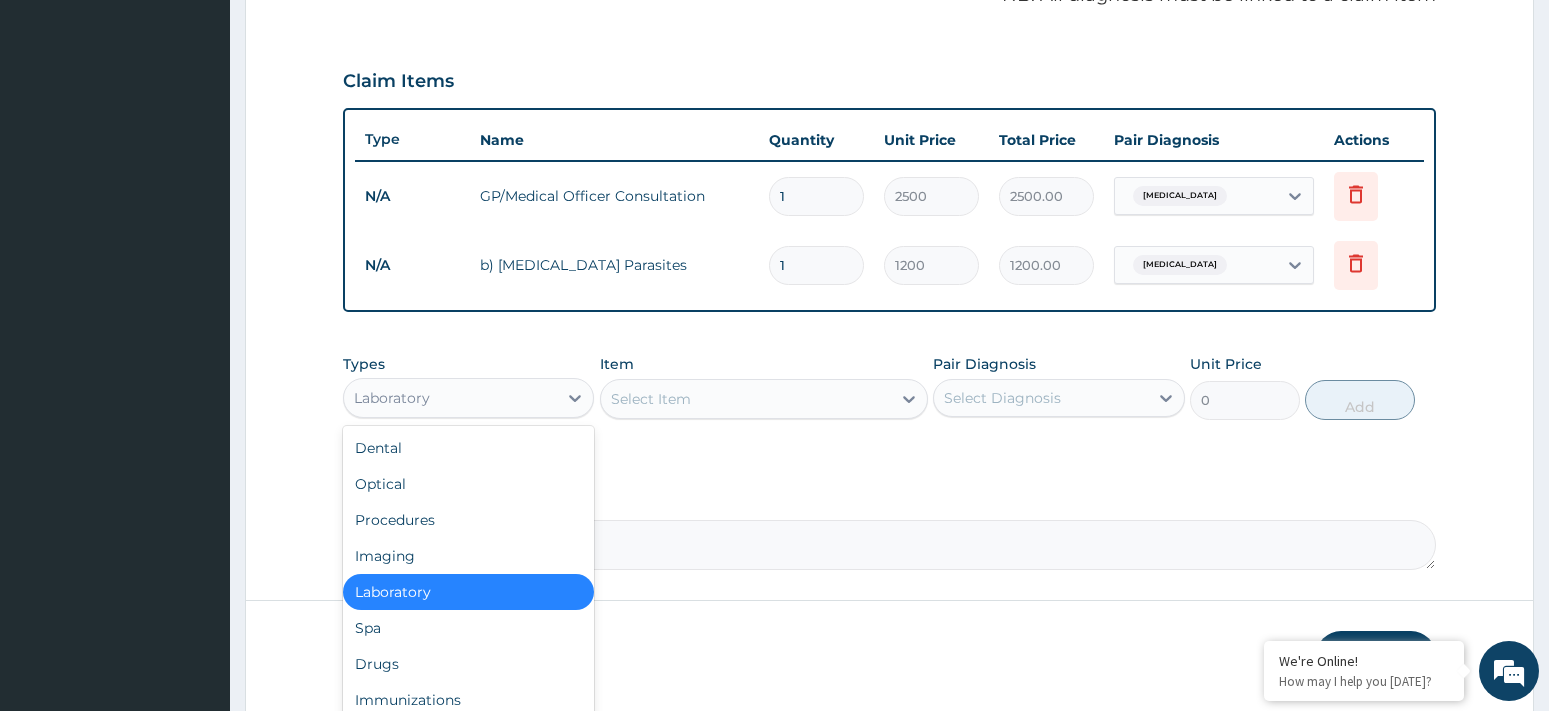 click on "Laboratory" at bounding box center (451, 398) 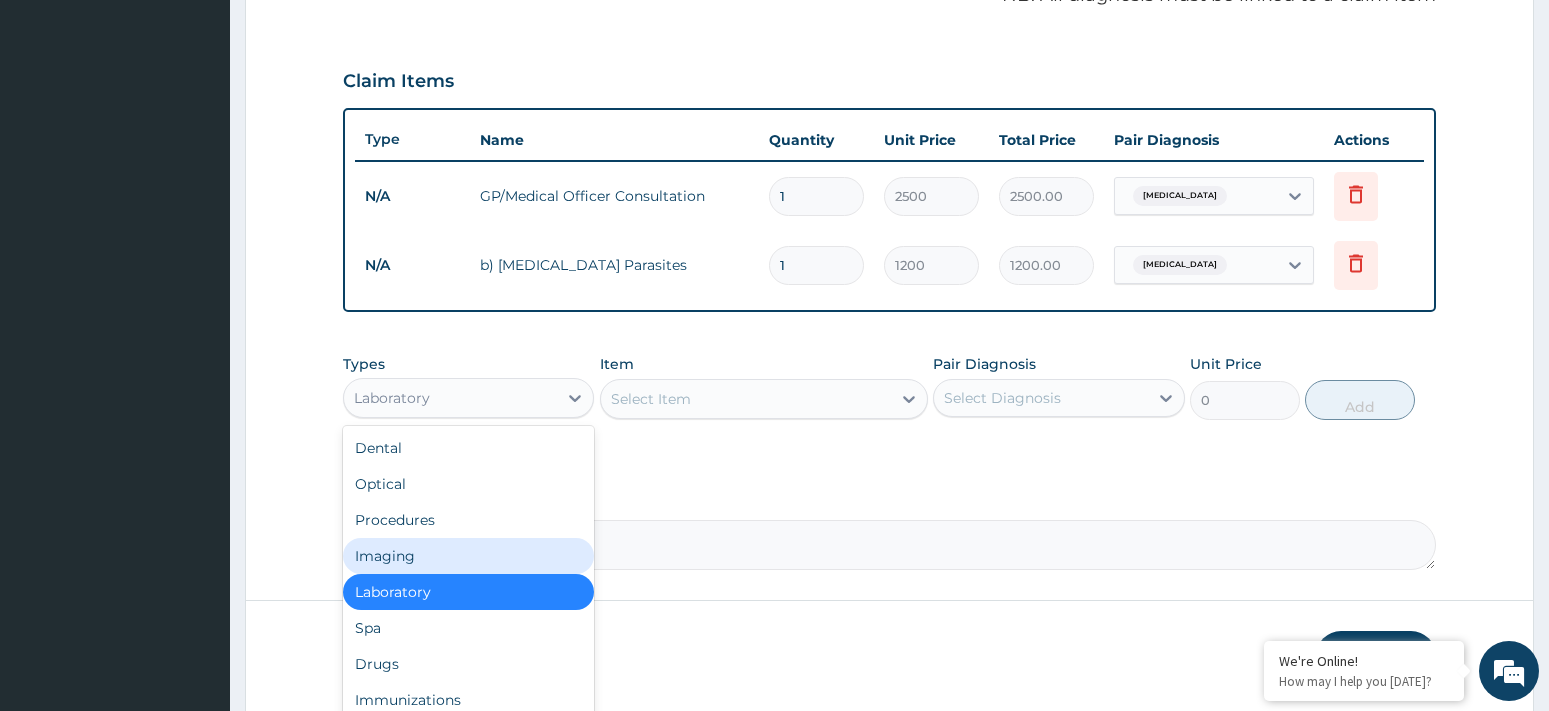 scroll, scrollTop: 68, scrollLeft: 0, axis: vertical 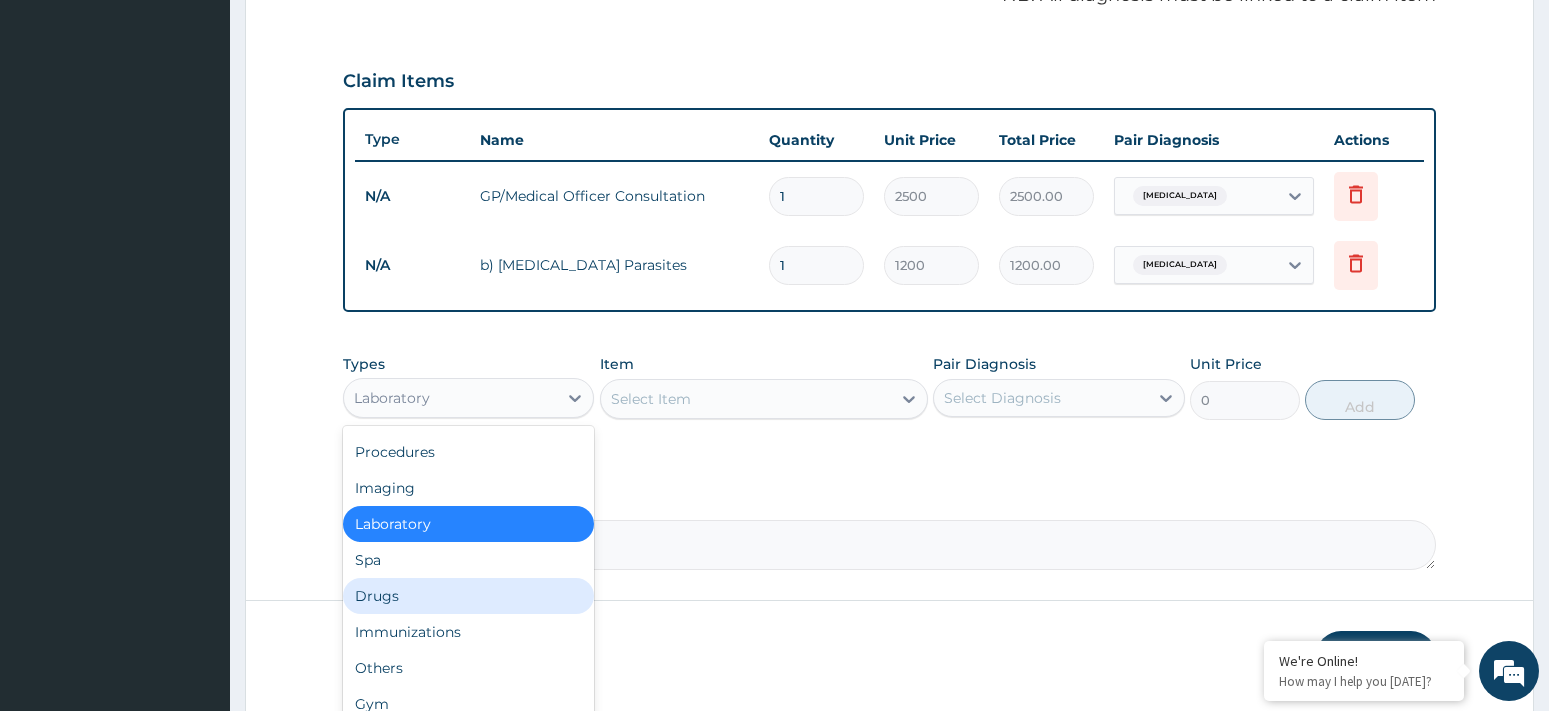 click on "Drugs" at bounding box center (469, 596) 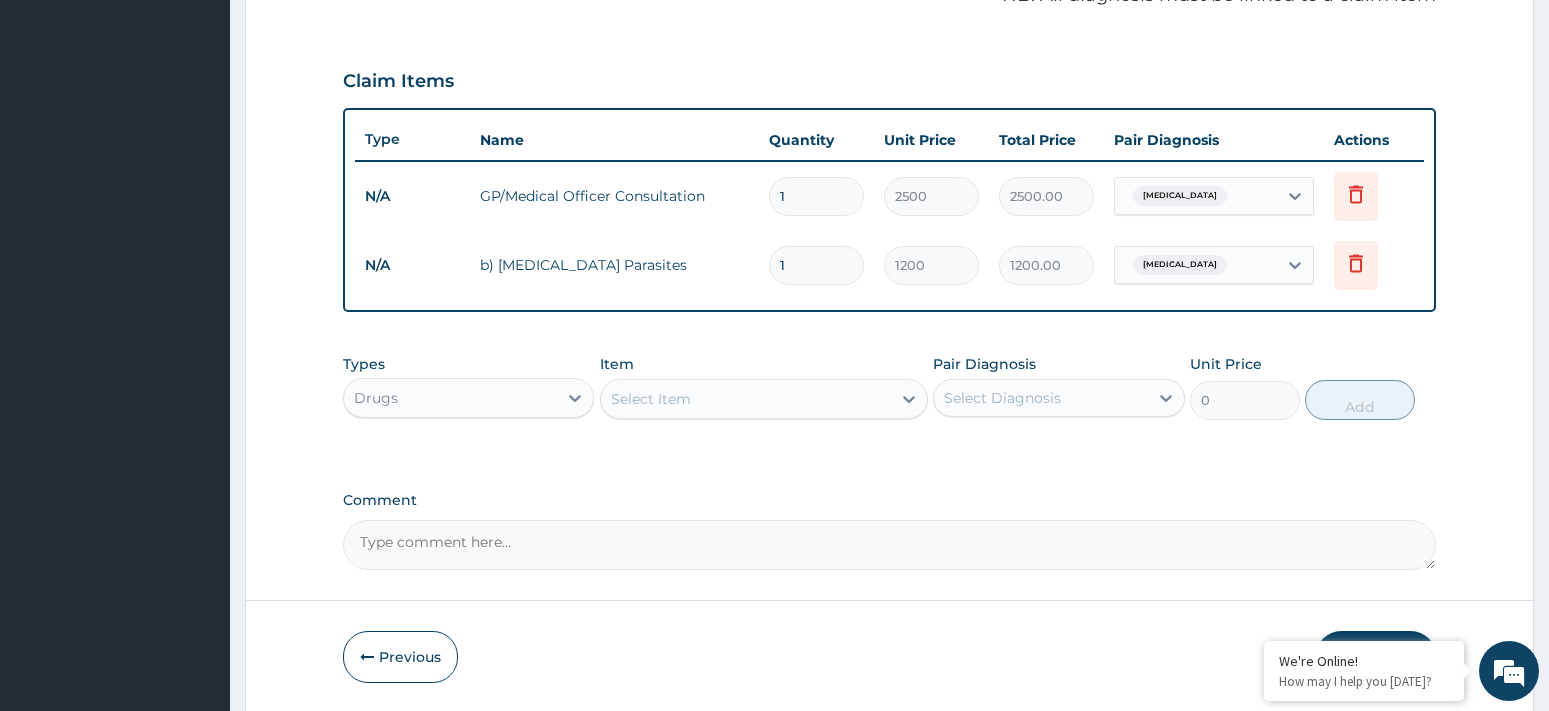 click on "Select Item" at bounding box center [746, 399] 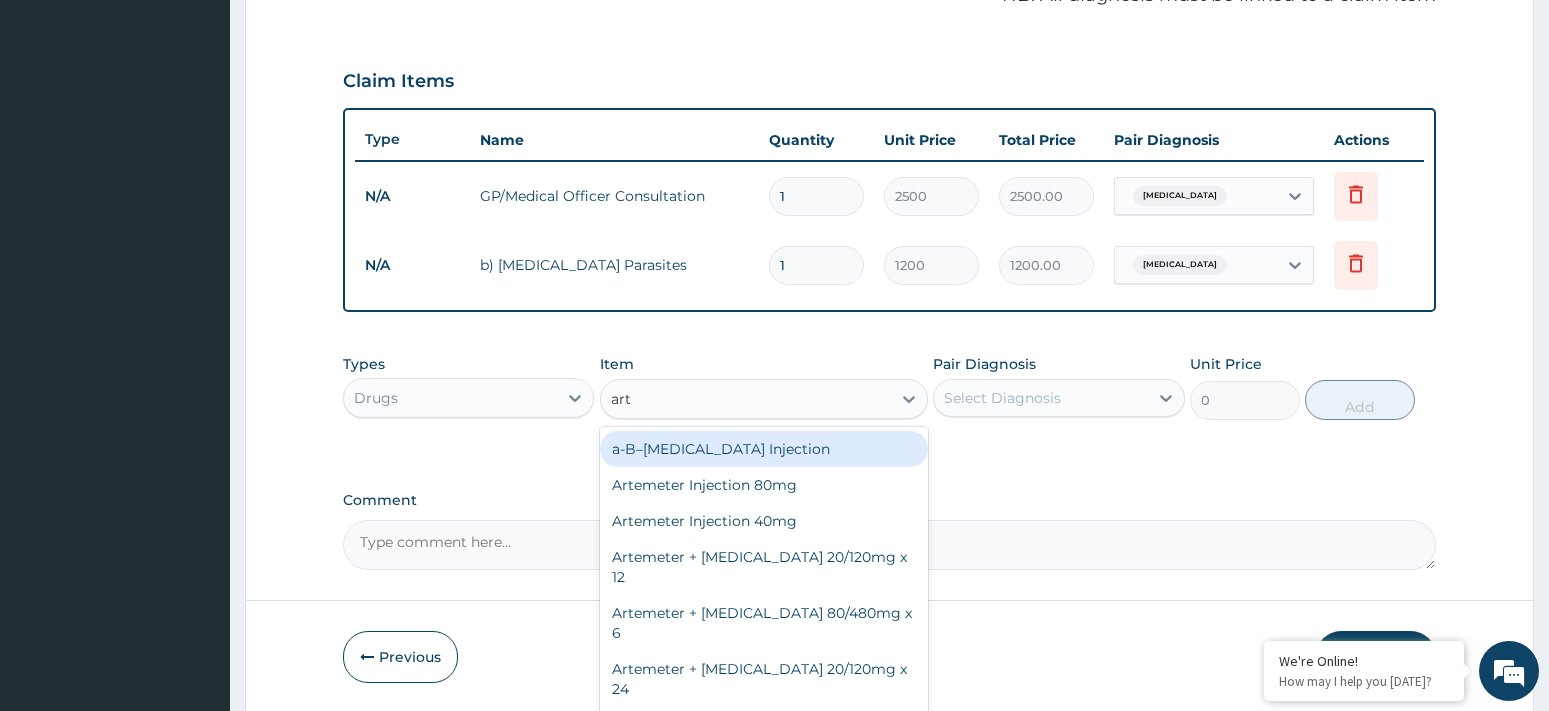 type on "arte" 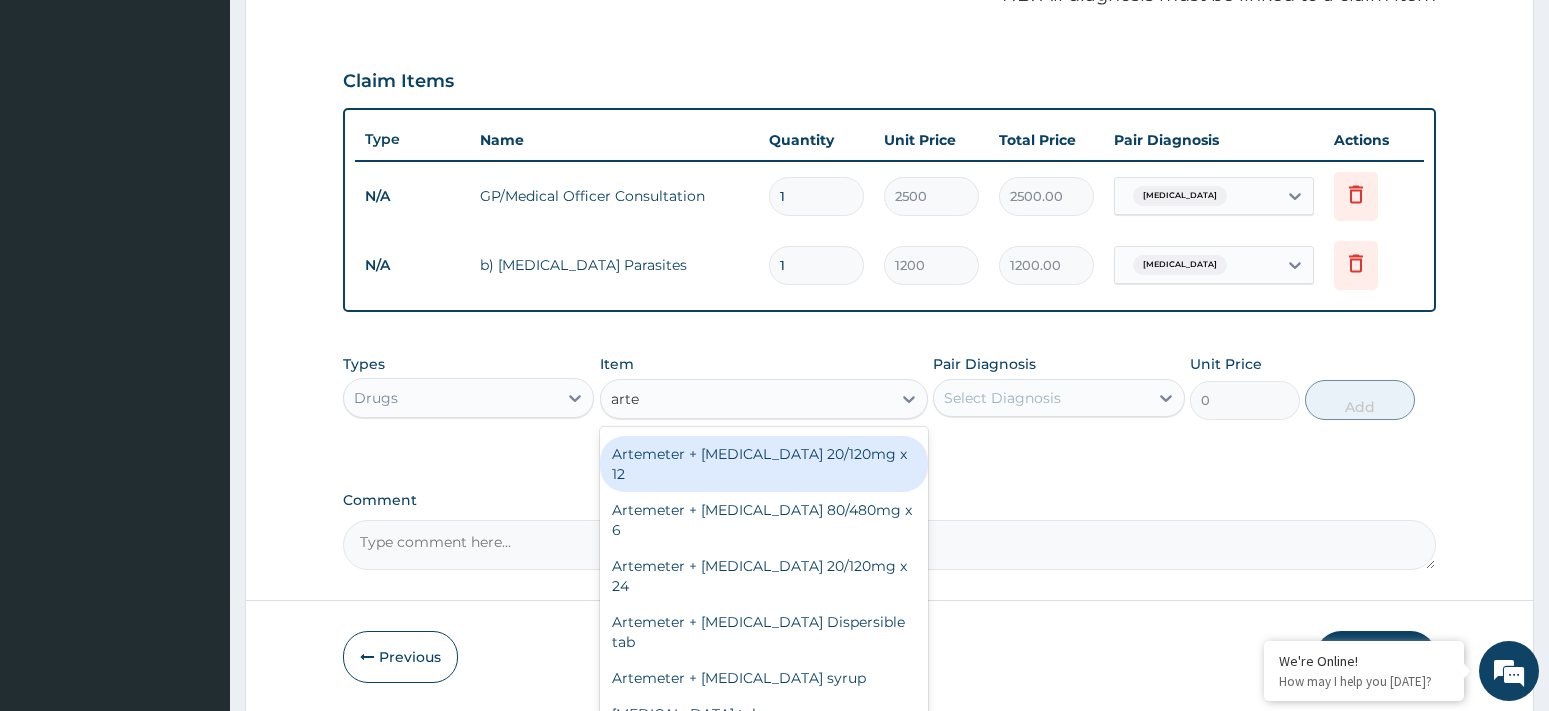 scroll, scrollTop: 108, scrollLeft: 0, axis: vertical 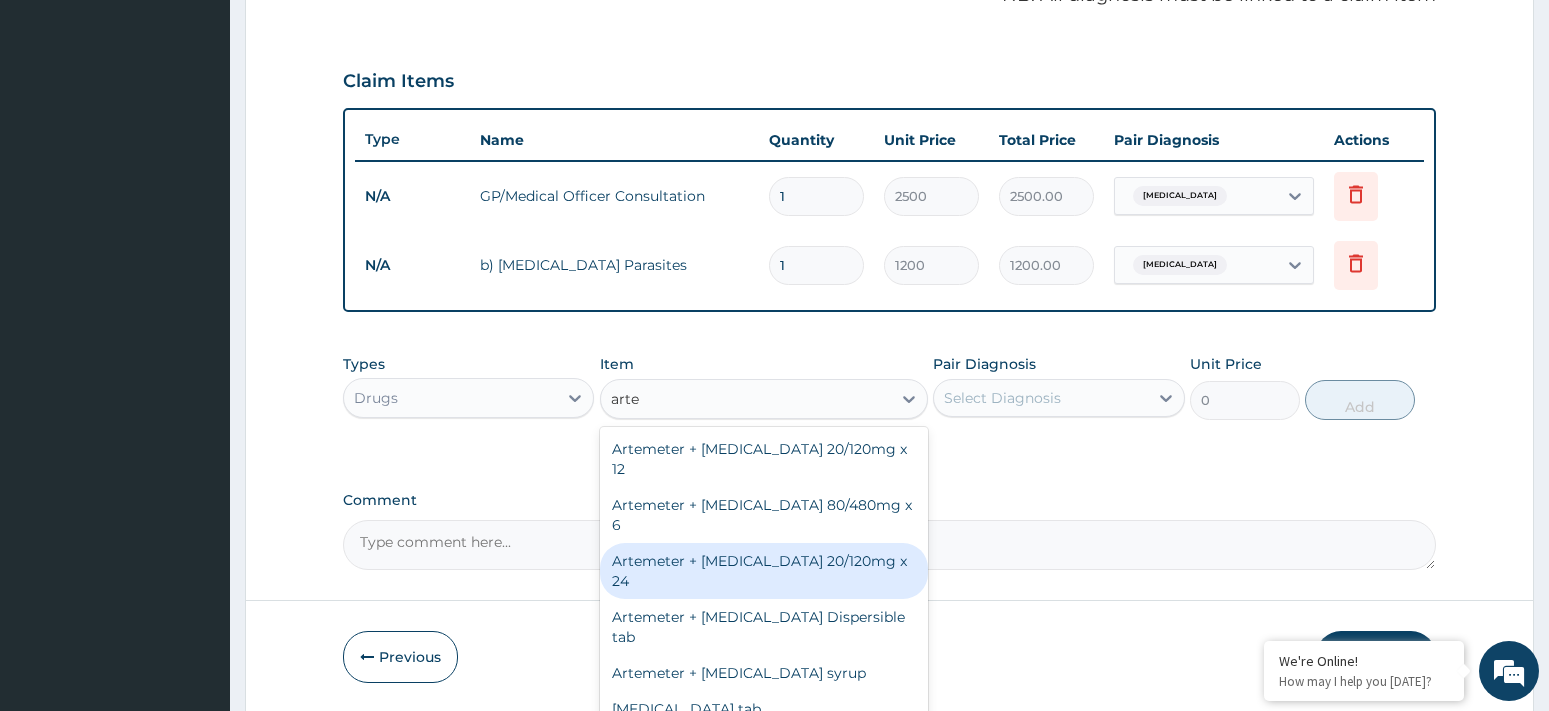 click on "Artemeter + Lumefantrine 20/120mg x 24" at bounding box center (764, 571) 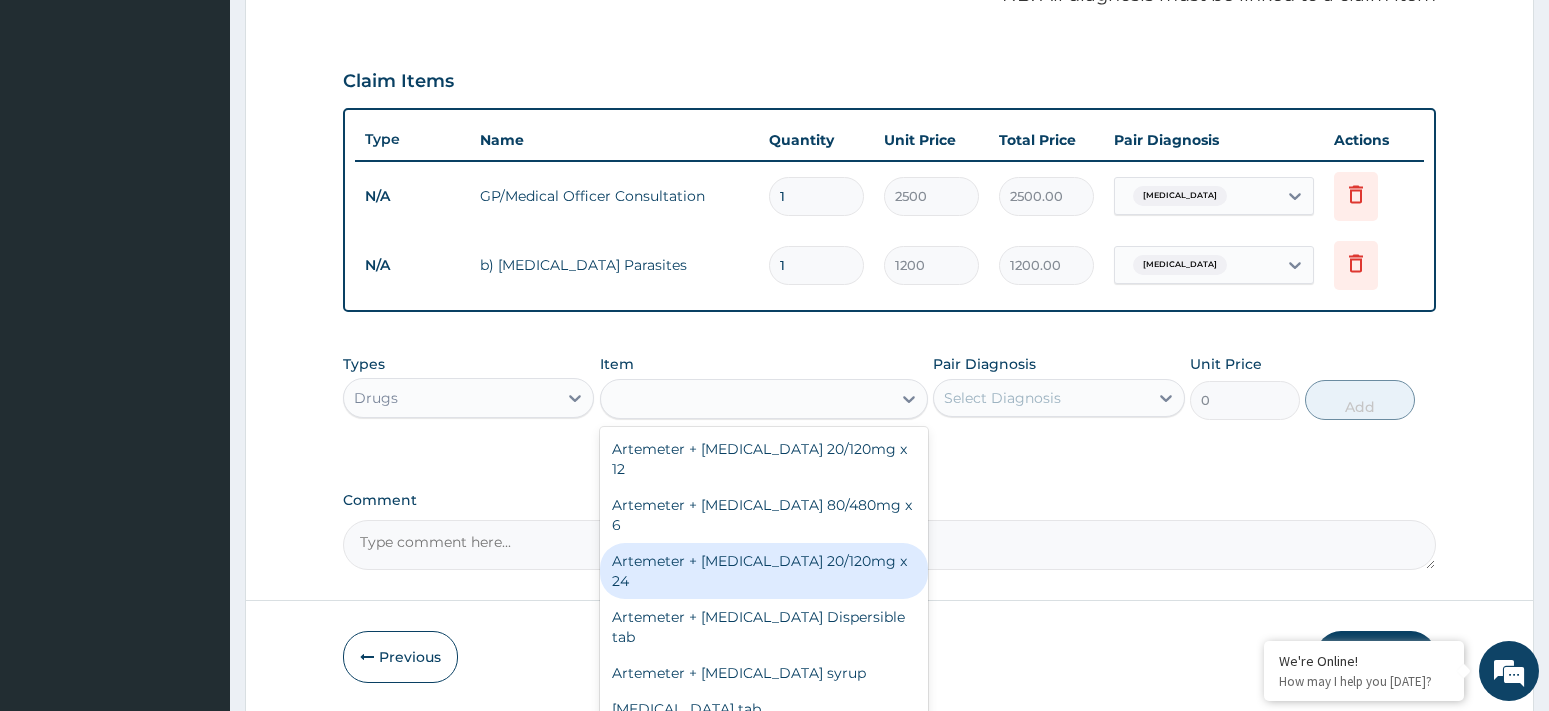 type on "80" 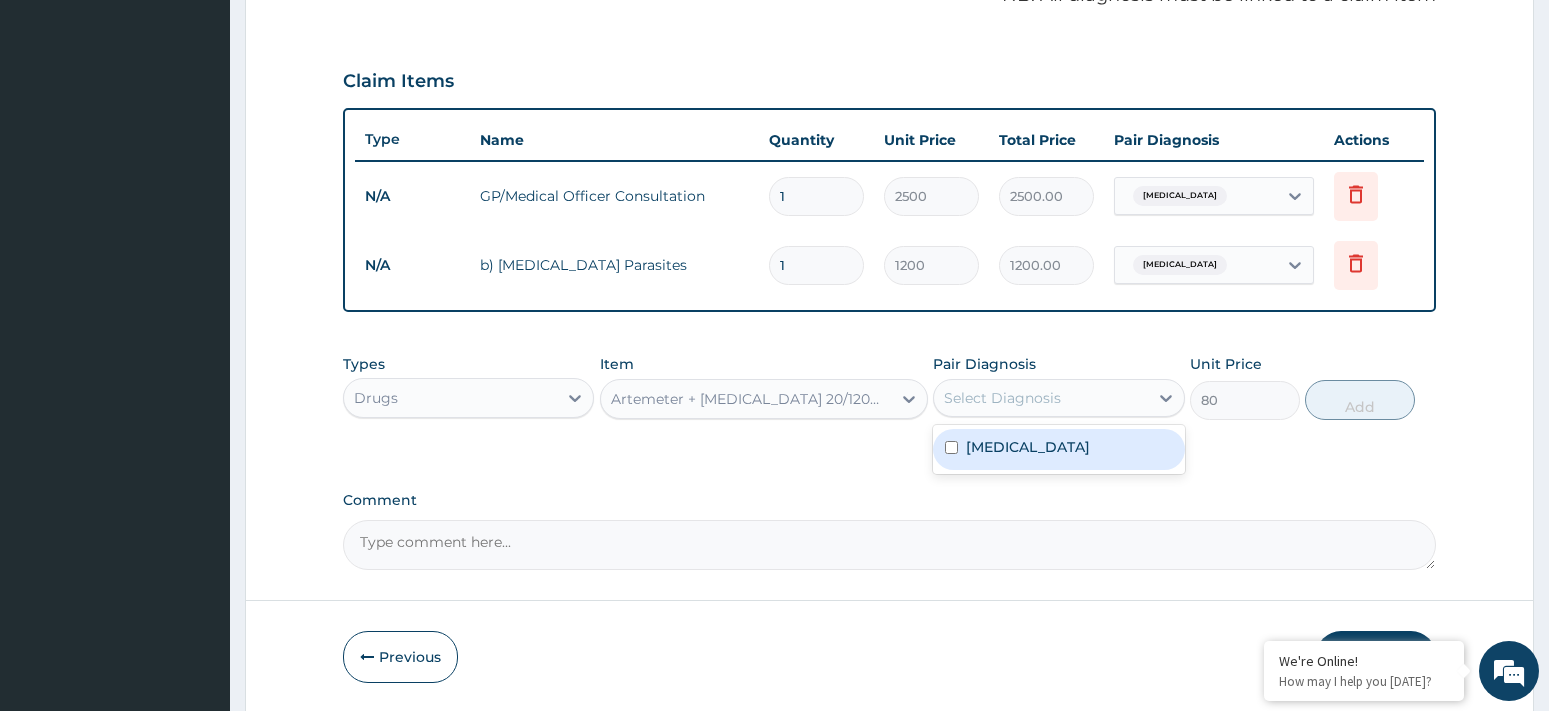 click on "Select Diagnosis" at bounding box center [1002, 398] 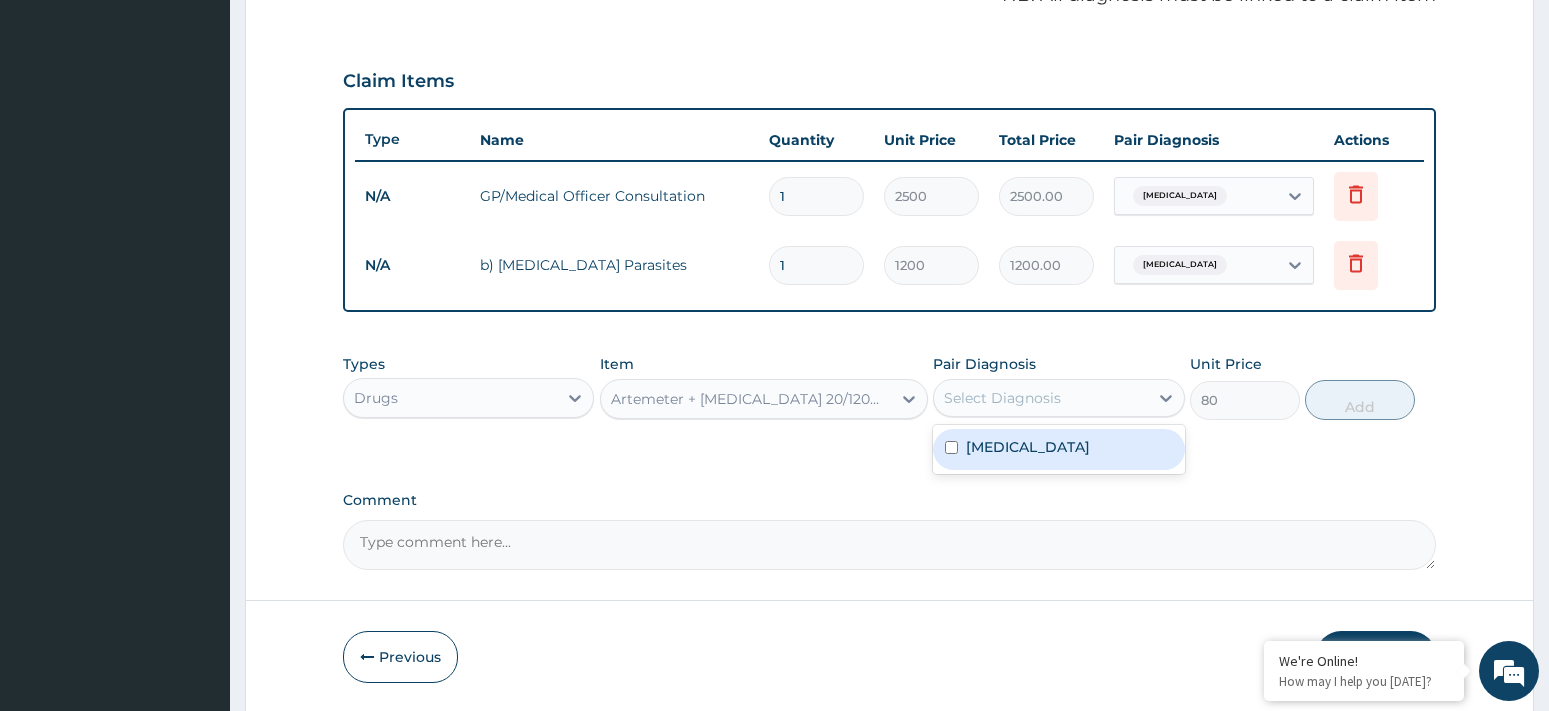 click on "Malaria" at bounding box center [1059, 449] 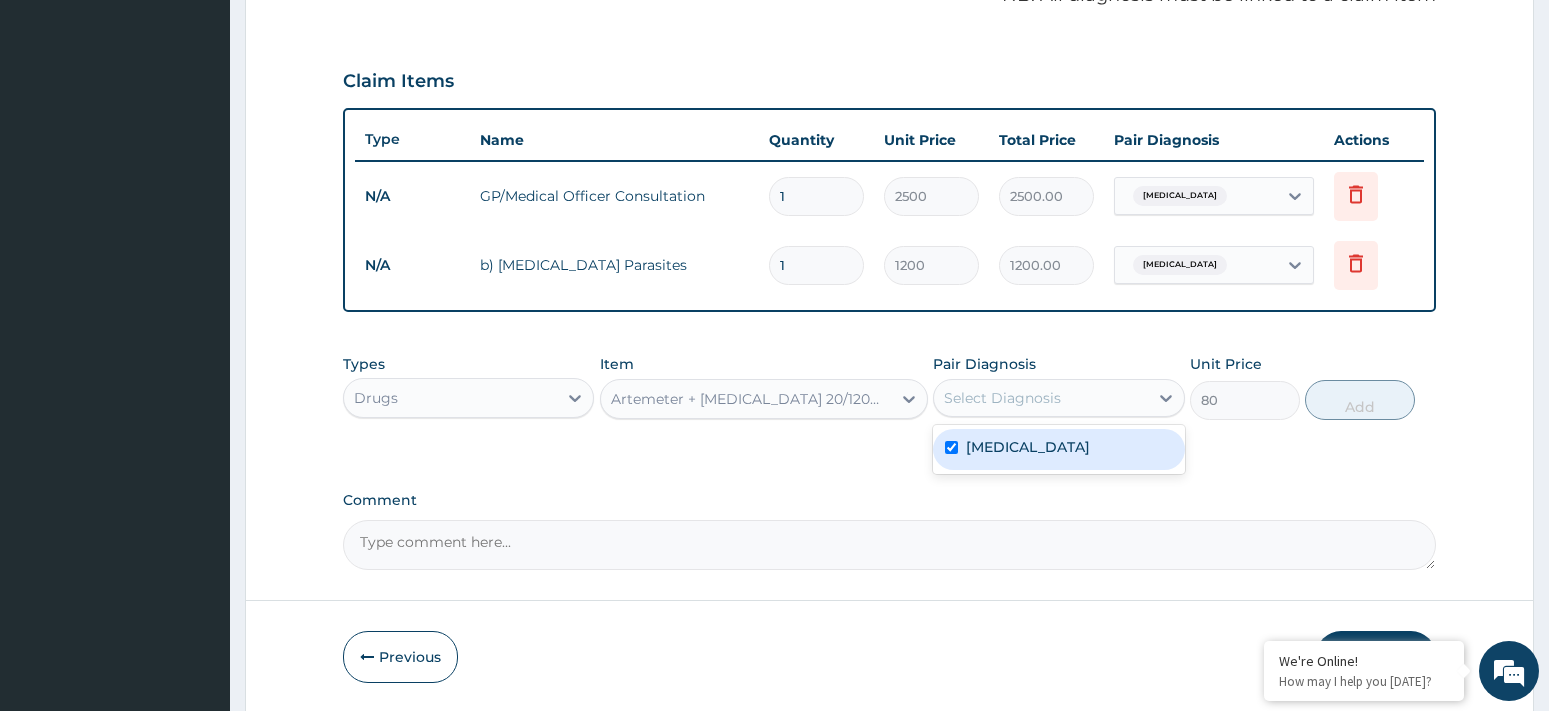 checkbox on "true" 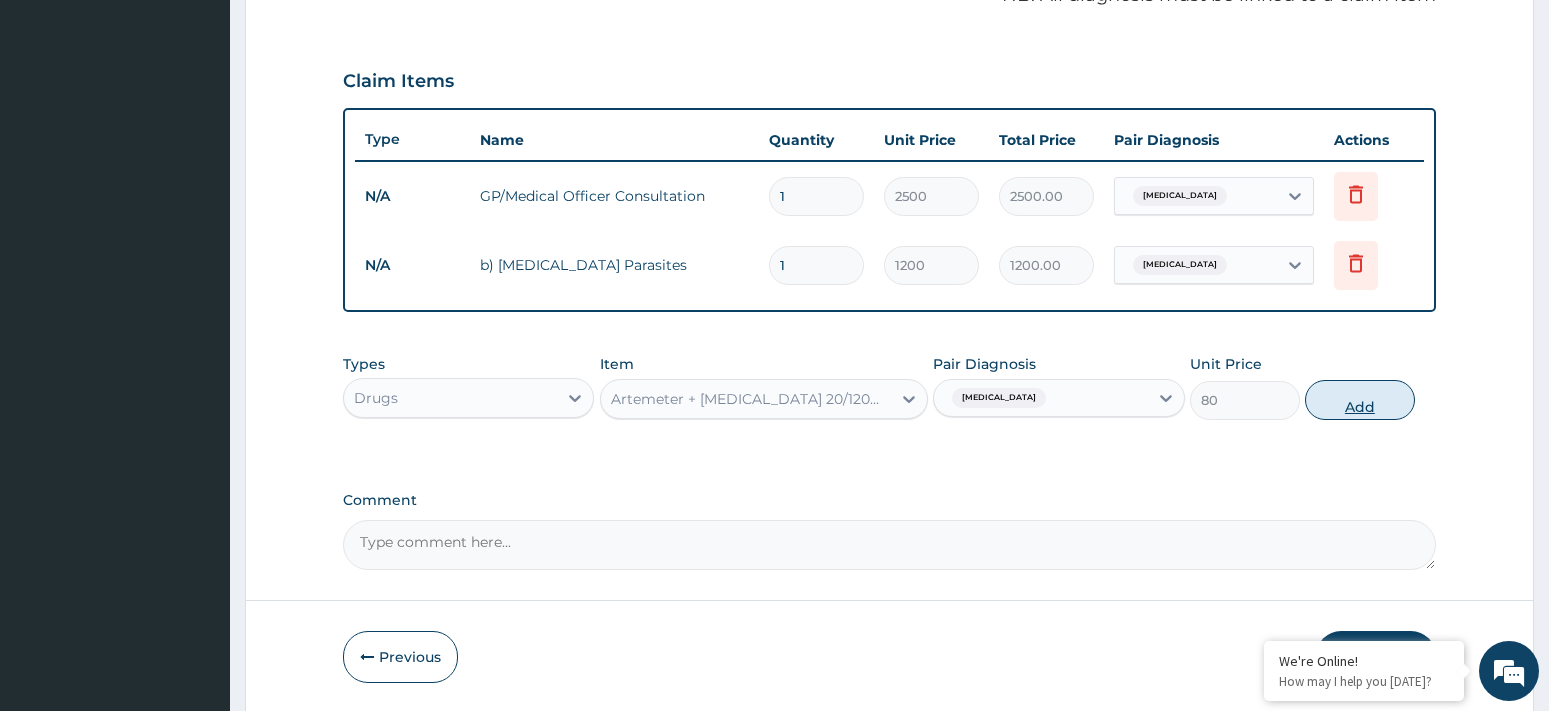 click on "Add" at bounding box center (1359, 400) 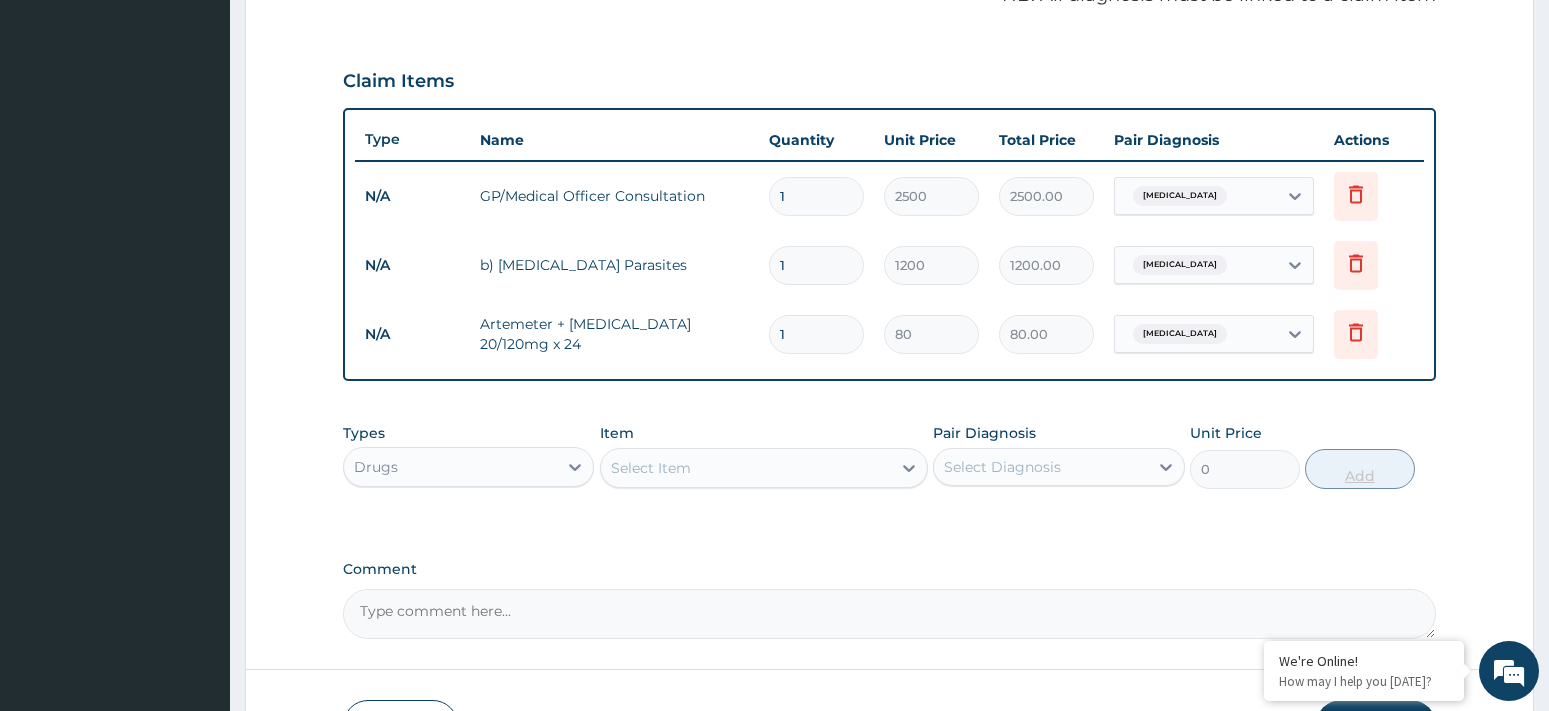 type 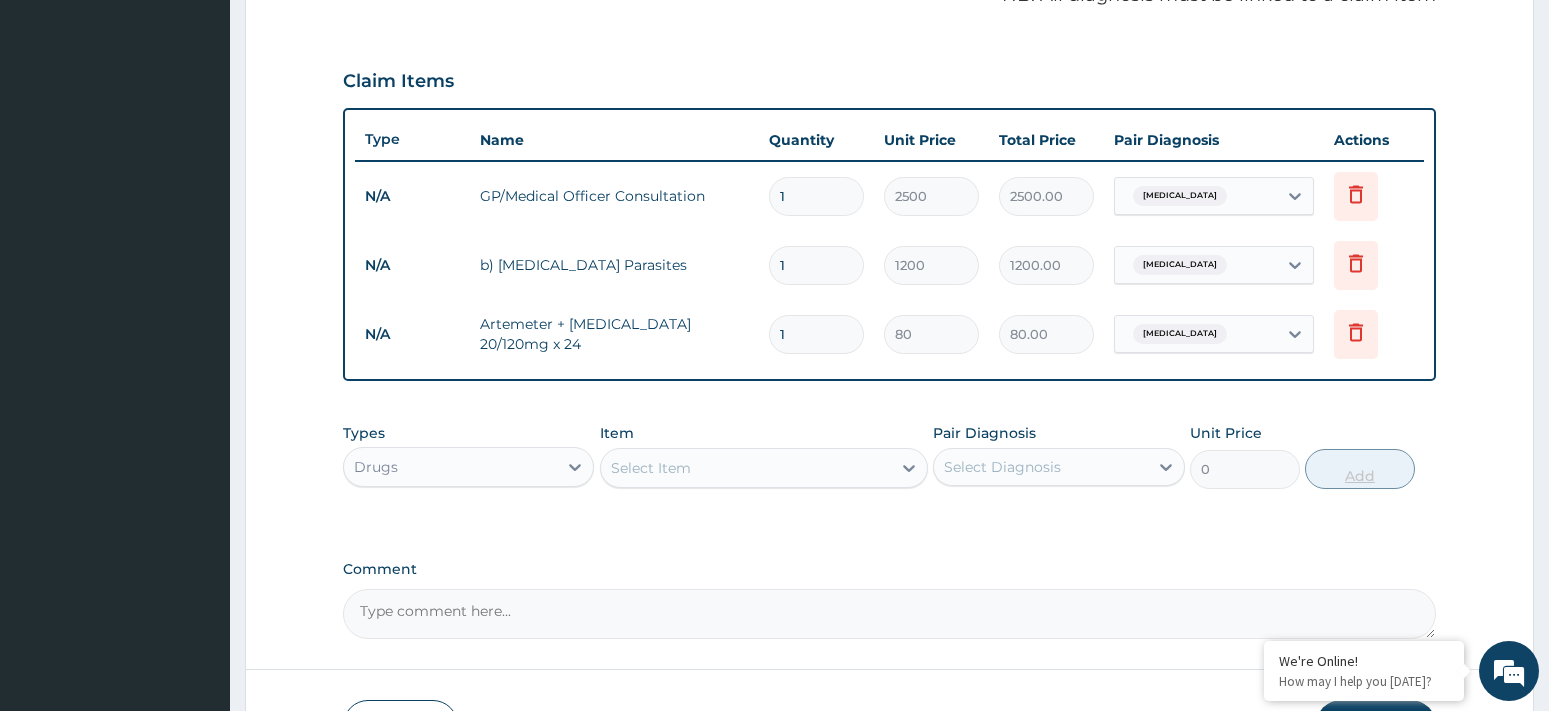 type on "0.00" 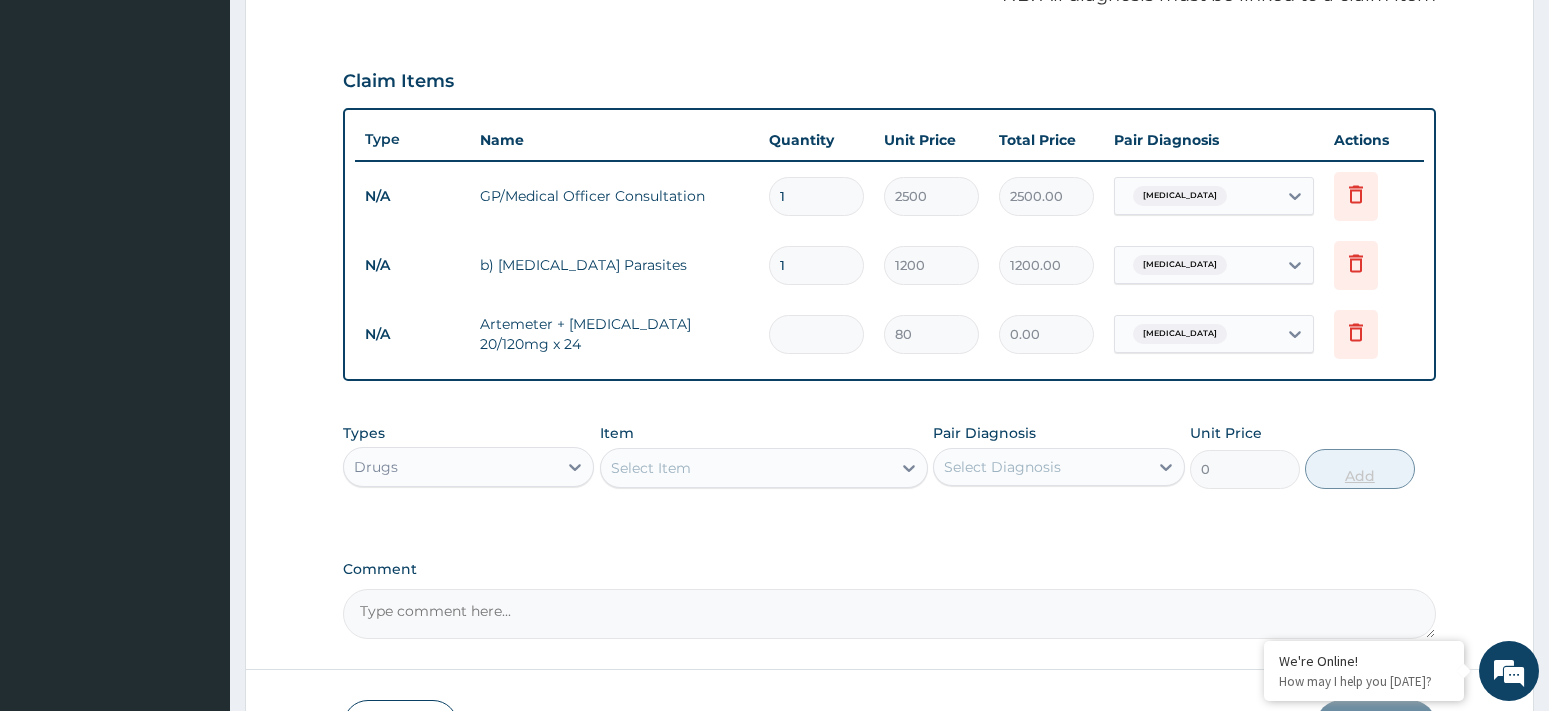 type on "2" 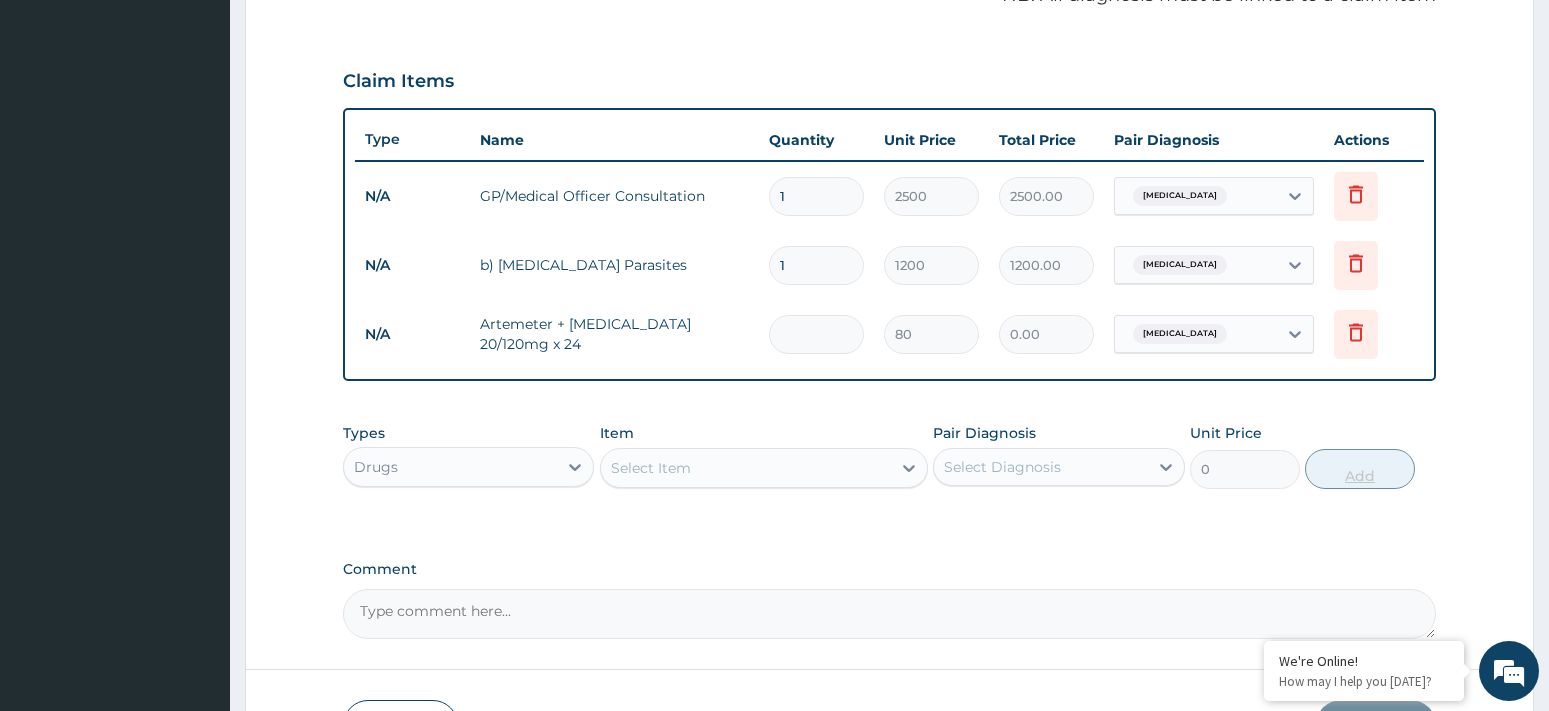 type on "160.00" 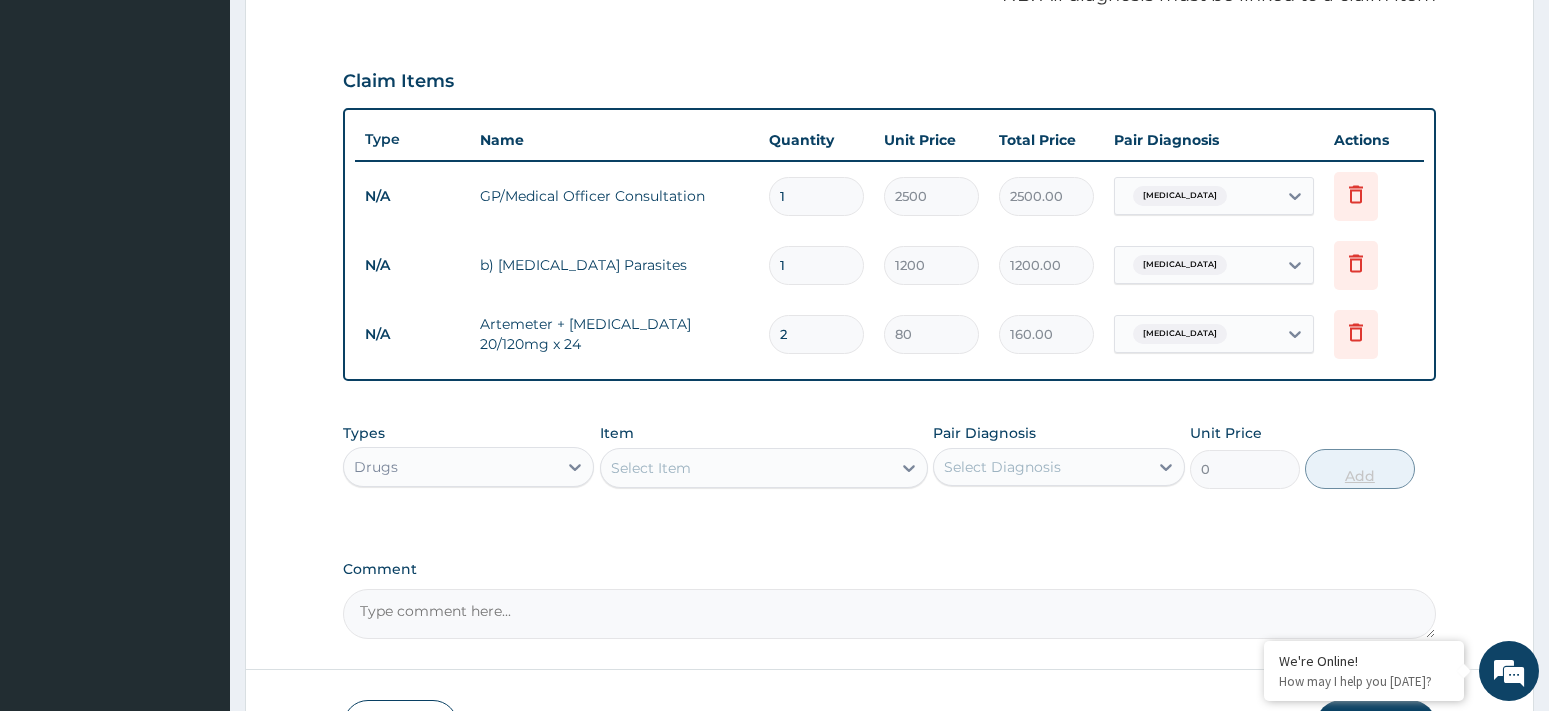 type on "24" 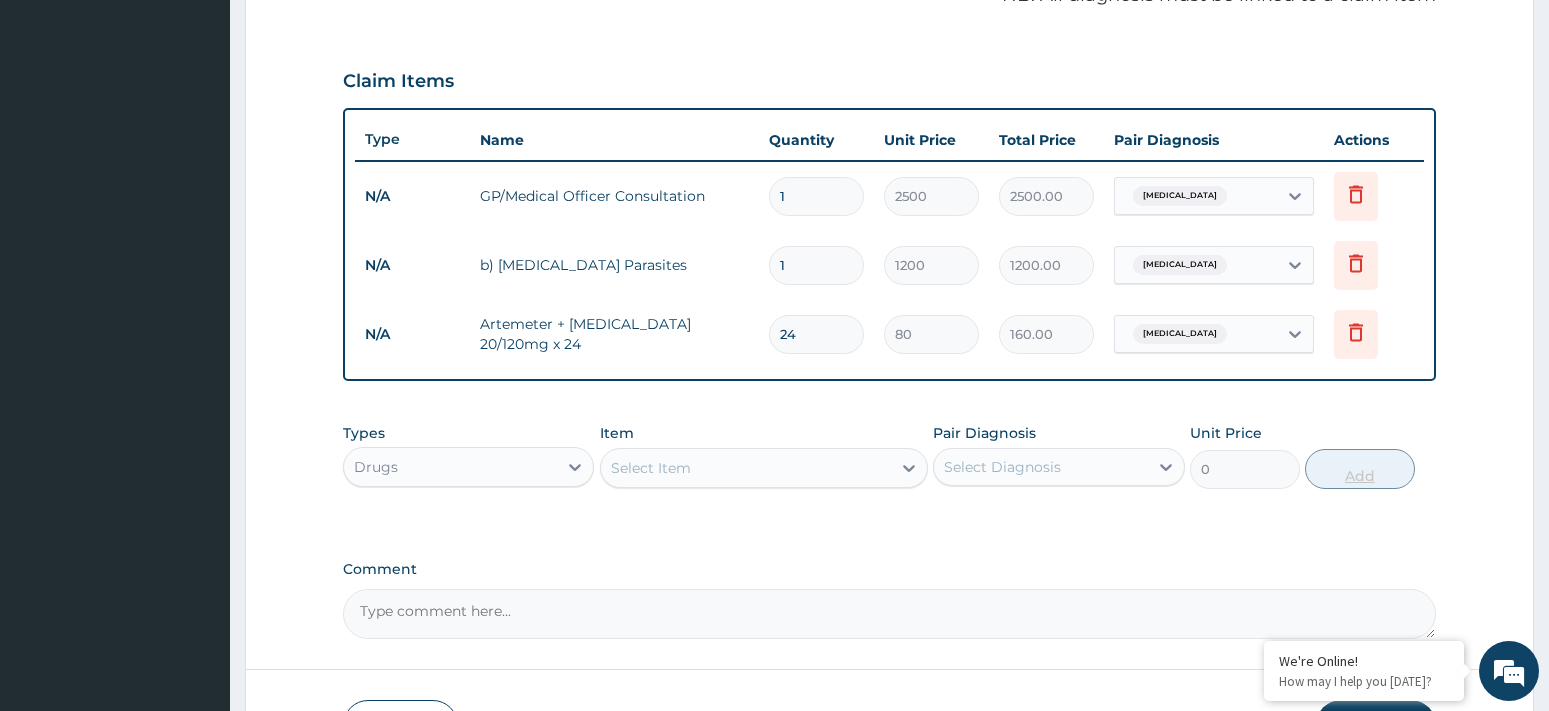 type on "1920.00" 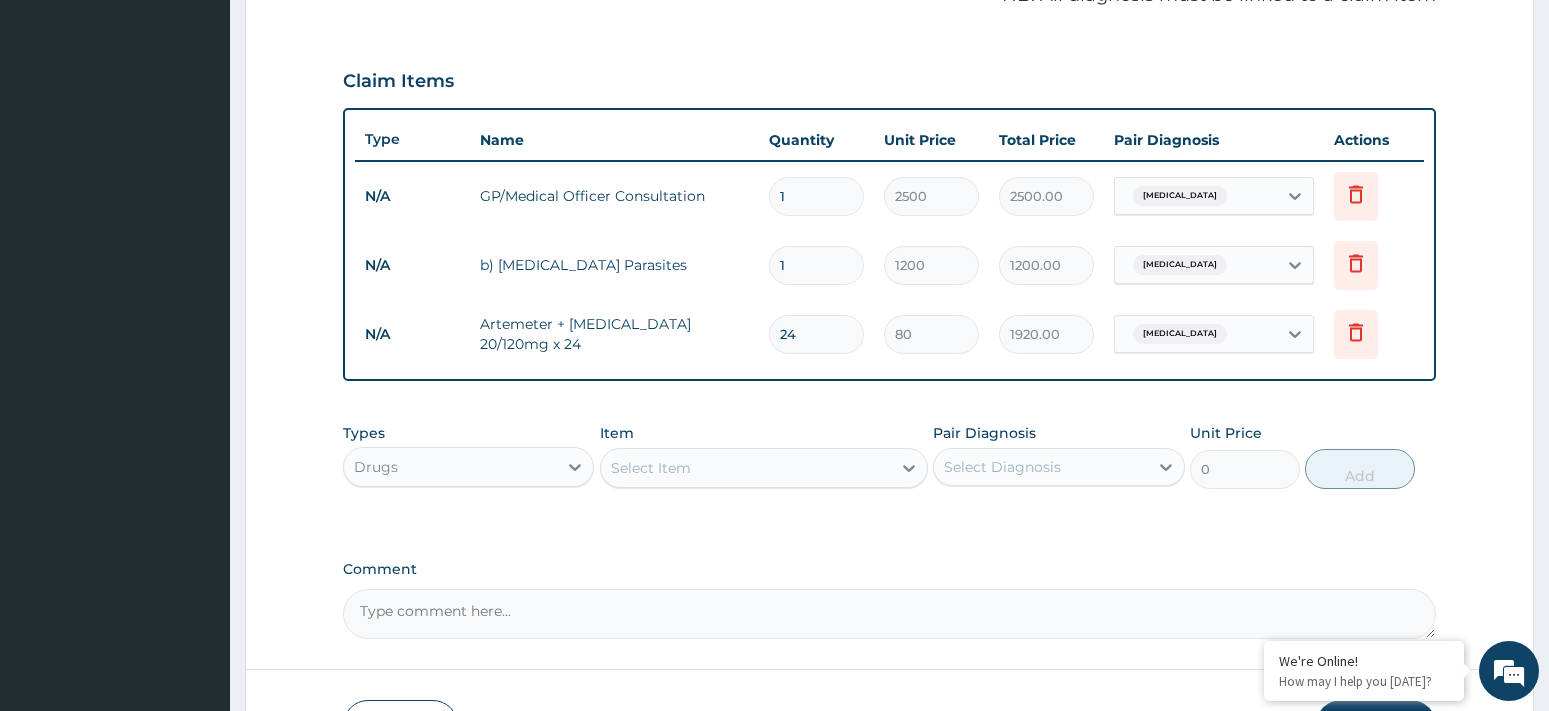type on "24" 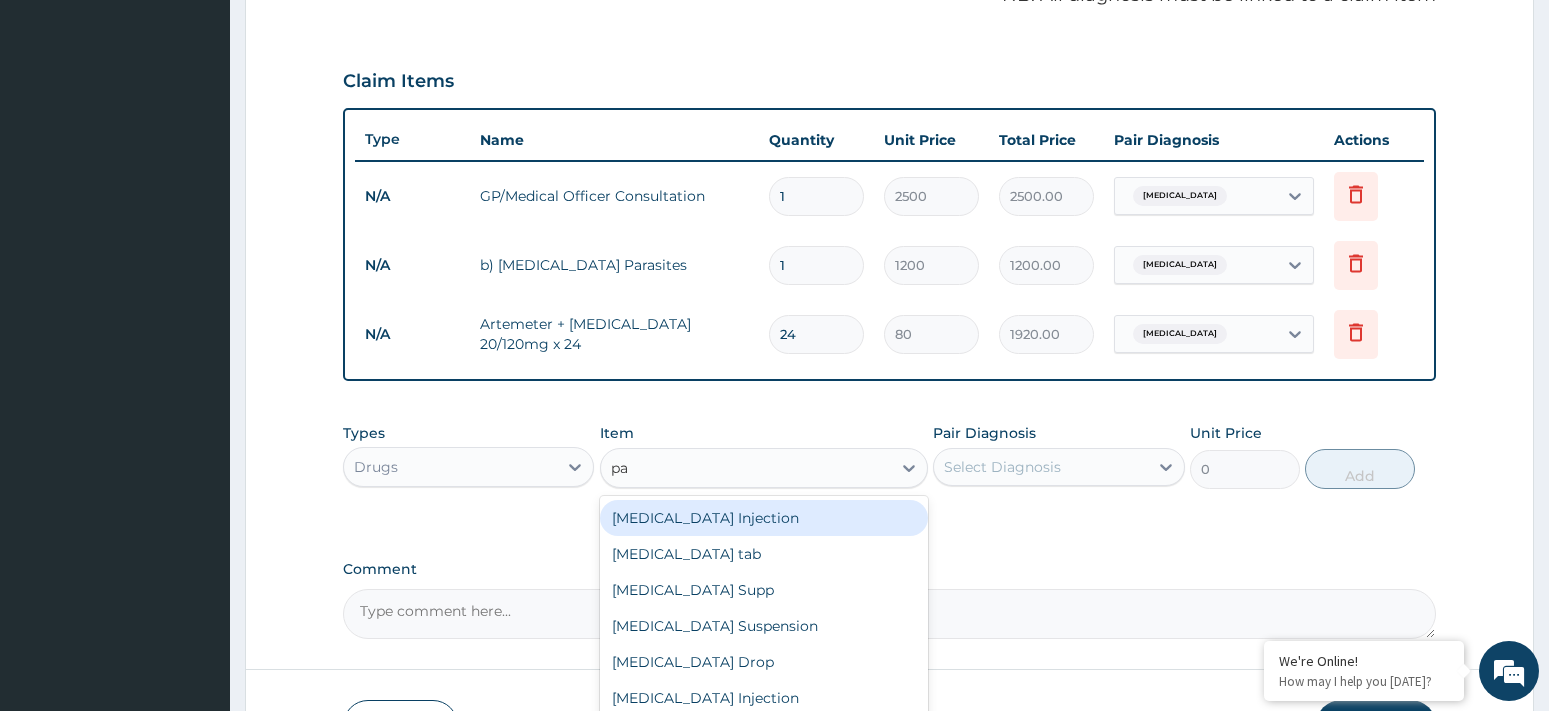type on "par" 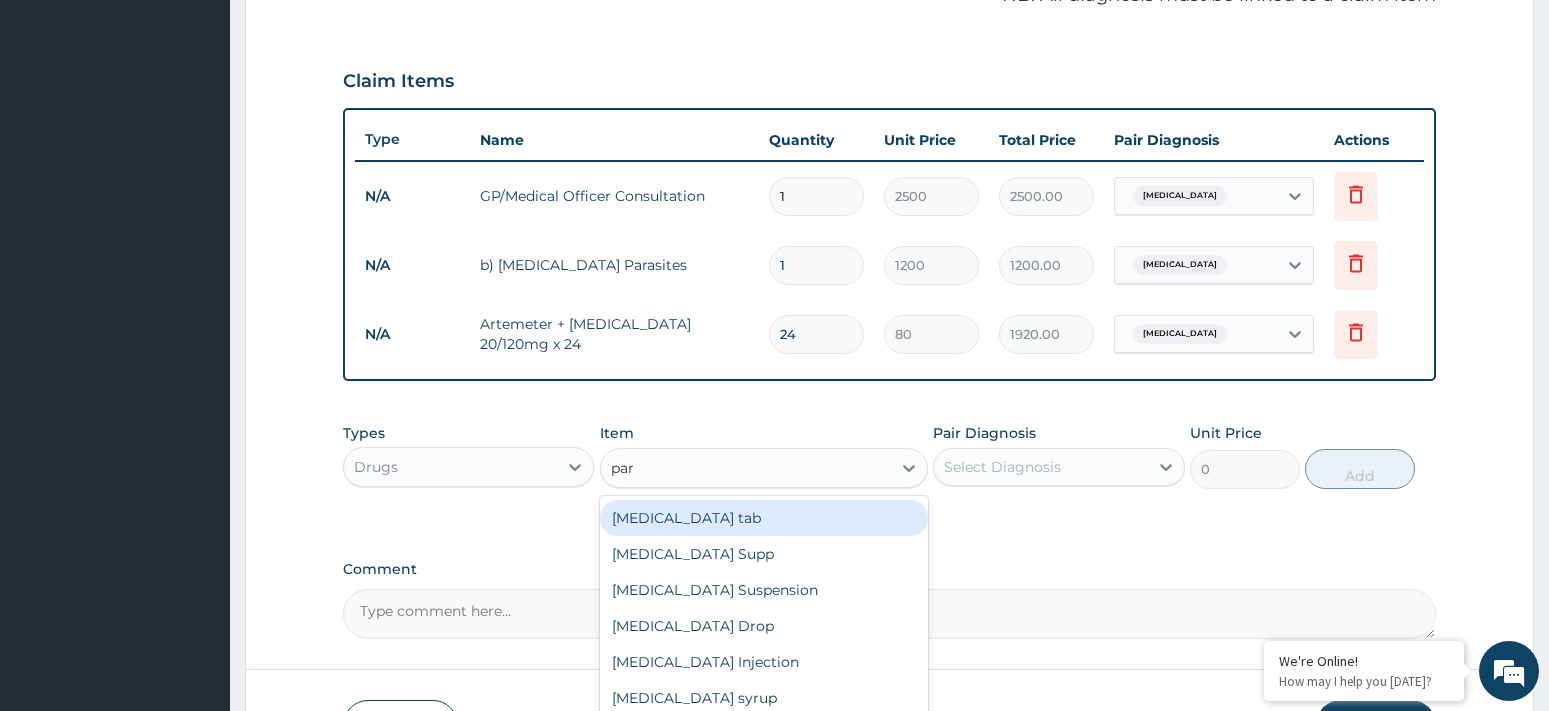 click on "Paracetamol tab" at bounding box center (764, 518) 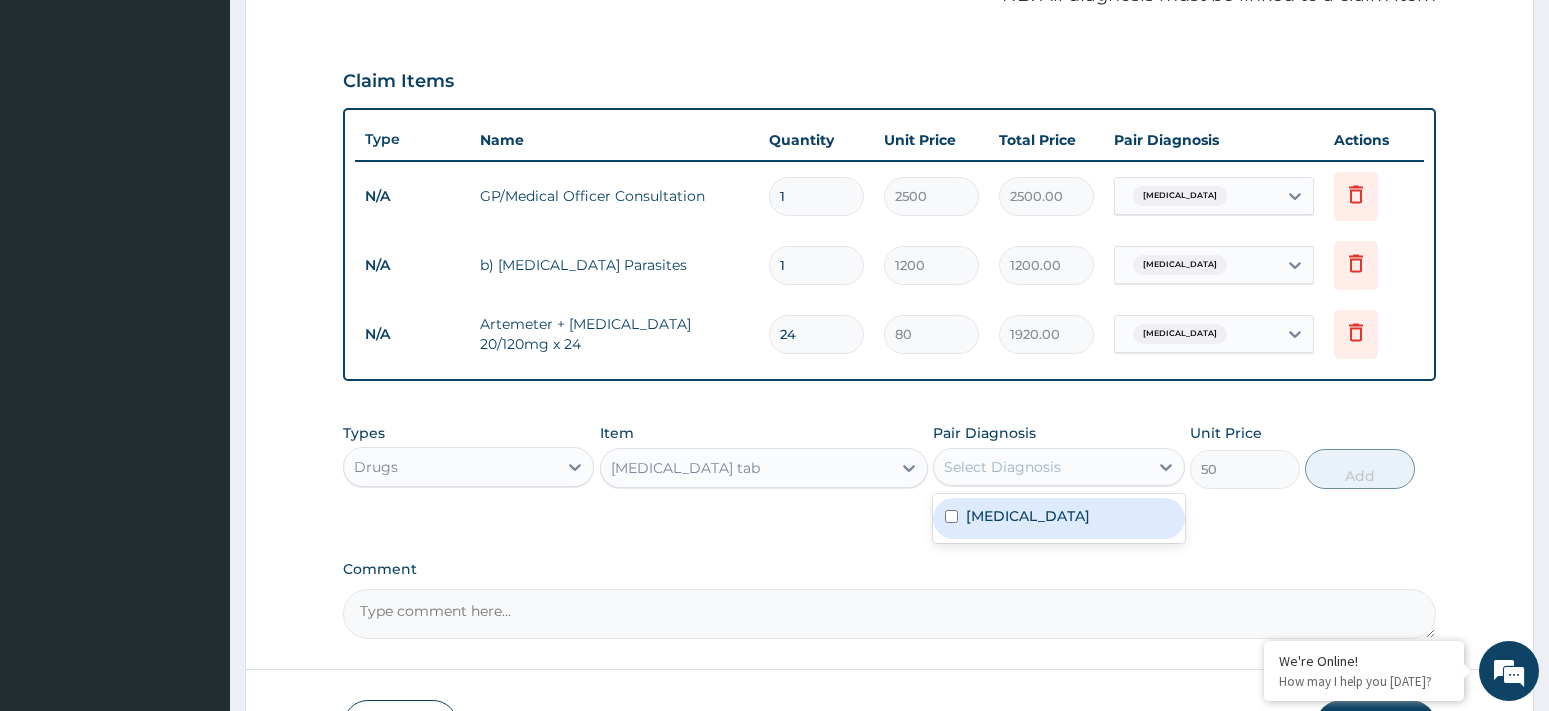click on "Select Diagnosis" at bounding box center (1002, 467) 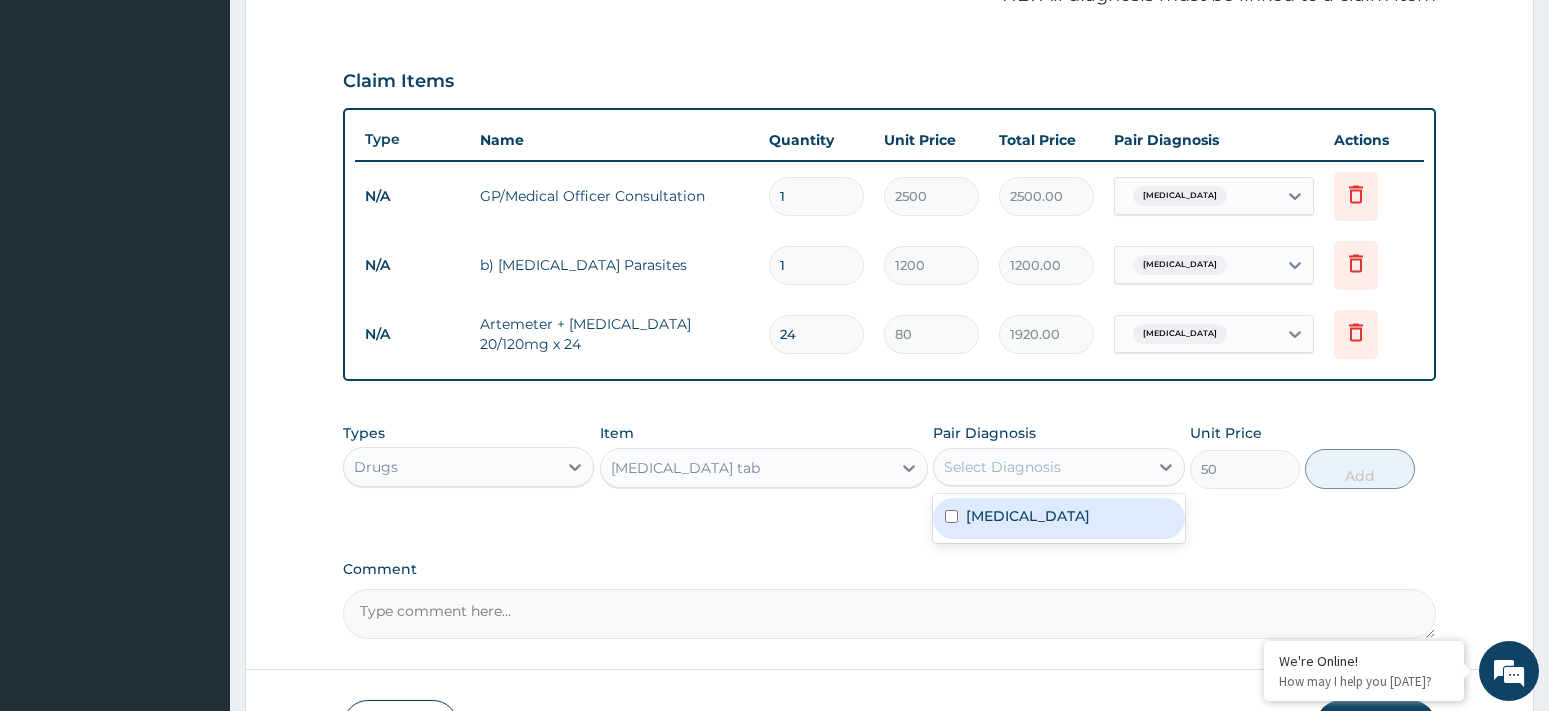click on "Malaria" at bounding box center [1028, 516] 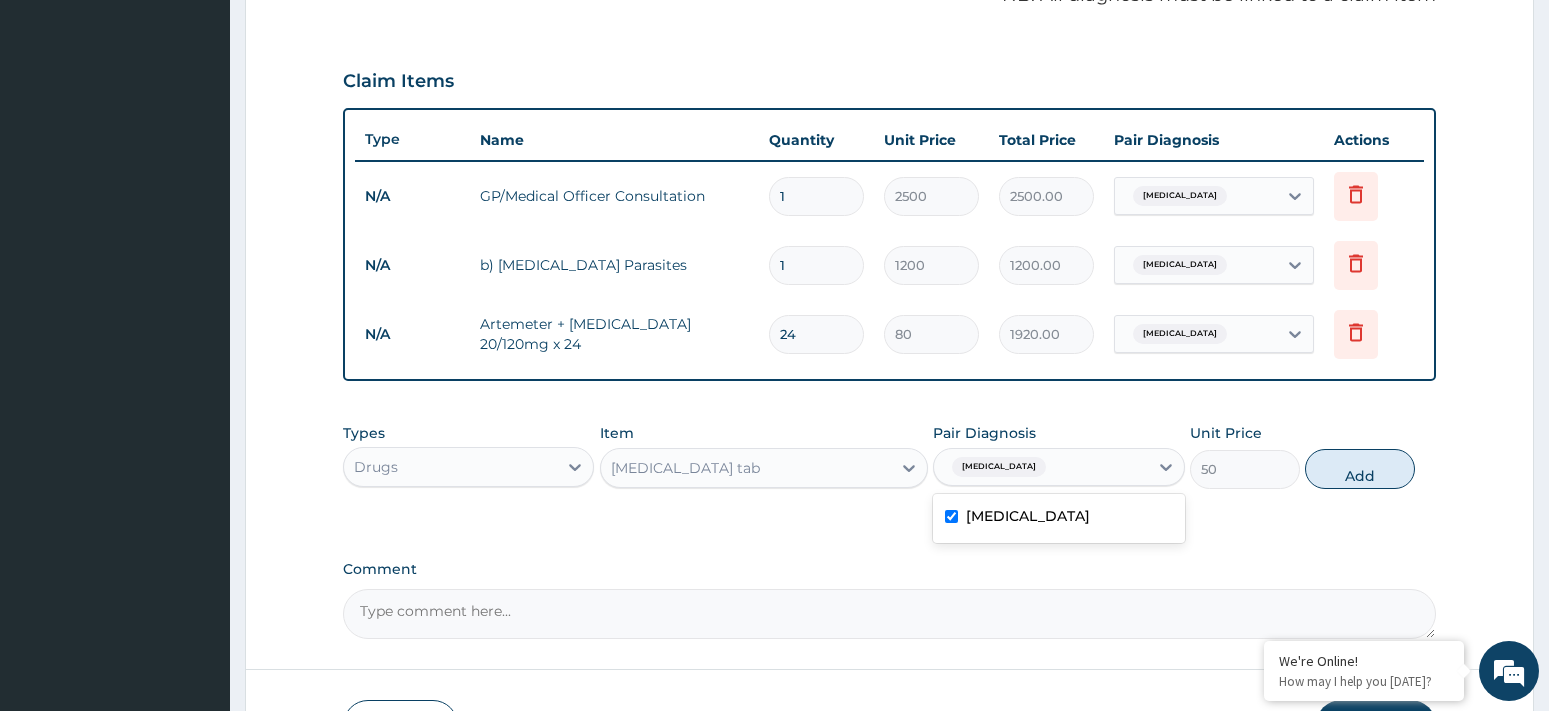 checkbox on "true" 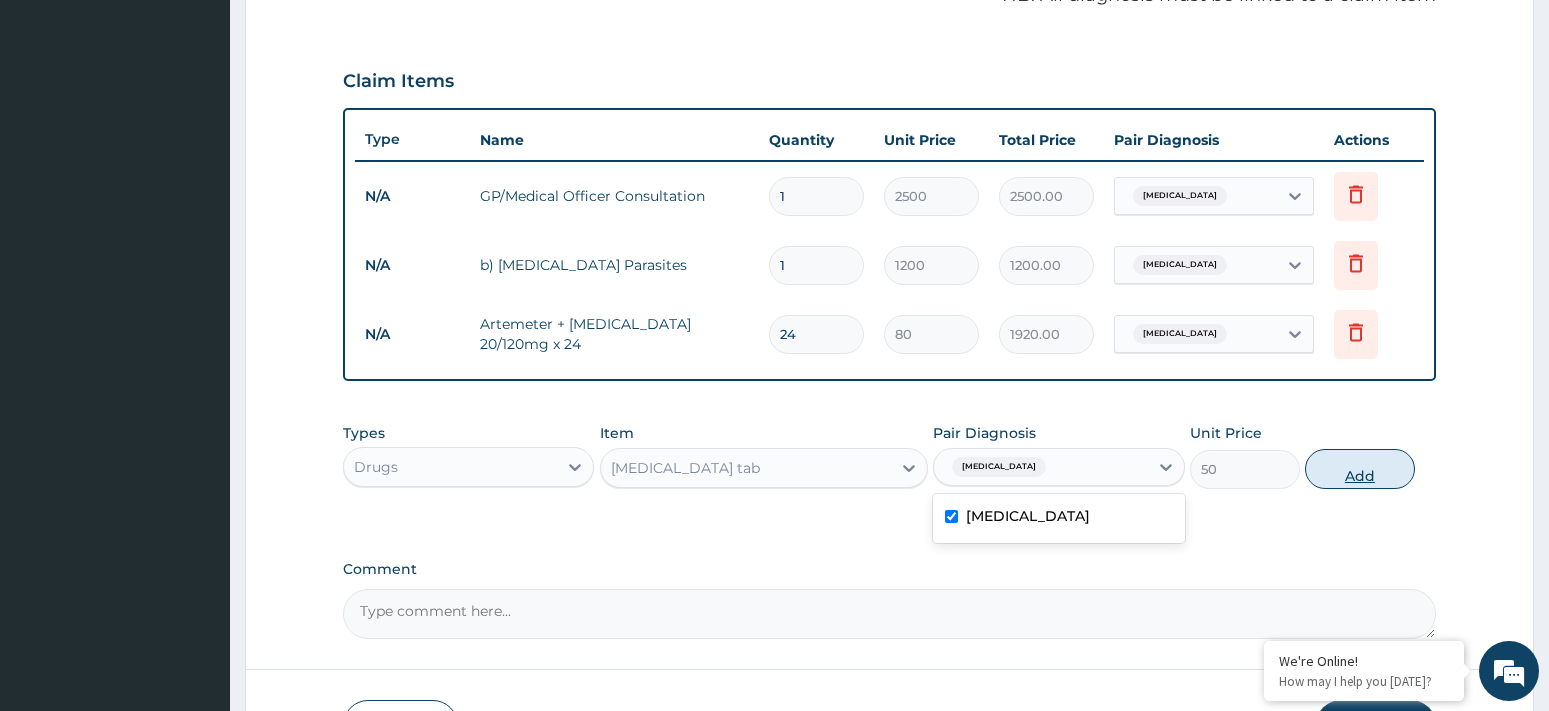 click on "Add" at bounding box center [1359, 469] 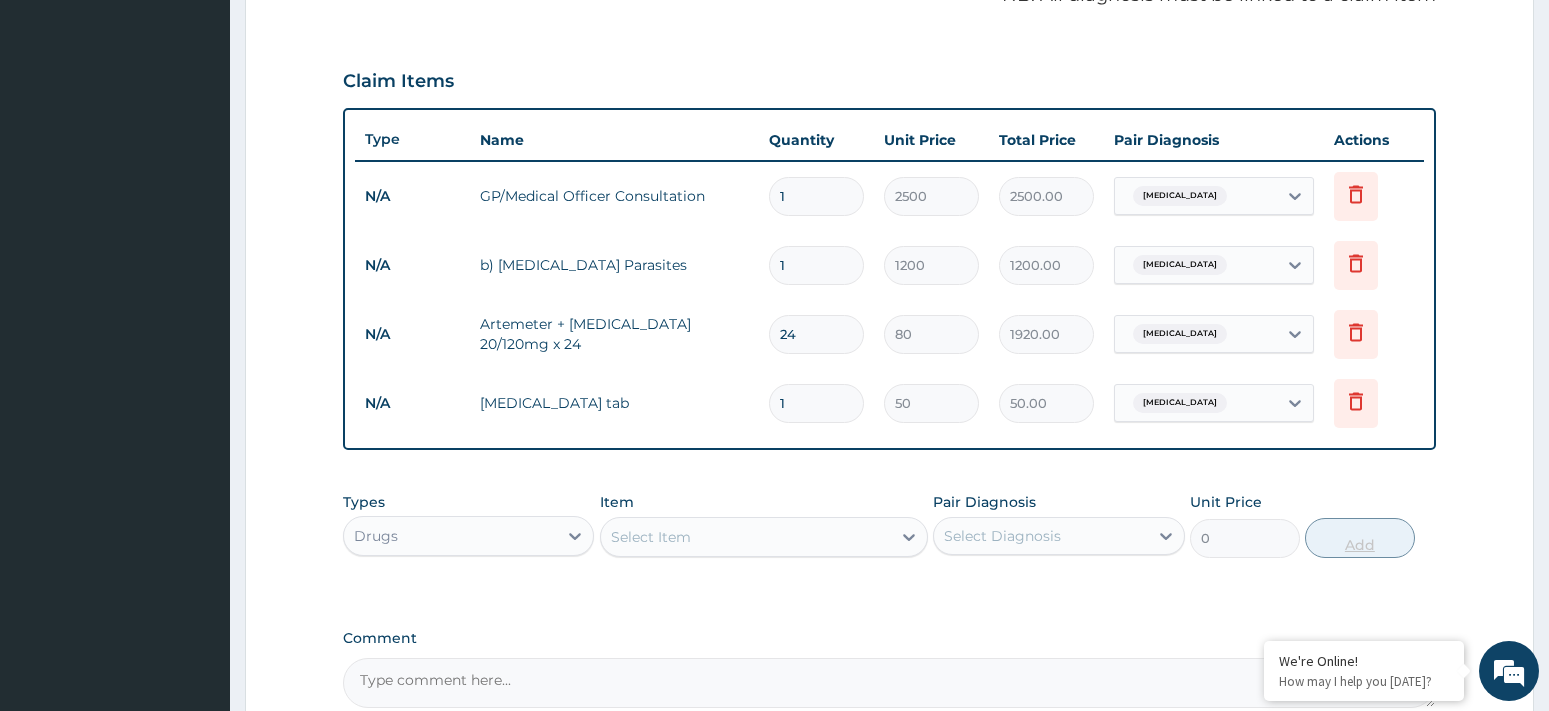 type on "18" 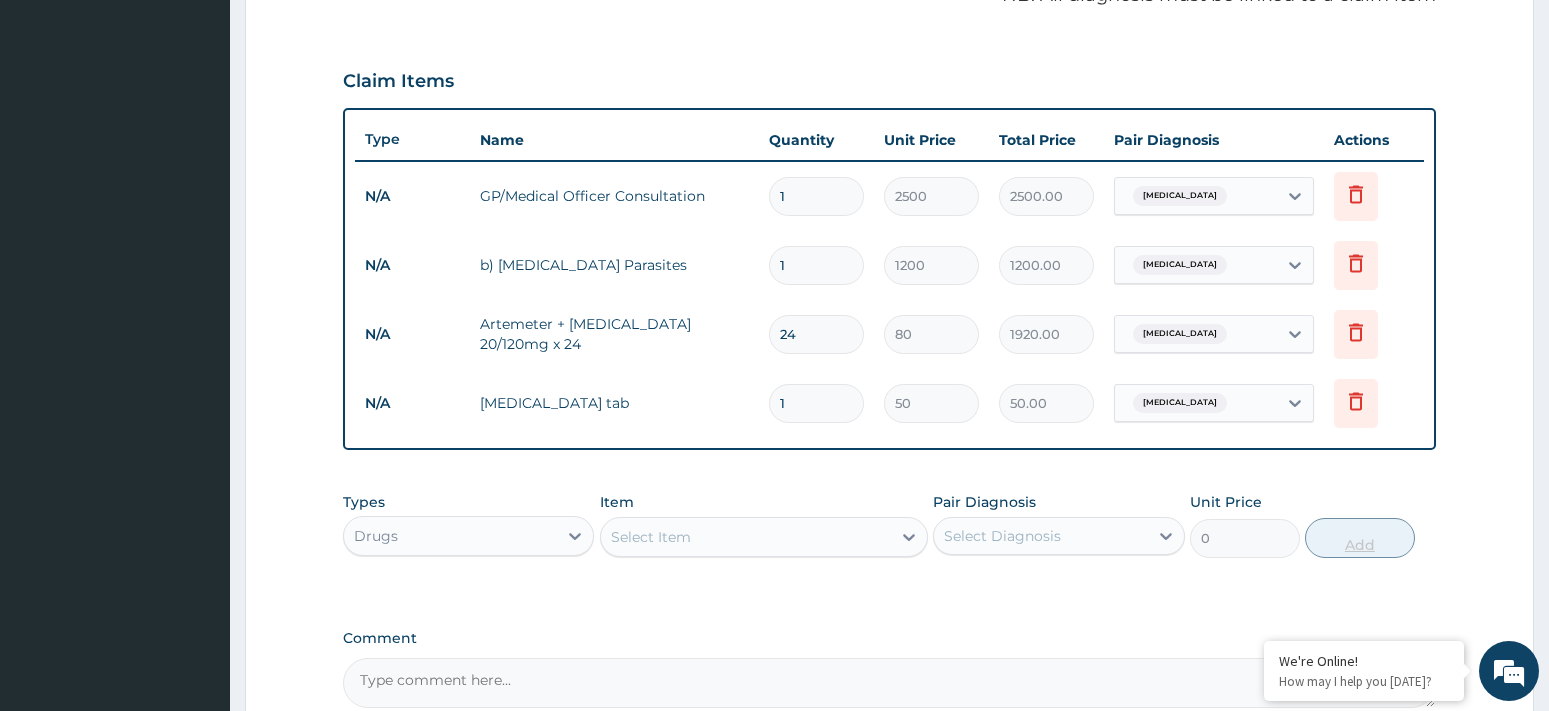 type on "900.00" 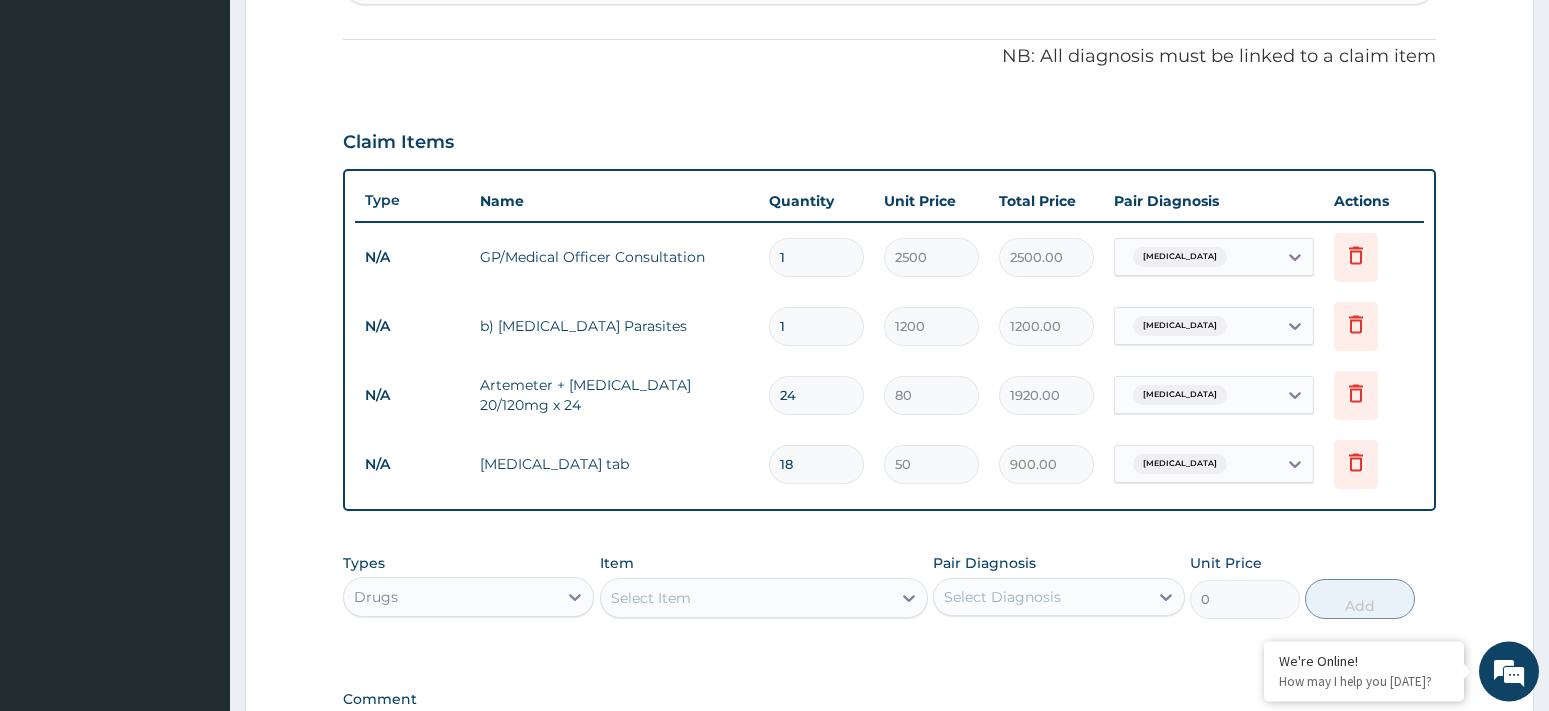 scroll, scrollTop: 612, scrollLeft: 0, axis: vertical 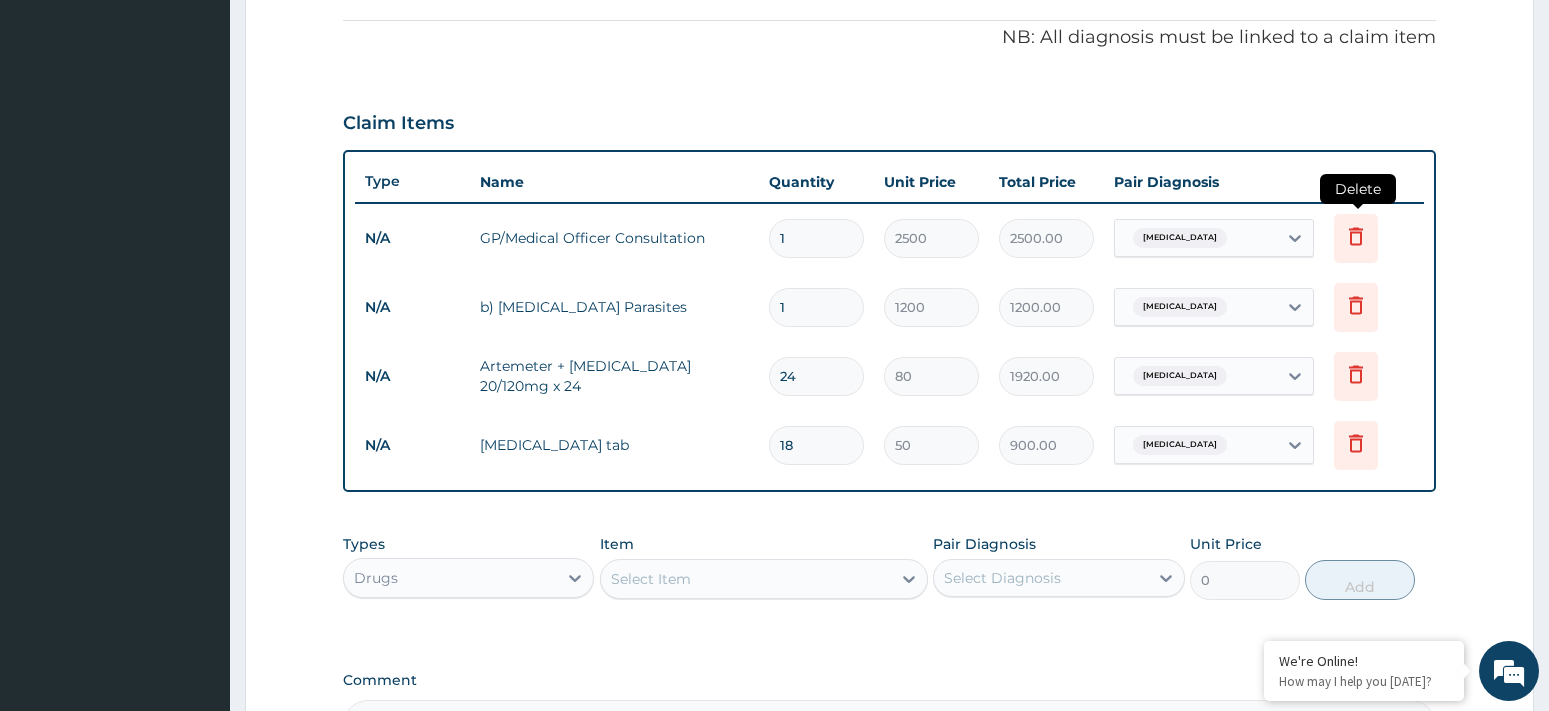 type on "18" 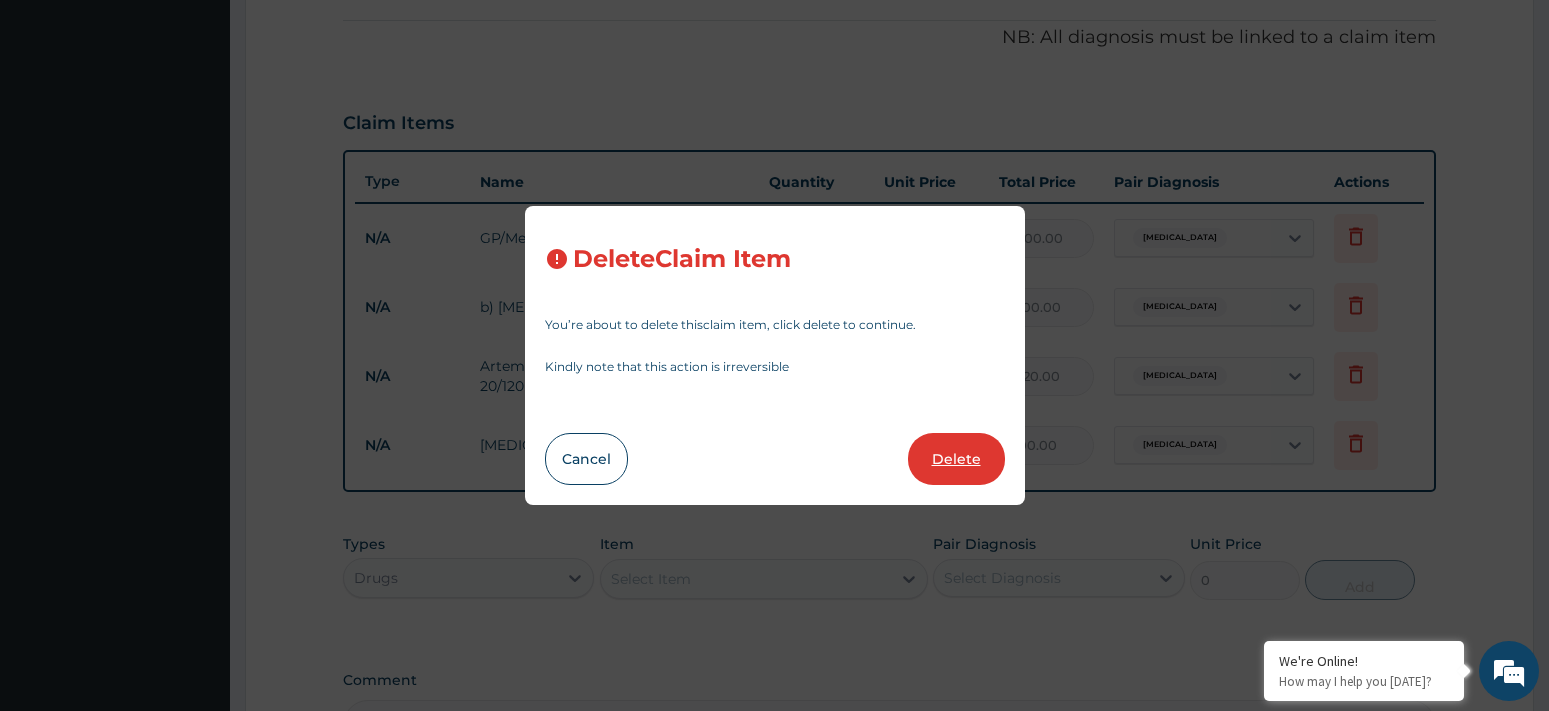 click on "Delete" at bounding box center [956, 459] 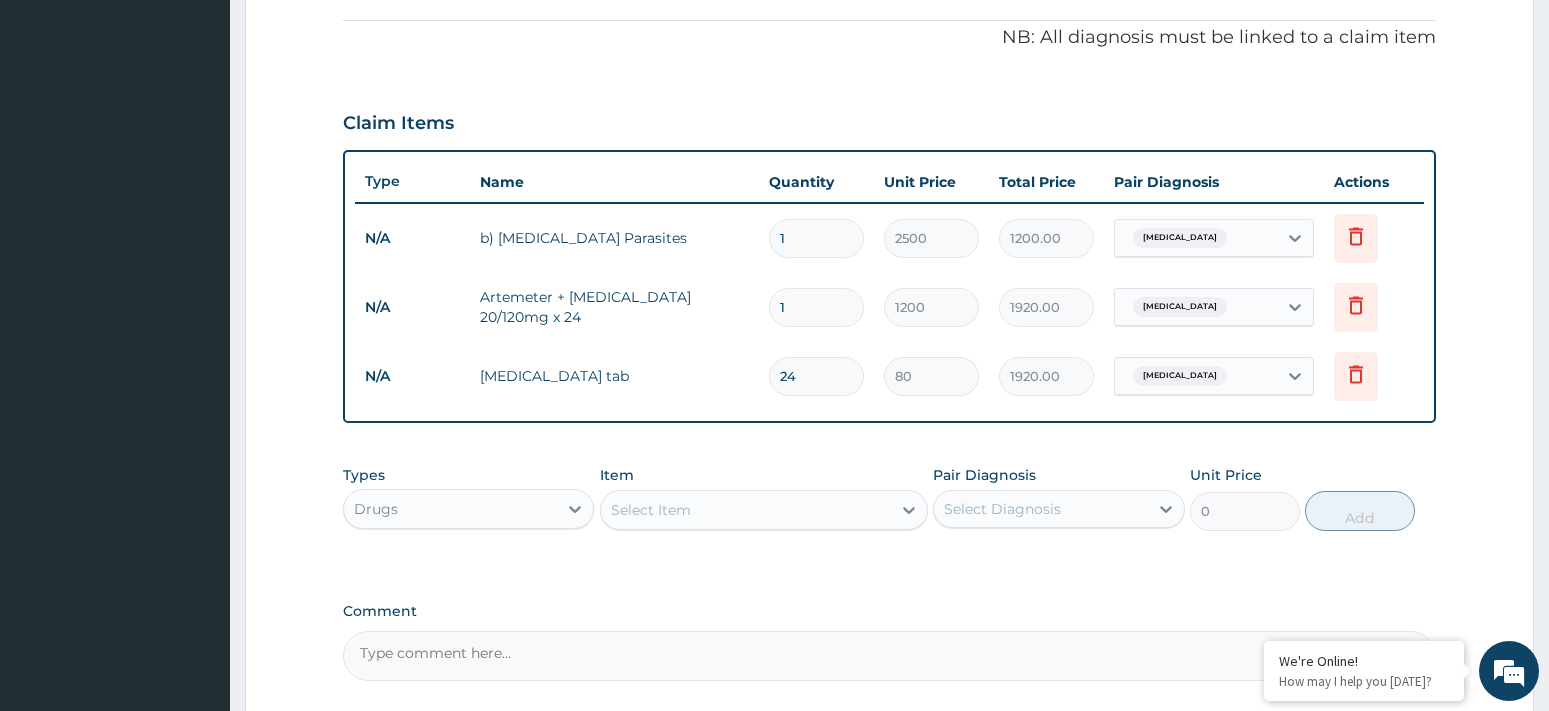 type on "1200" 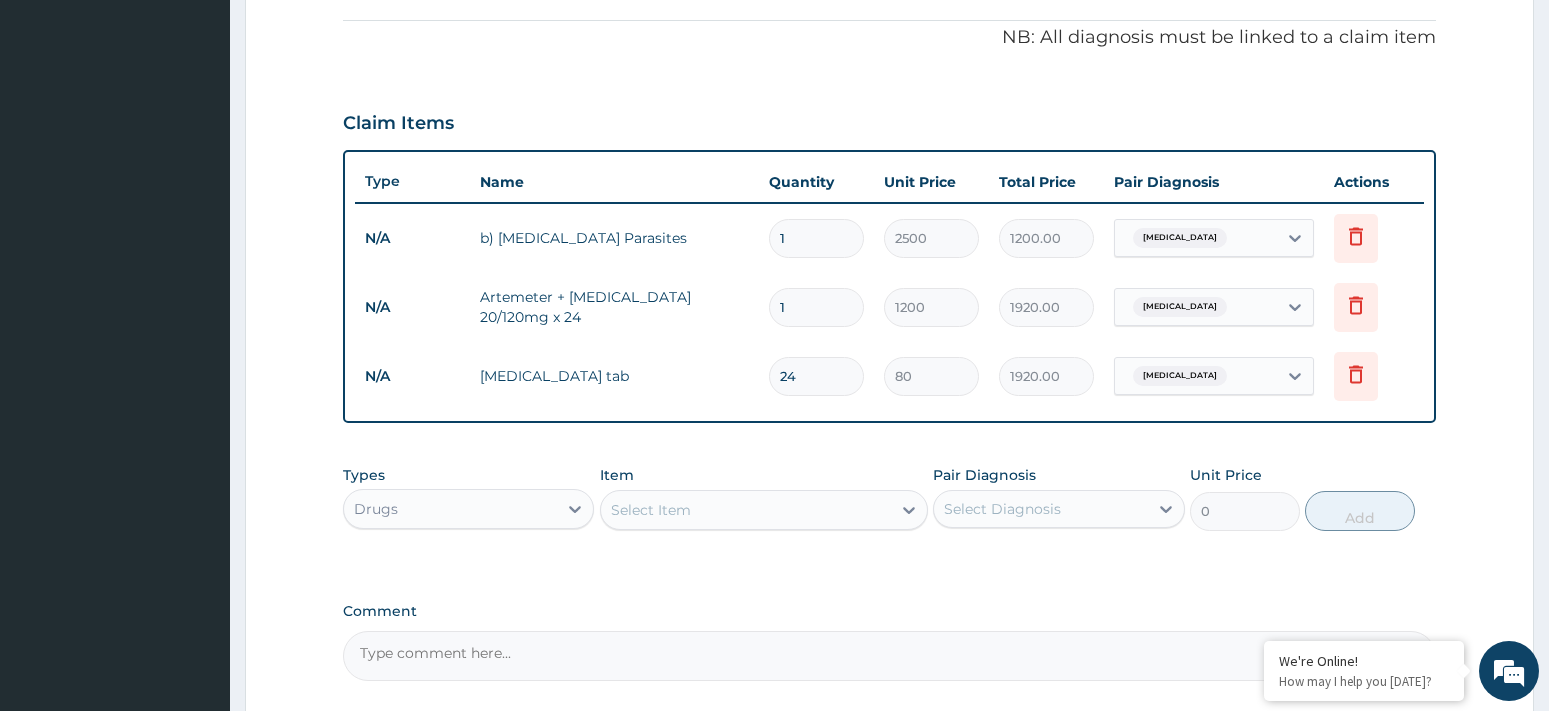 type on "1200.00" 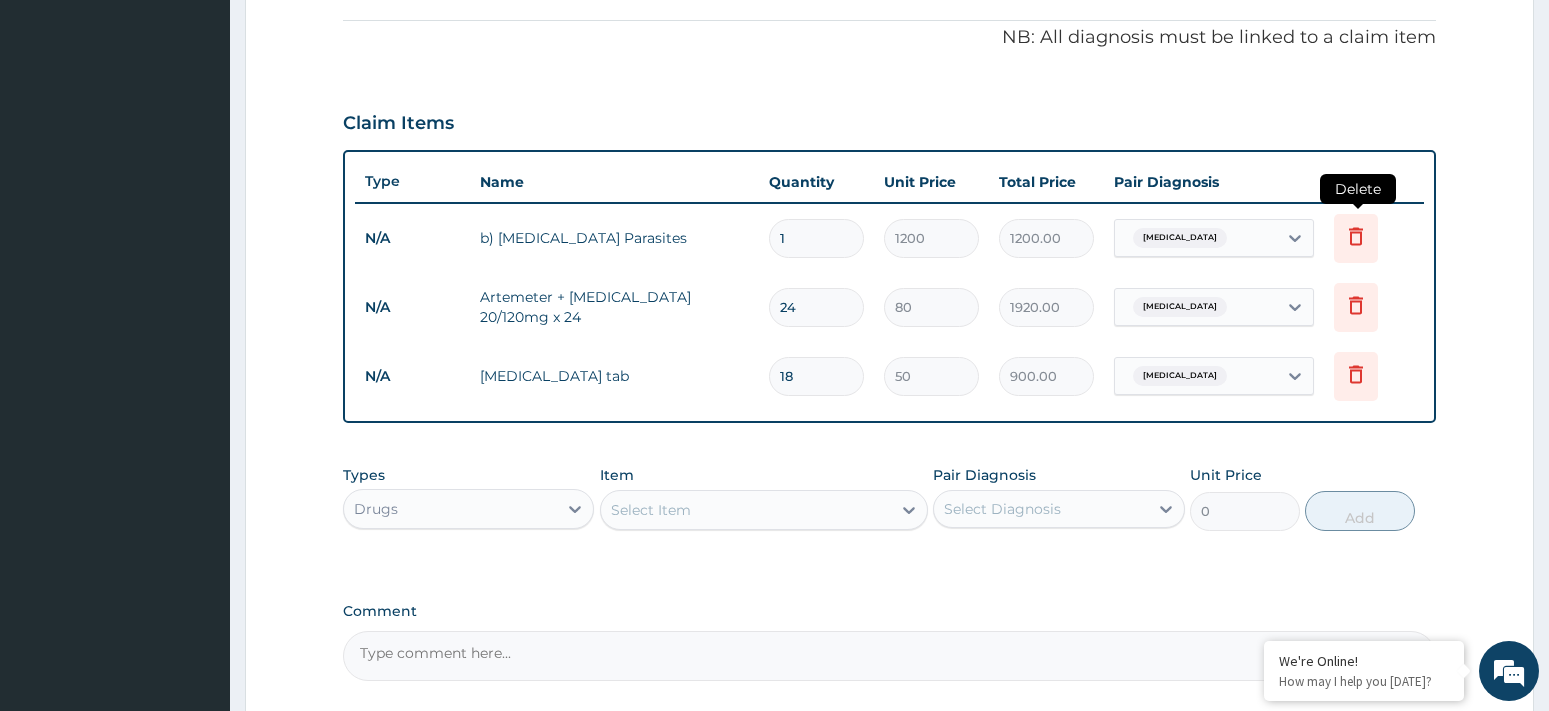 click 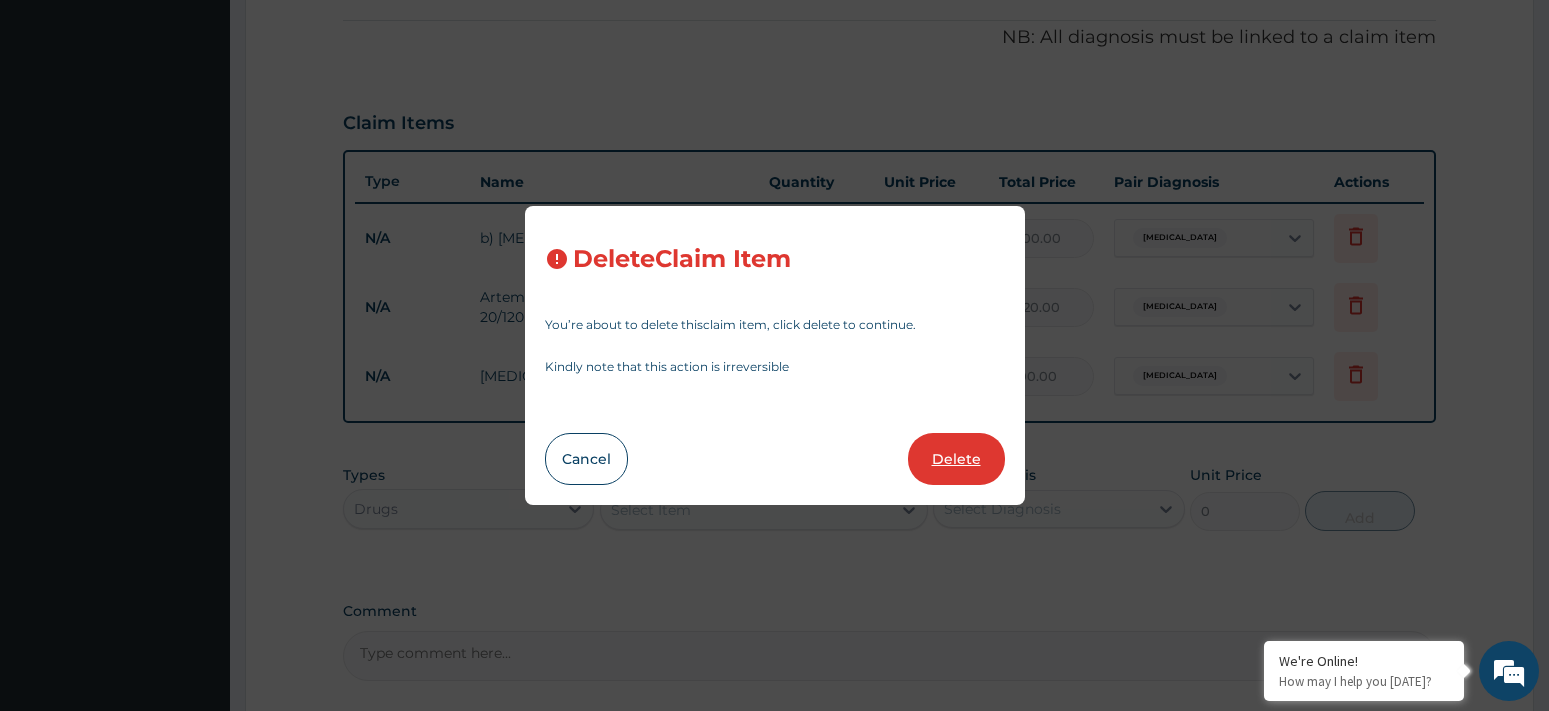 click on "Delete" at bounding box center (956, 459) 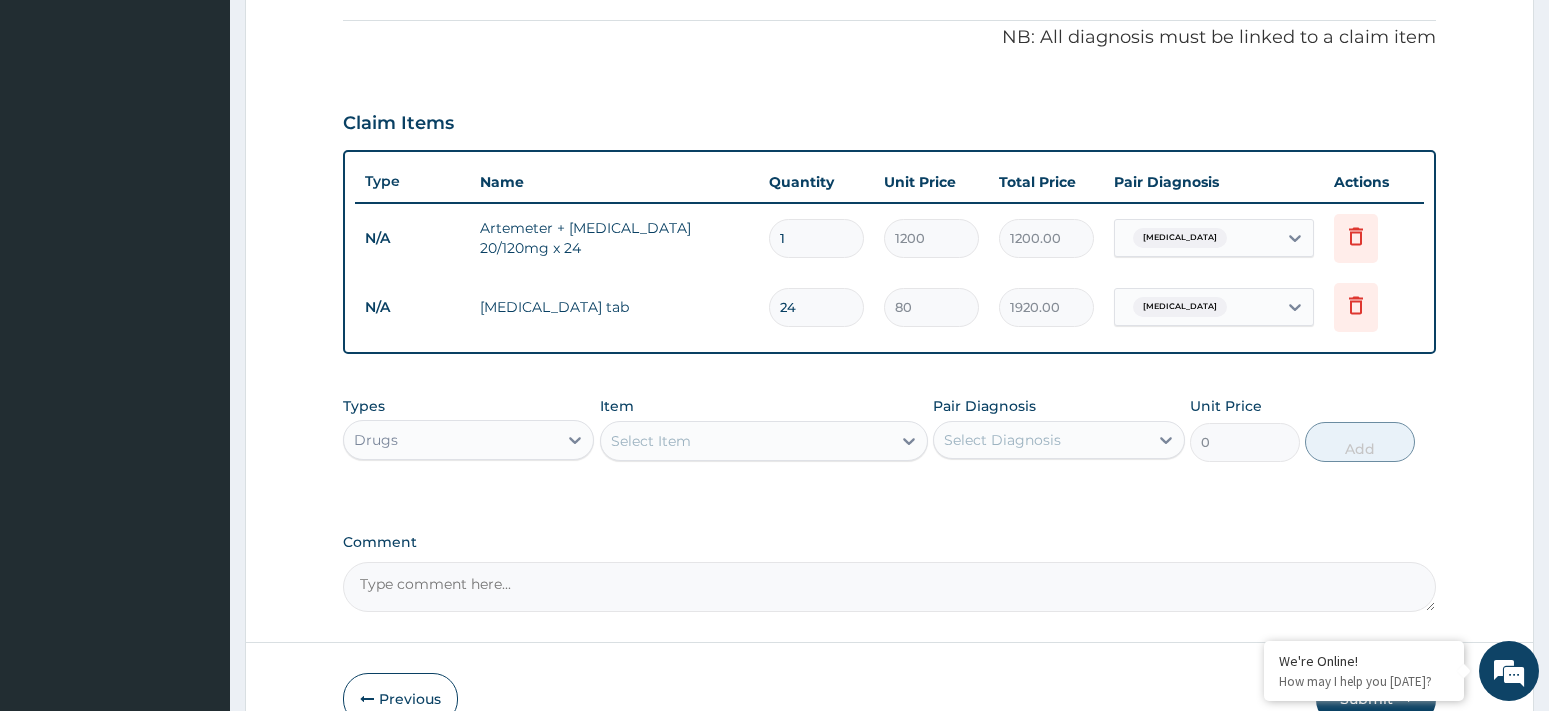 type on "24" 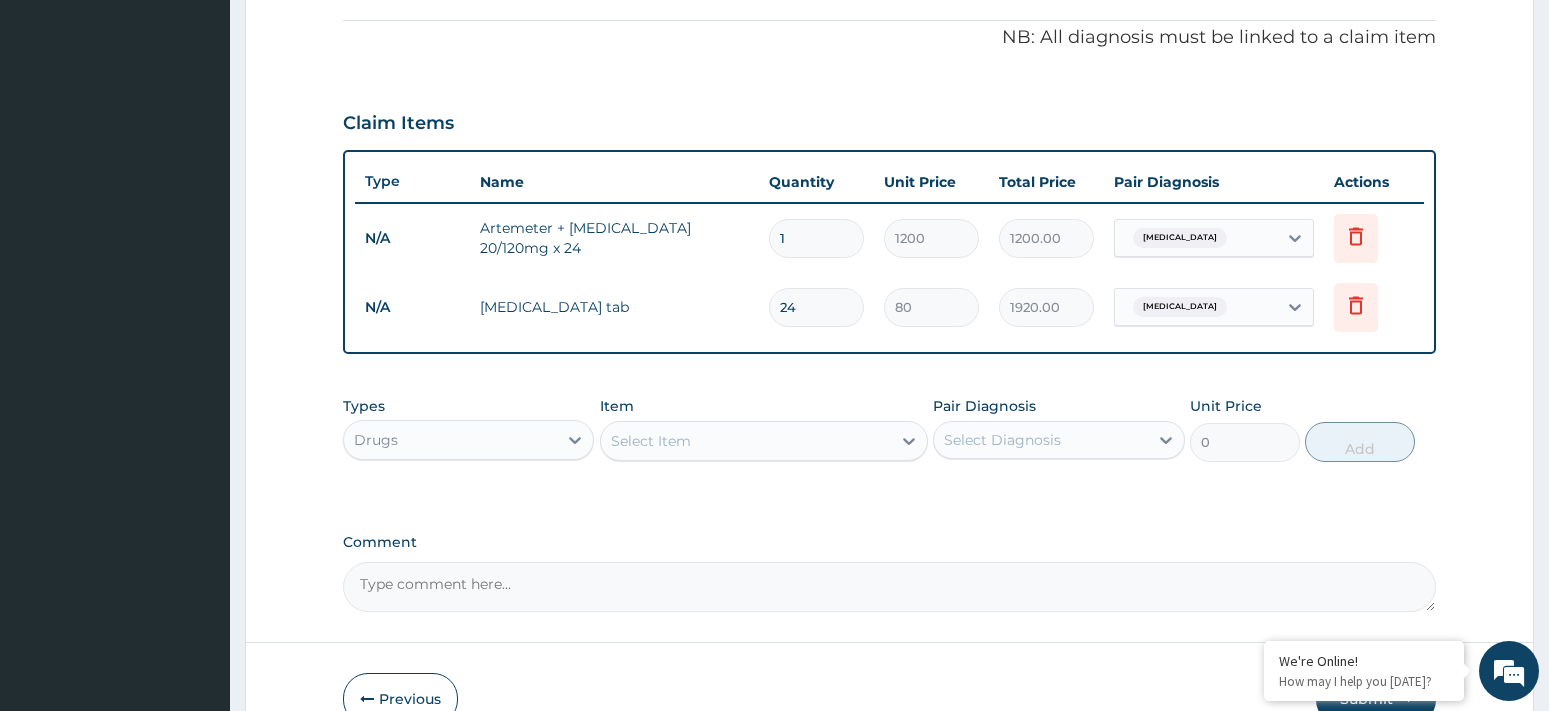 type on "80" 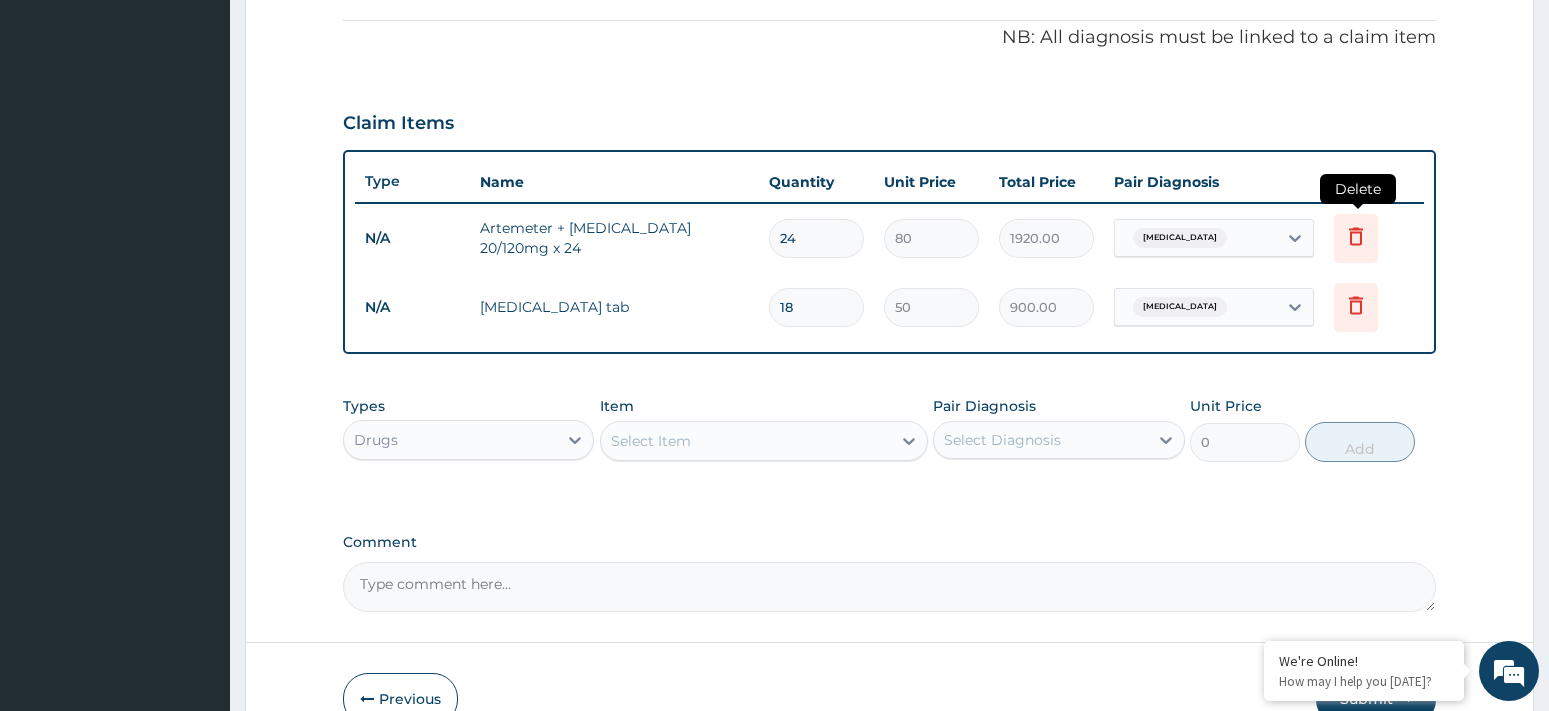 click at bounding box center [1356, 238] 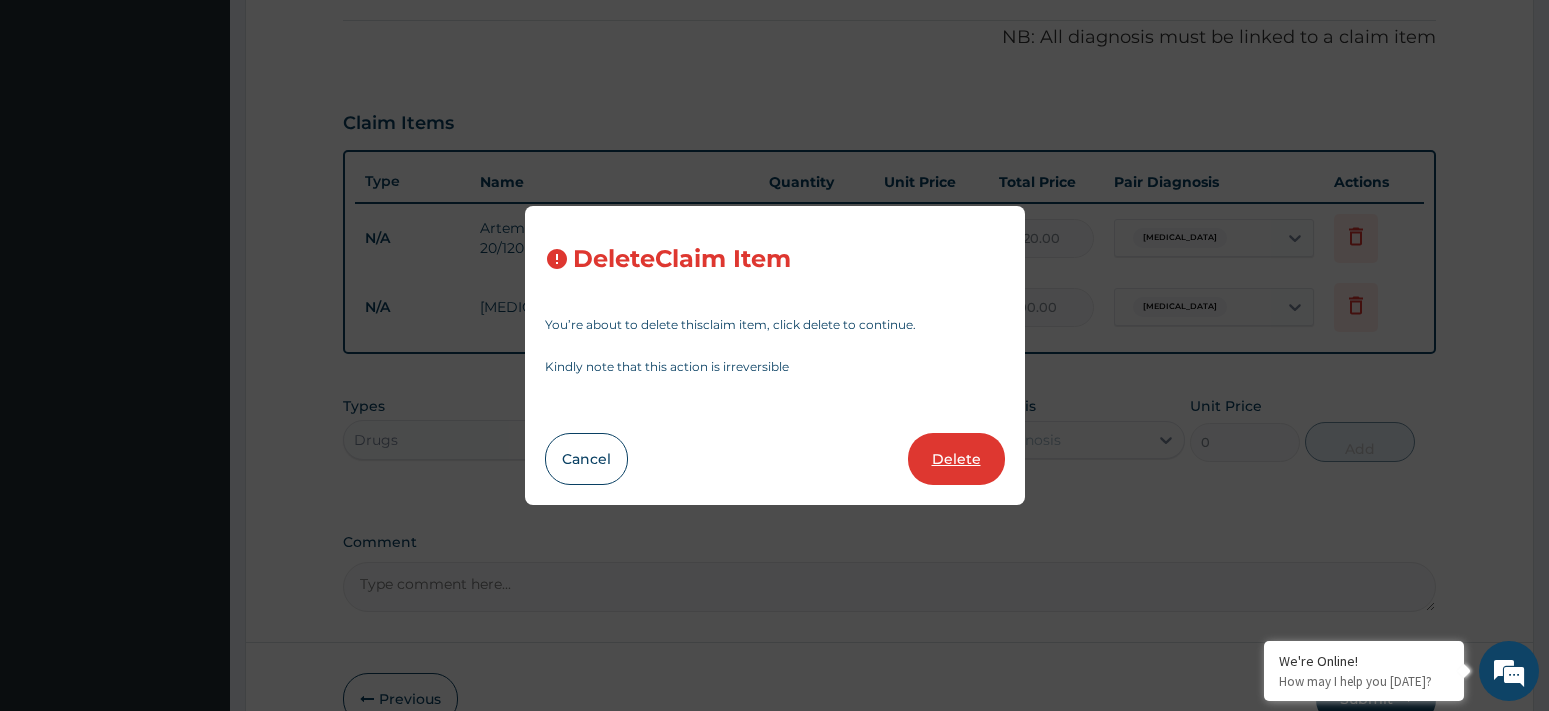 click on "Delete" at bounding box center [956, 459] 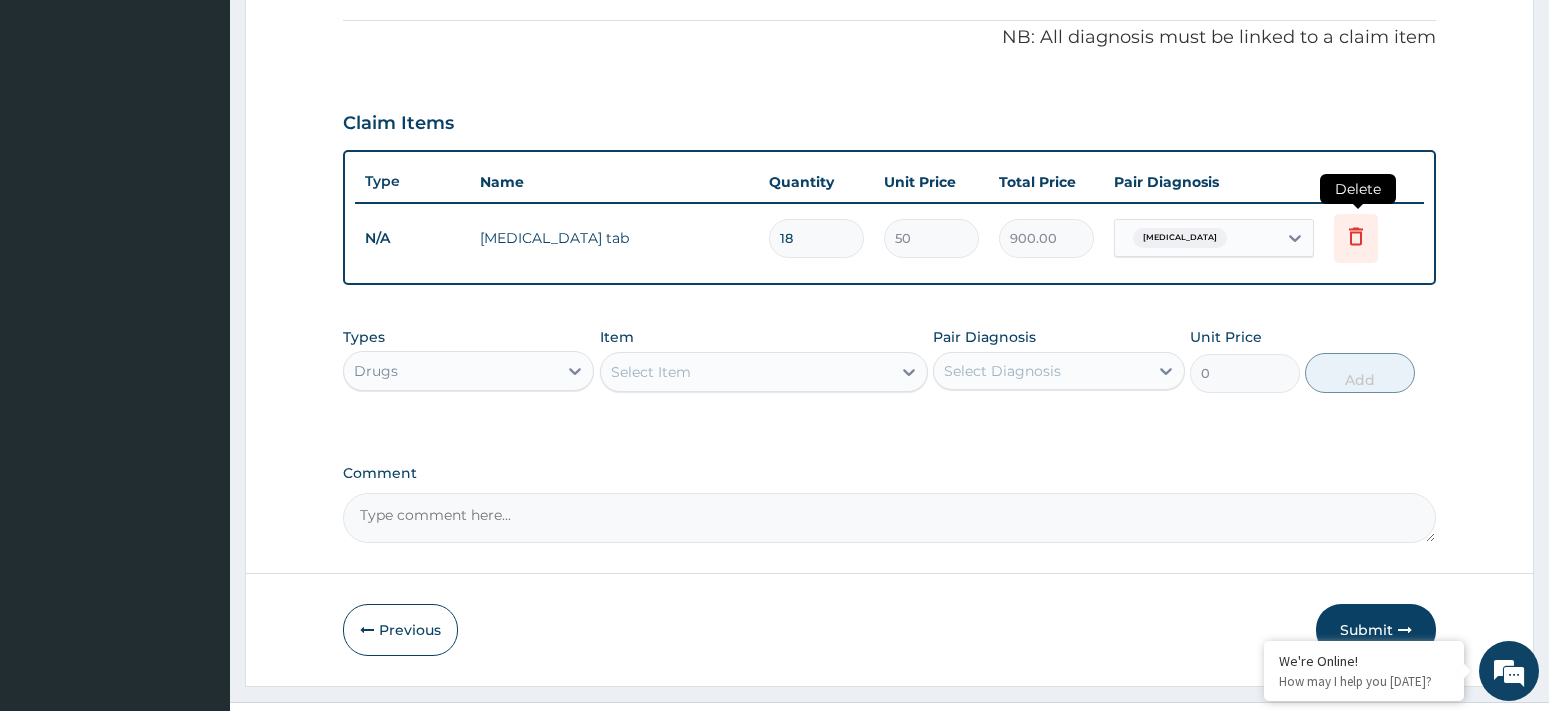click 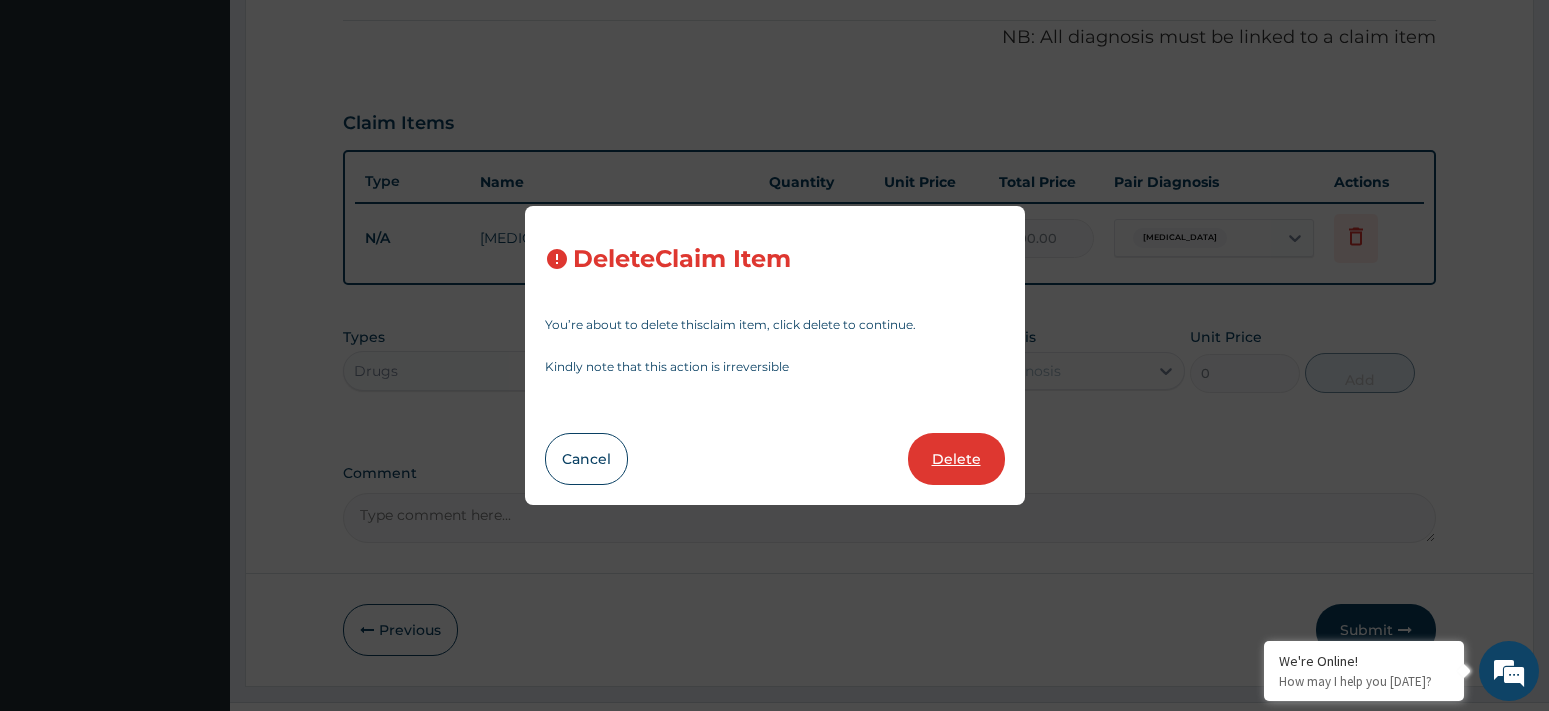 click on "Delete" at bounding box center (956, 459) 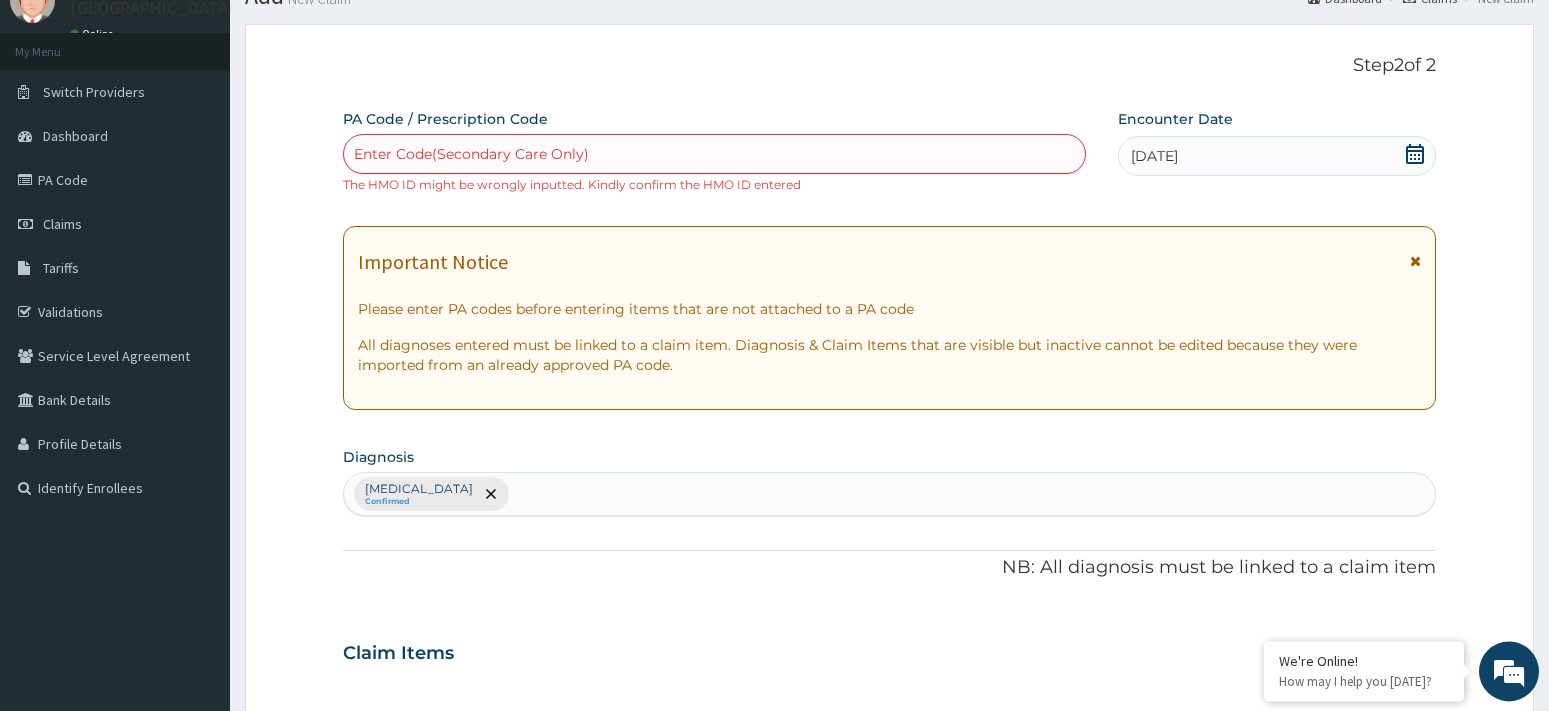 scroll, scrollTop: 0, scrollLeft: 0, axis: both 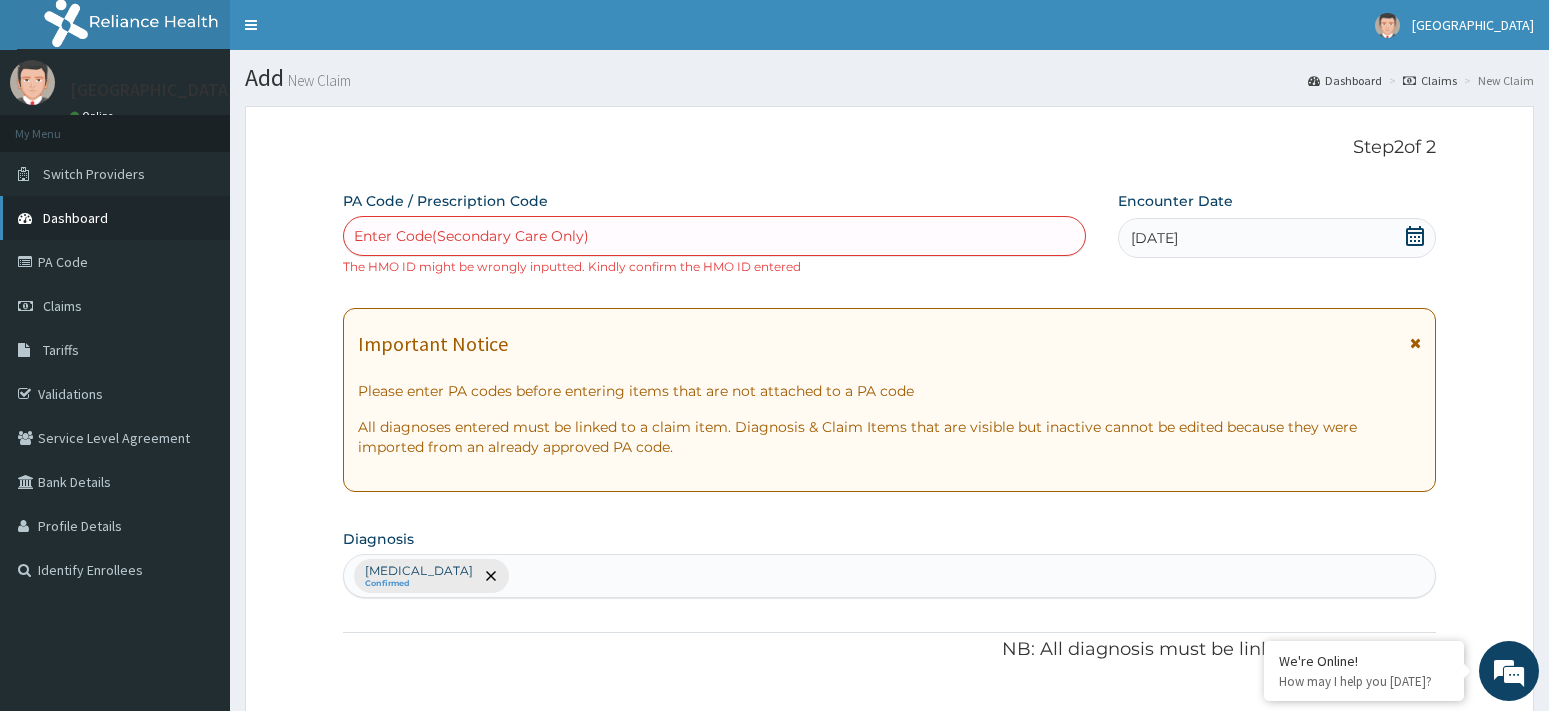 click on "Dashboard" at bounding box center (115, 218) 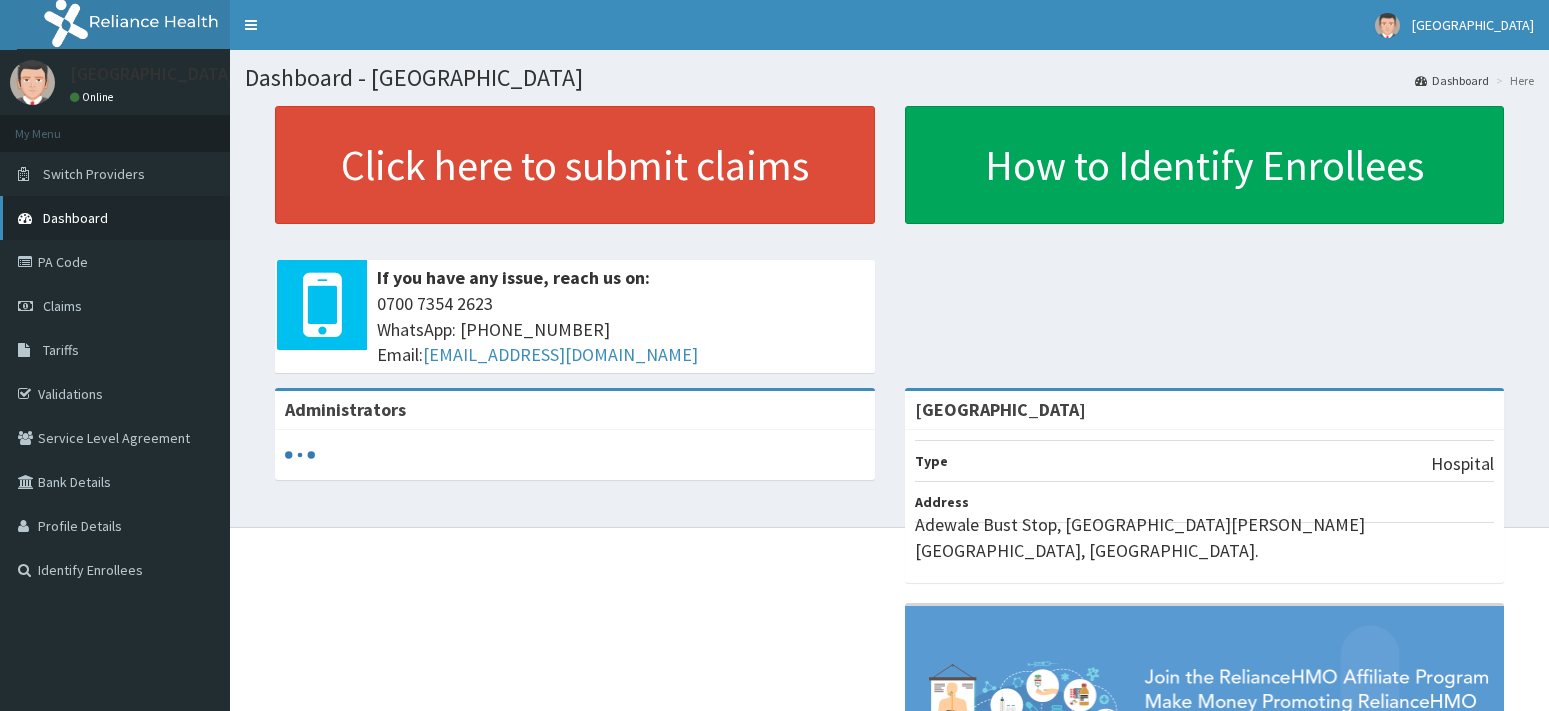 scroll, scrollTop: 0, scrollLeft: 0, axis: both 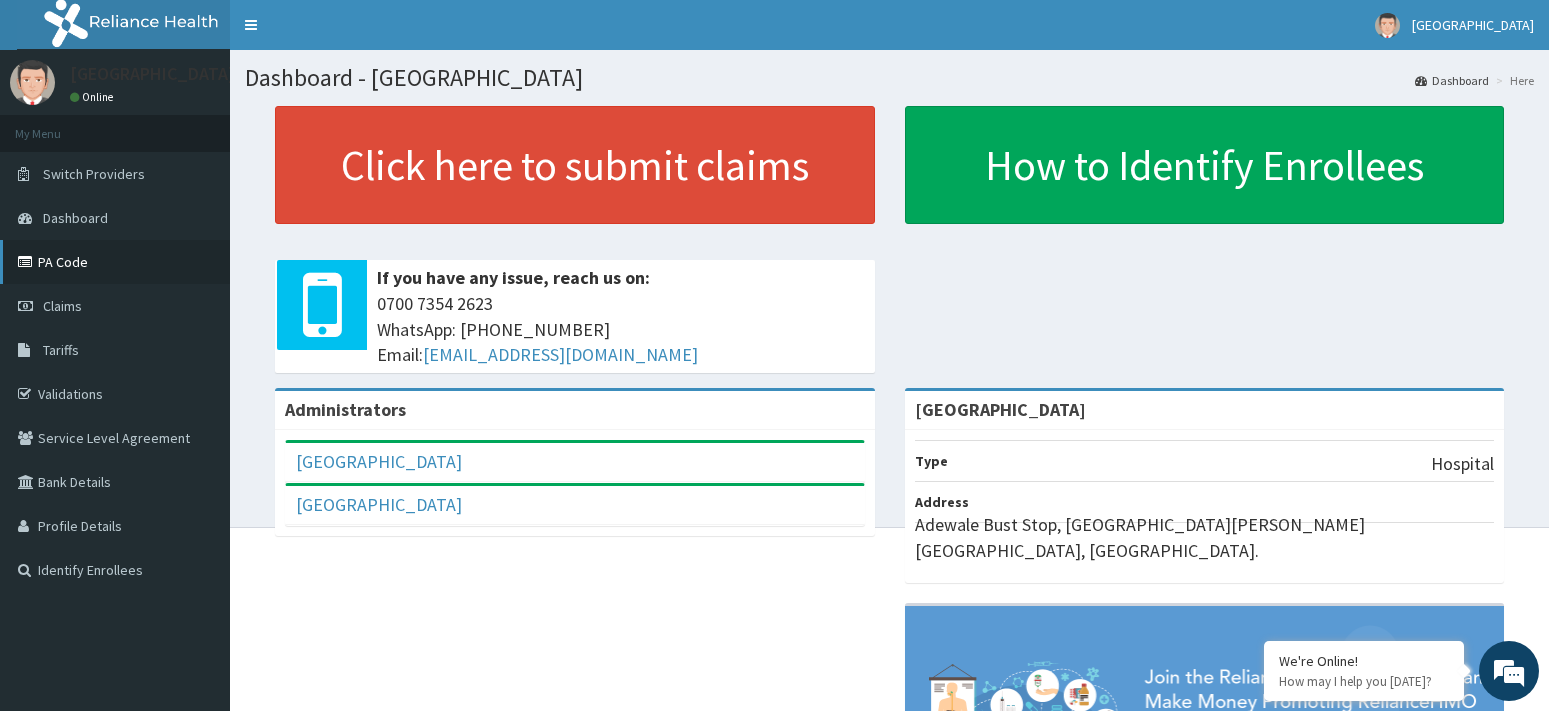 click on "PA Code" at bounding box center [115, 262] 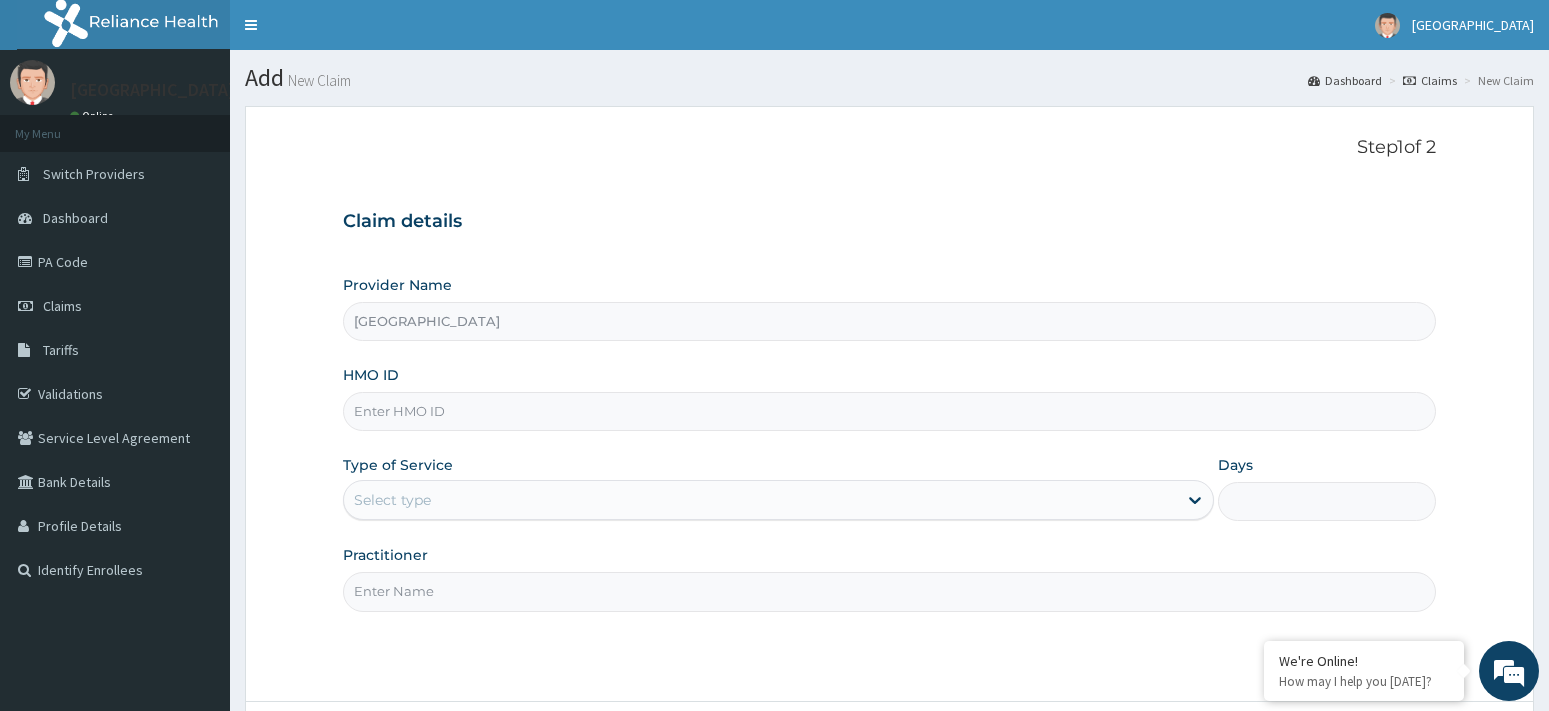 scroll, scrollTop: 0, scrollLeft: 0, axis: both 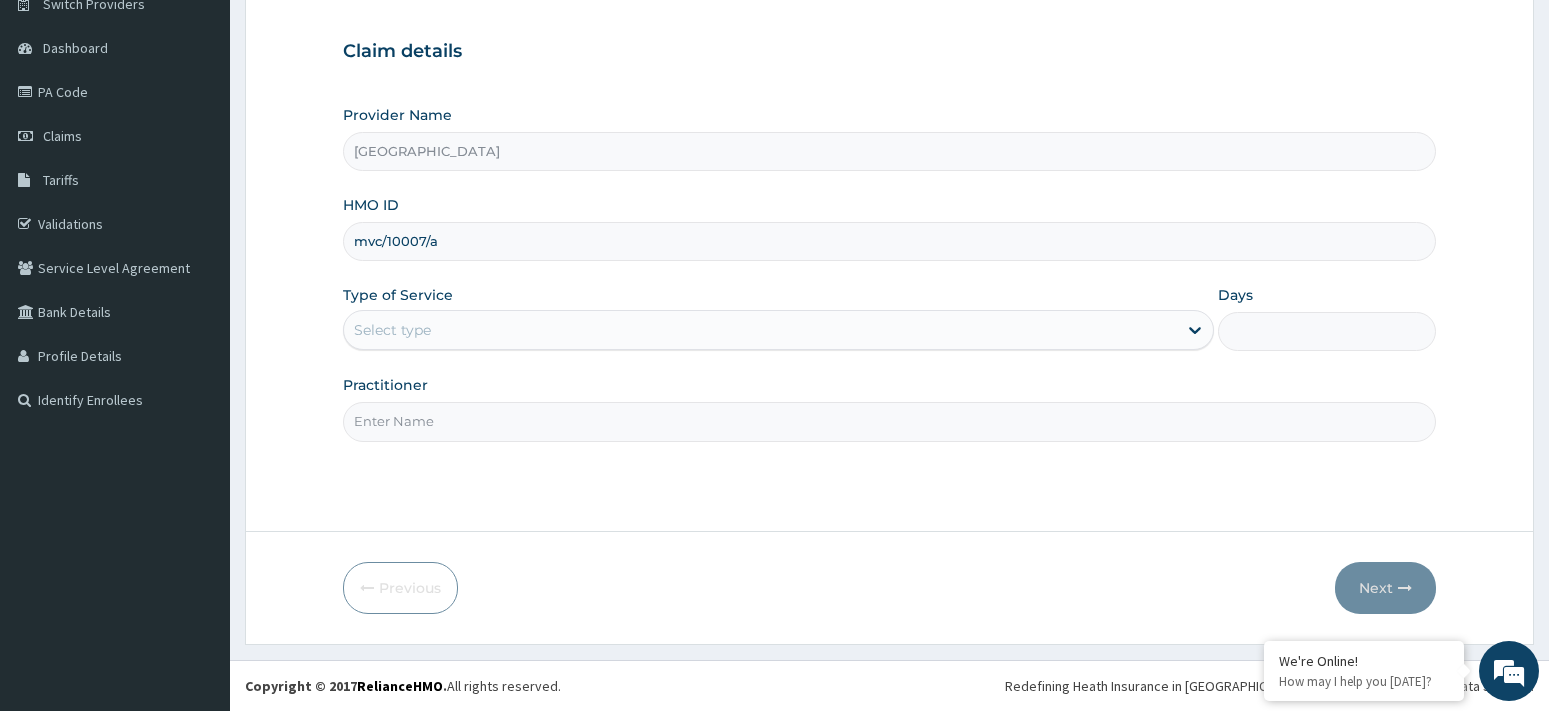 type on "mvc/10007/a" 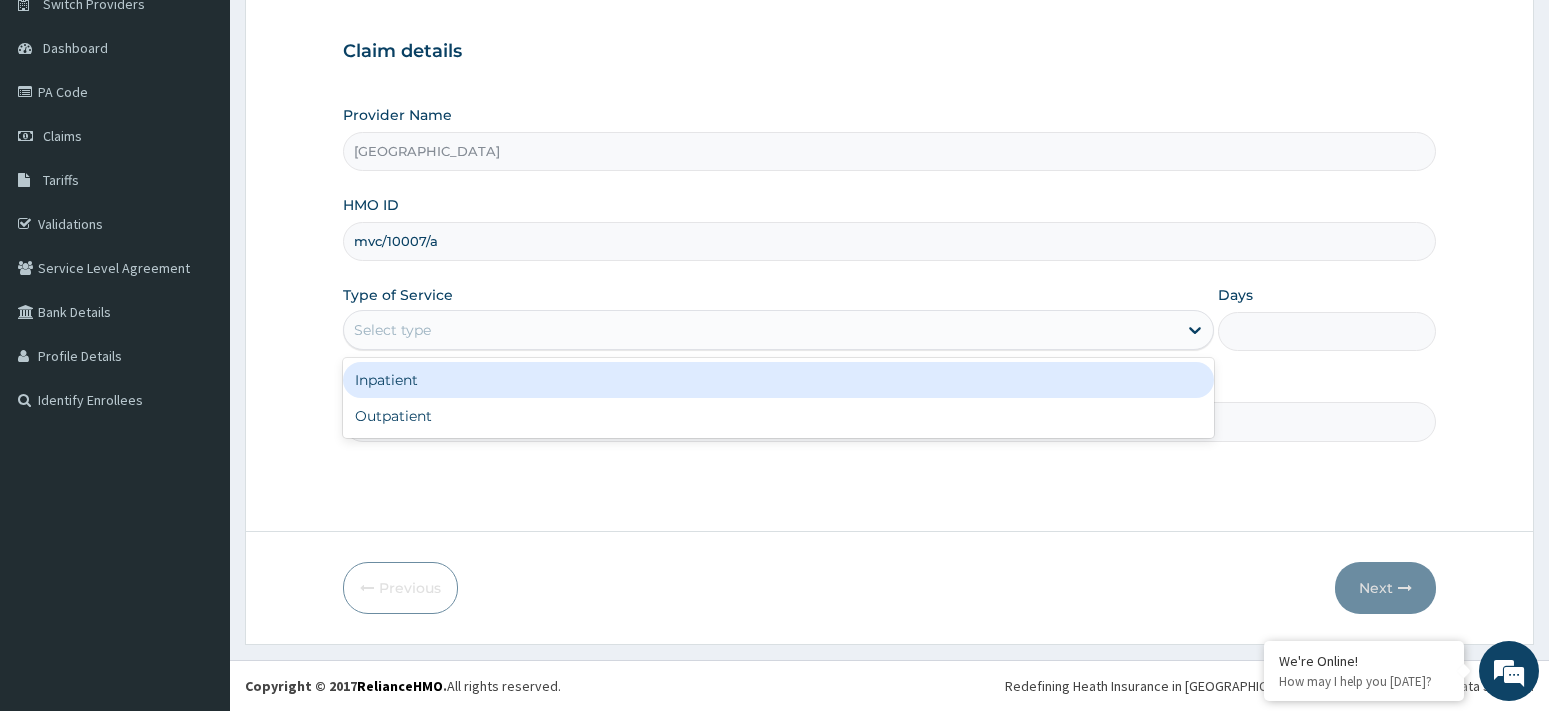 click on "Select type" at bounding box center [761, 330] 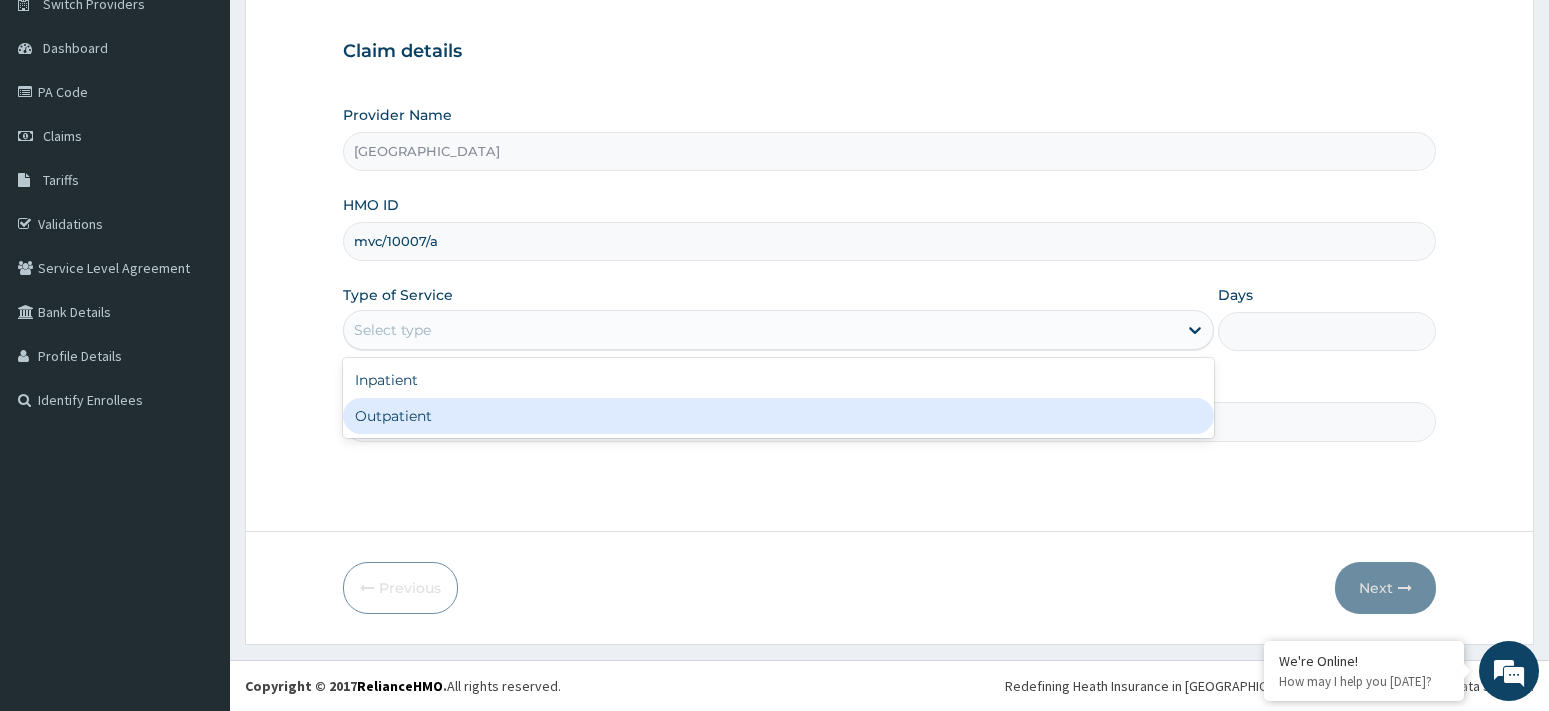 click on "Outpatient" at bounding box center (779, 416) 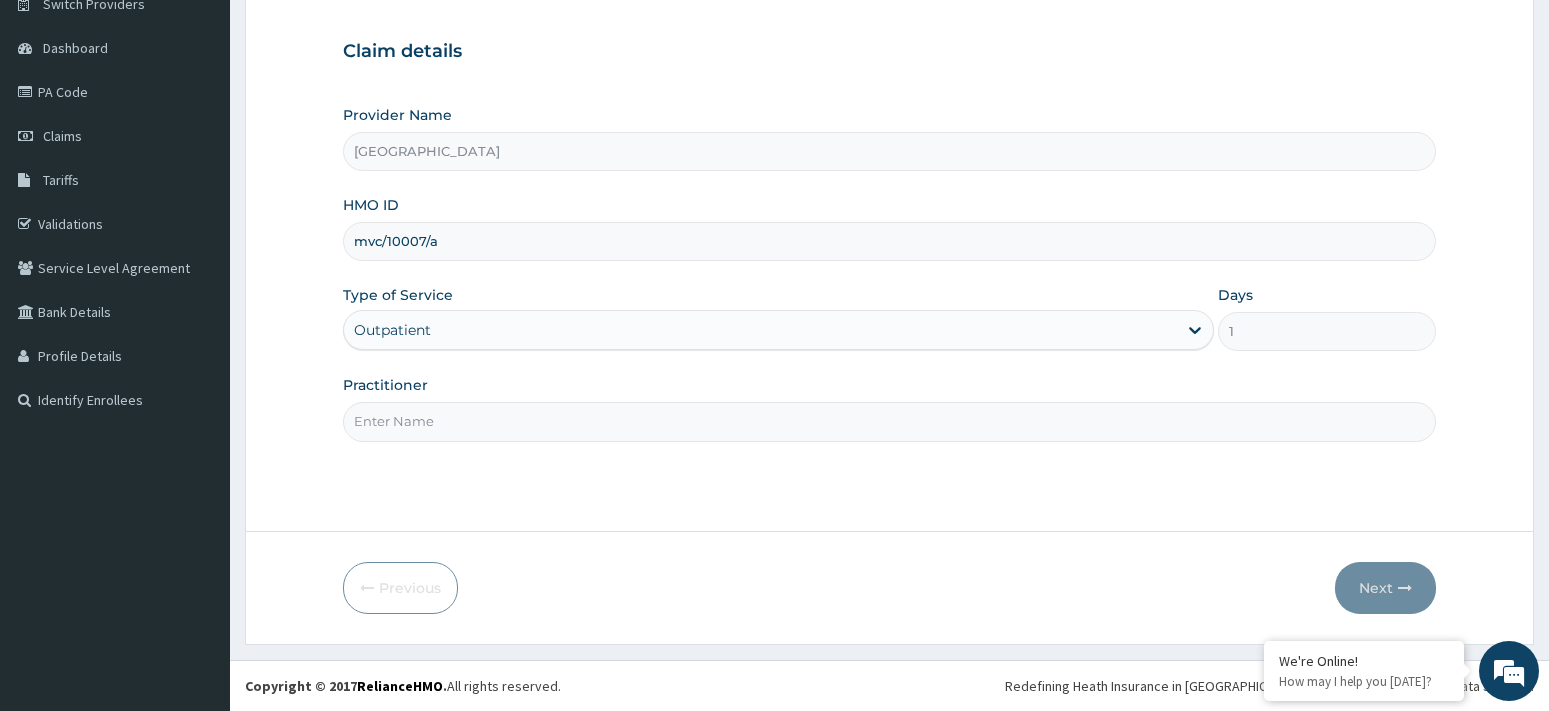 click on "Practitioner" at bounding box center [890, 421] 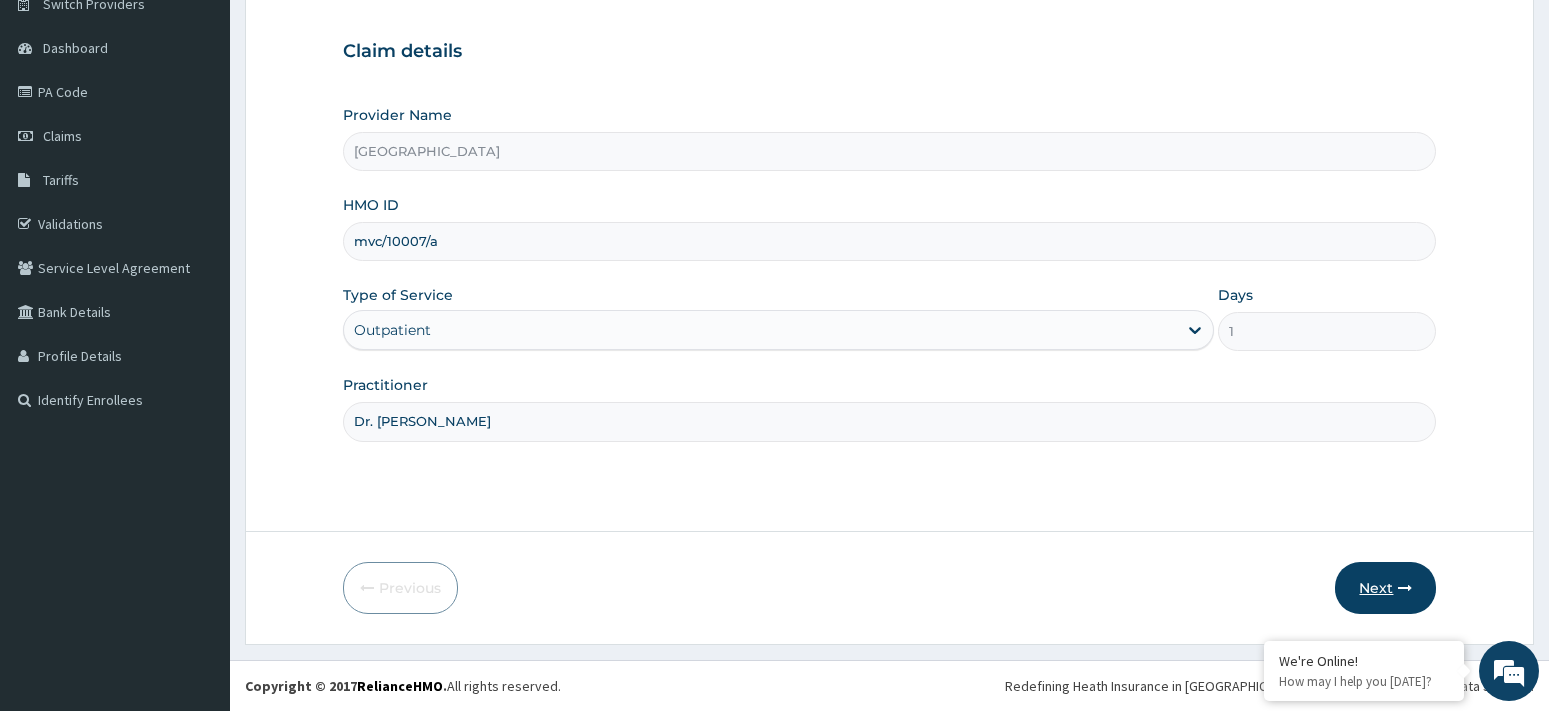 type on "Dr. Oragui Philip" 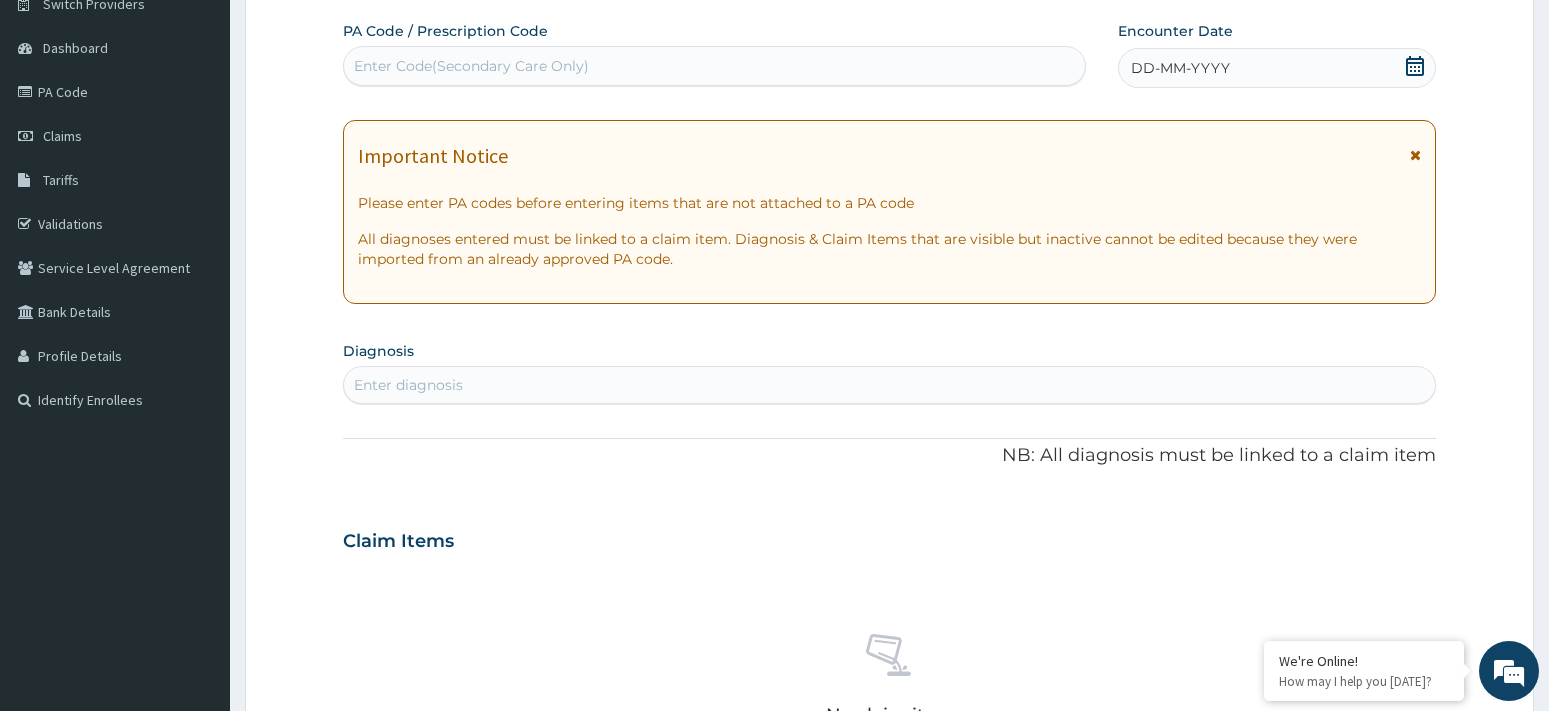 click on "Enter Code(Secondary Care Only)" at bounding box center (714, 66) 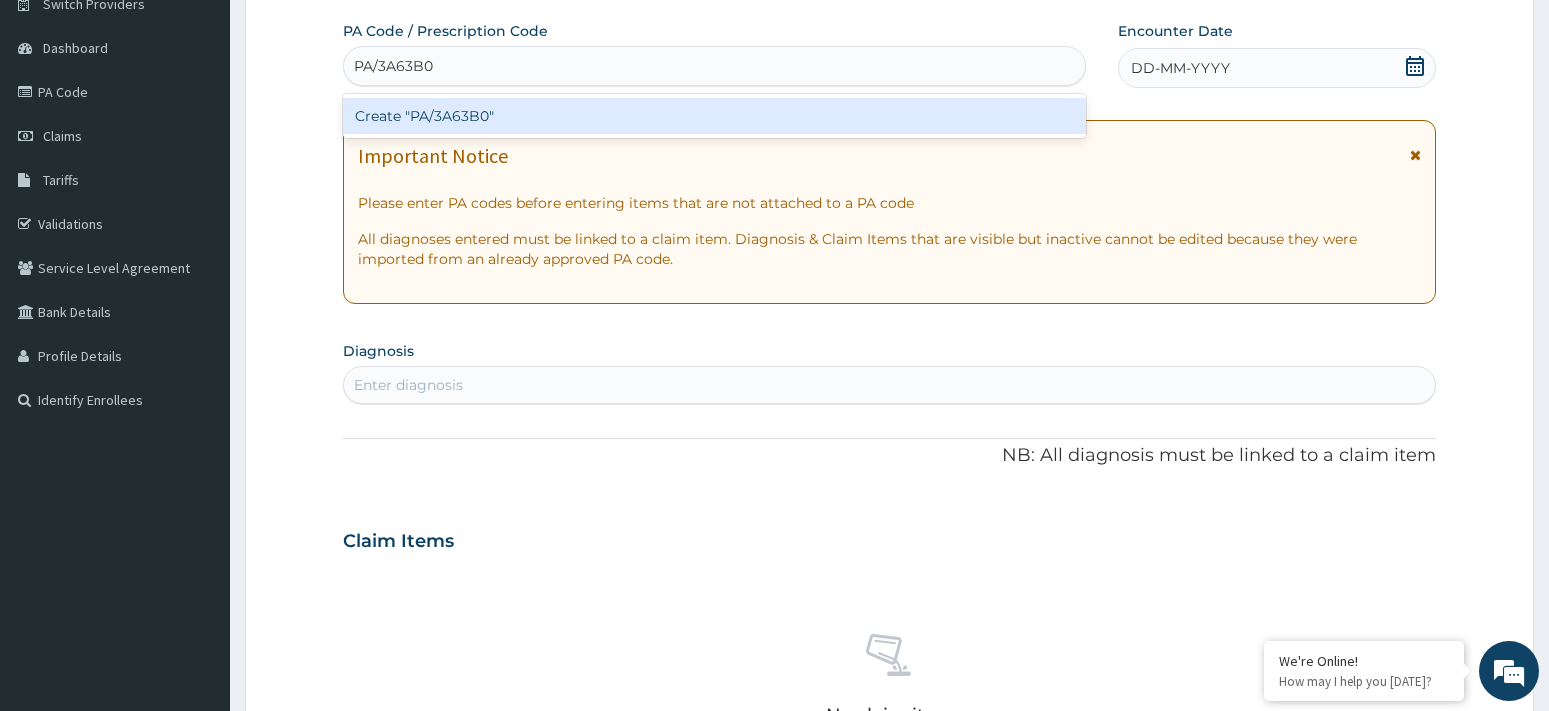 type on "PA/3A63B0" 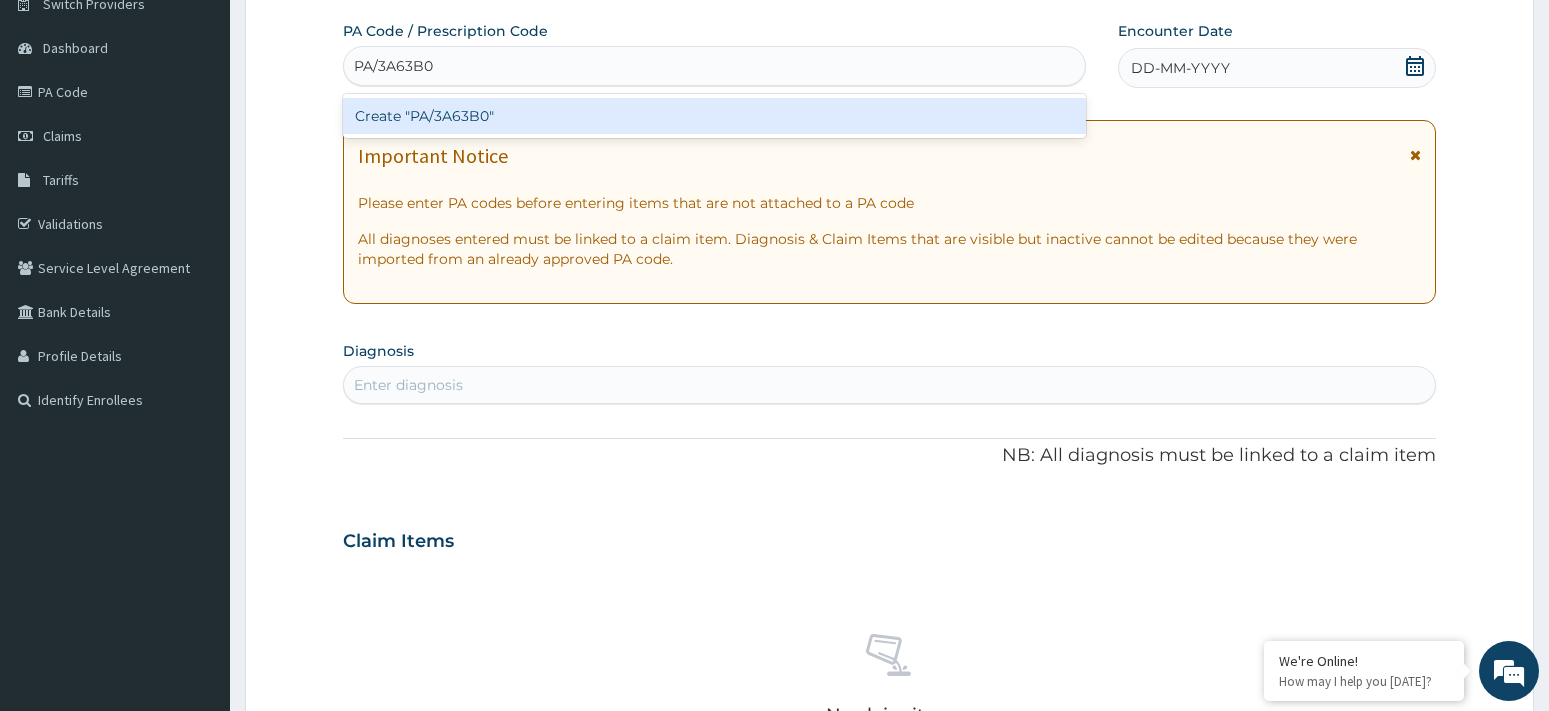 click on "Create "PA/3A63B0"" at bounding box center (714, 116) 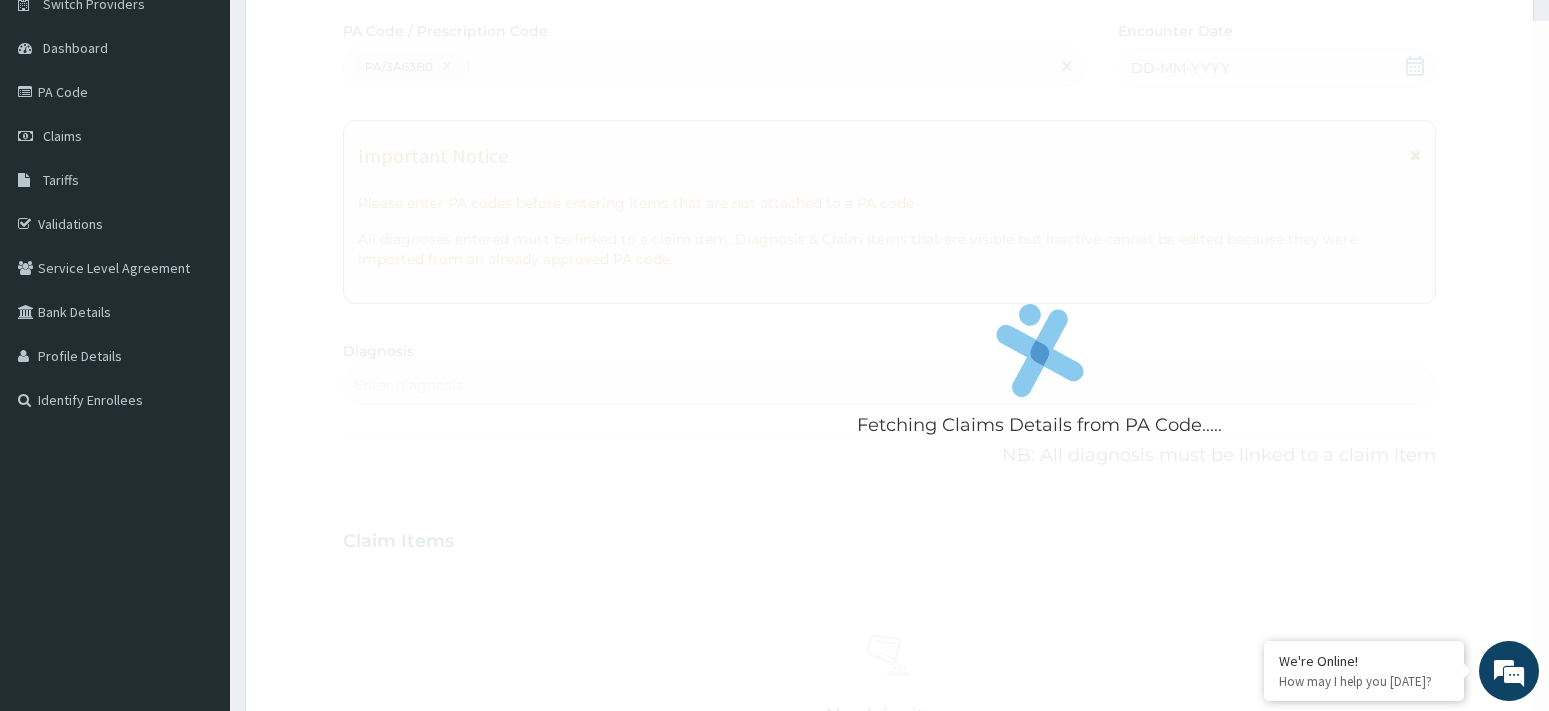 type 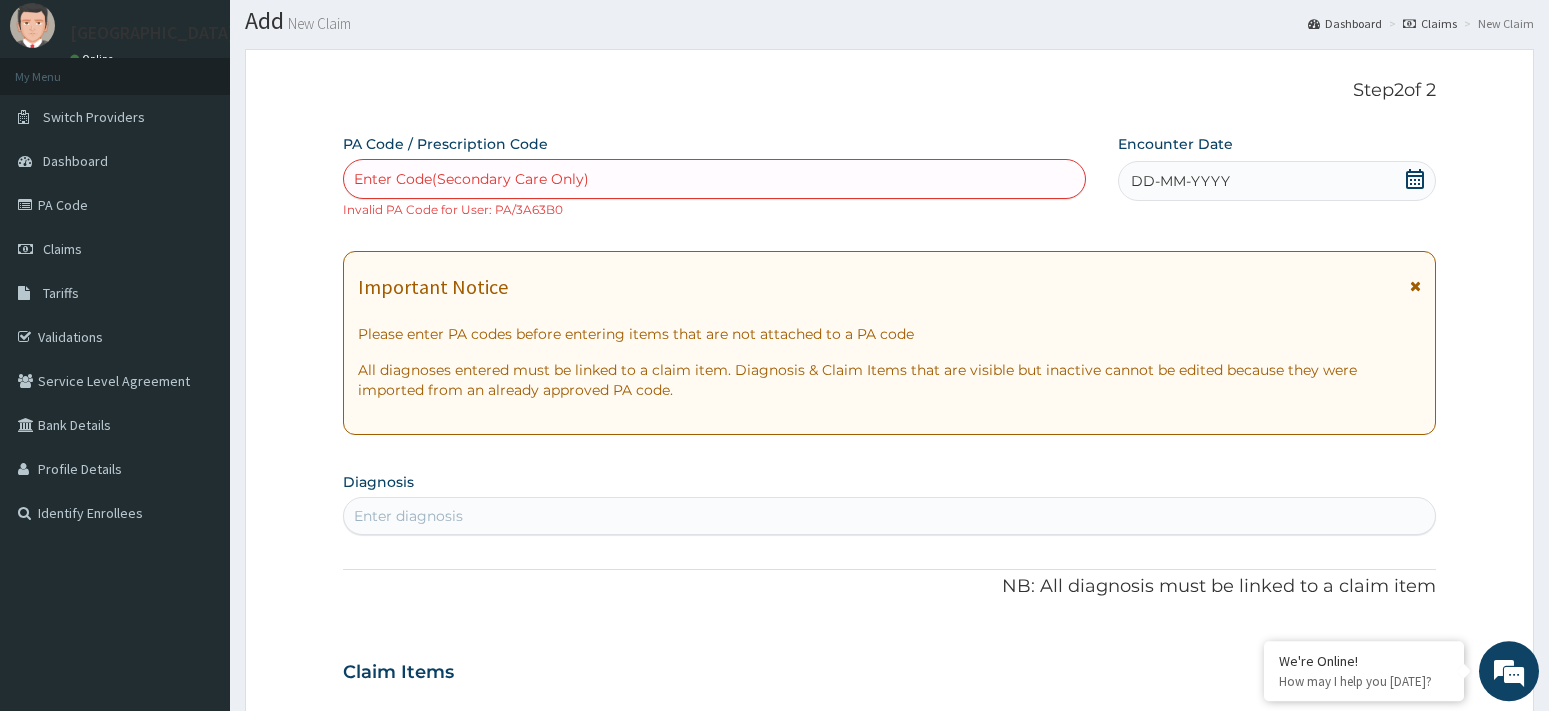 scroll, scrollTop: 54, scrollLeft: 0, axis: vertical 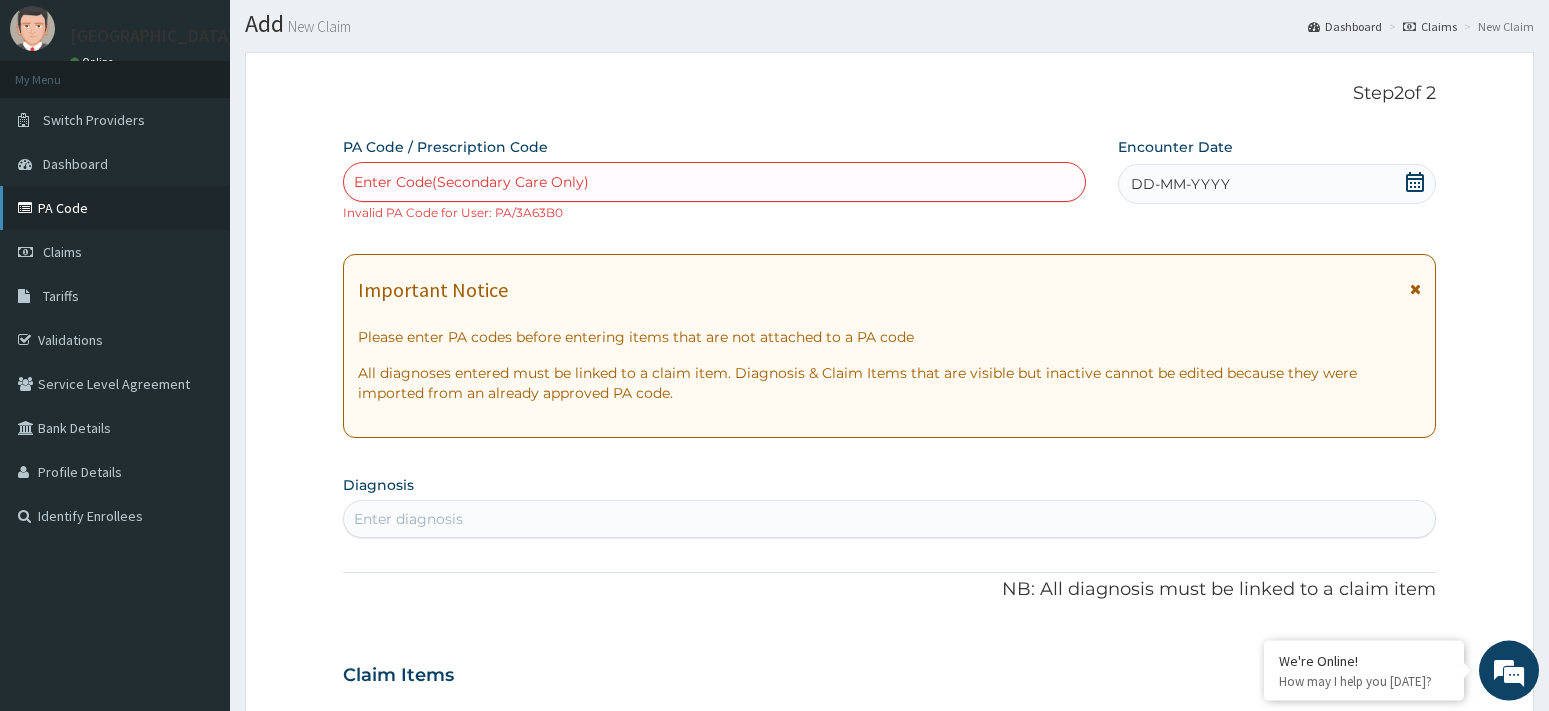 click on "PA Code" at bounding box center [115, 208] 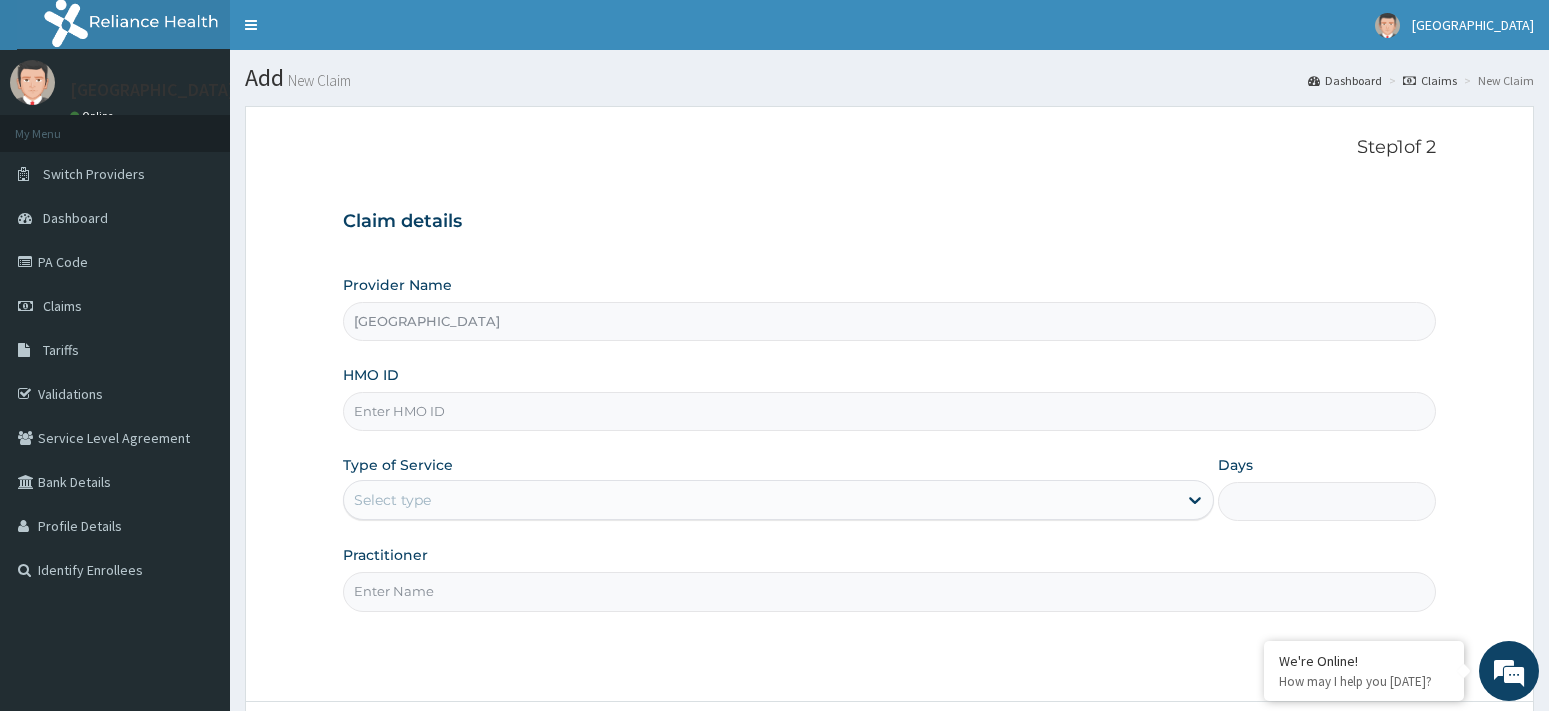 scroll, scrollTop: 0, scrollLeft: 0, axis: both 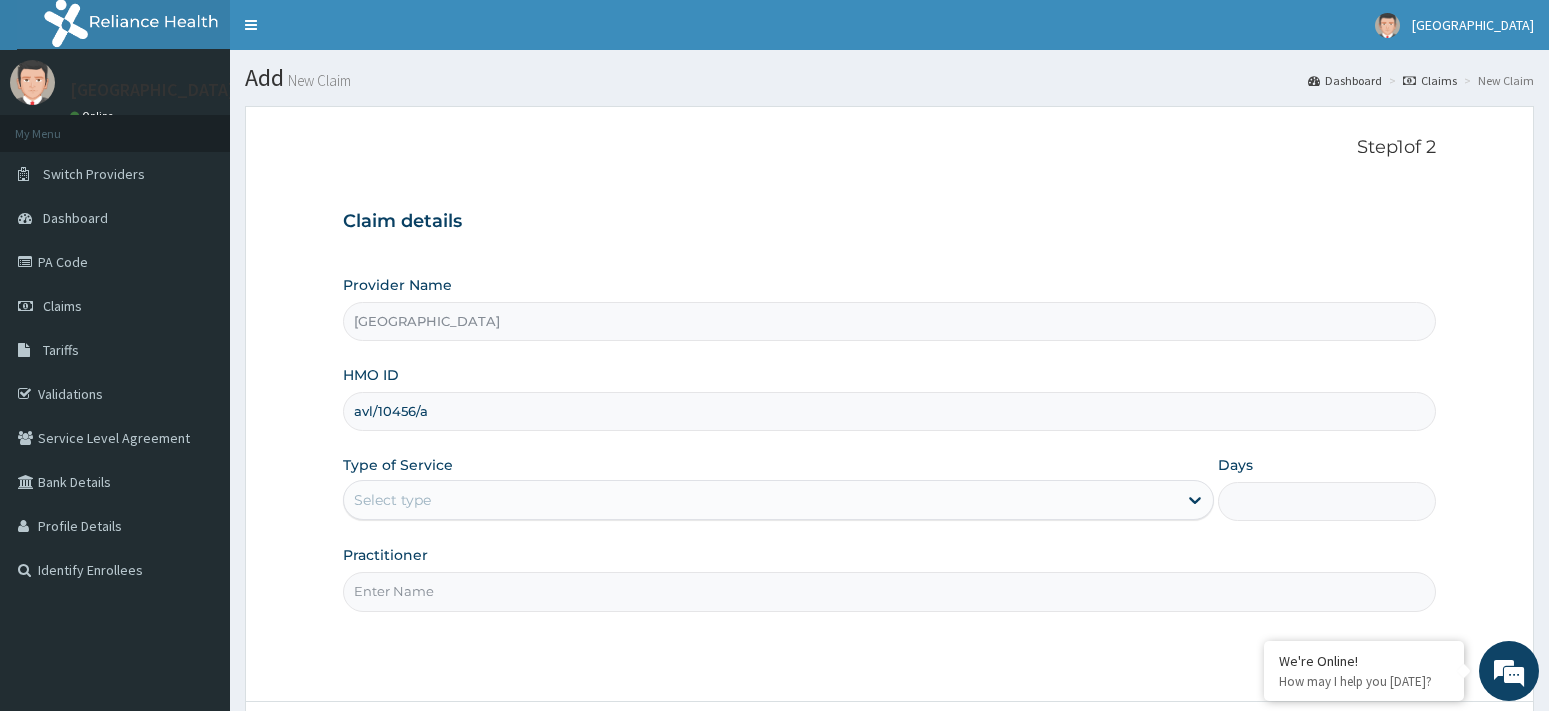 type on "avl/10456/a" 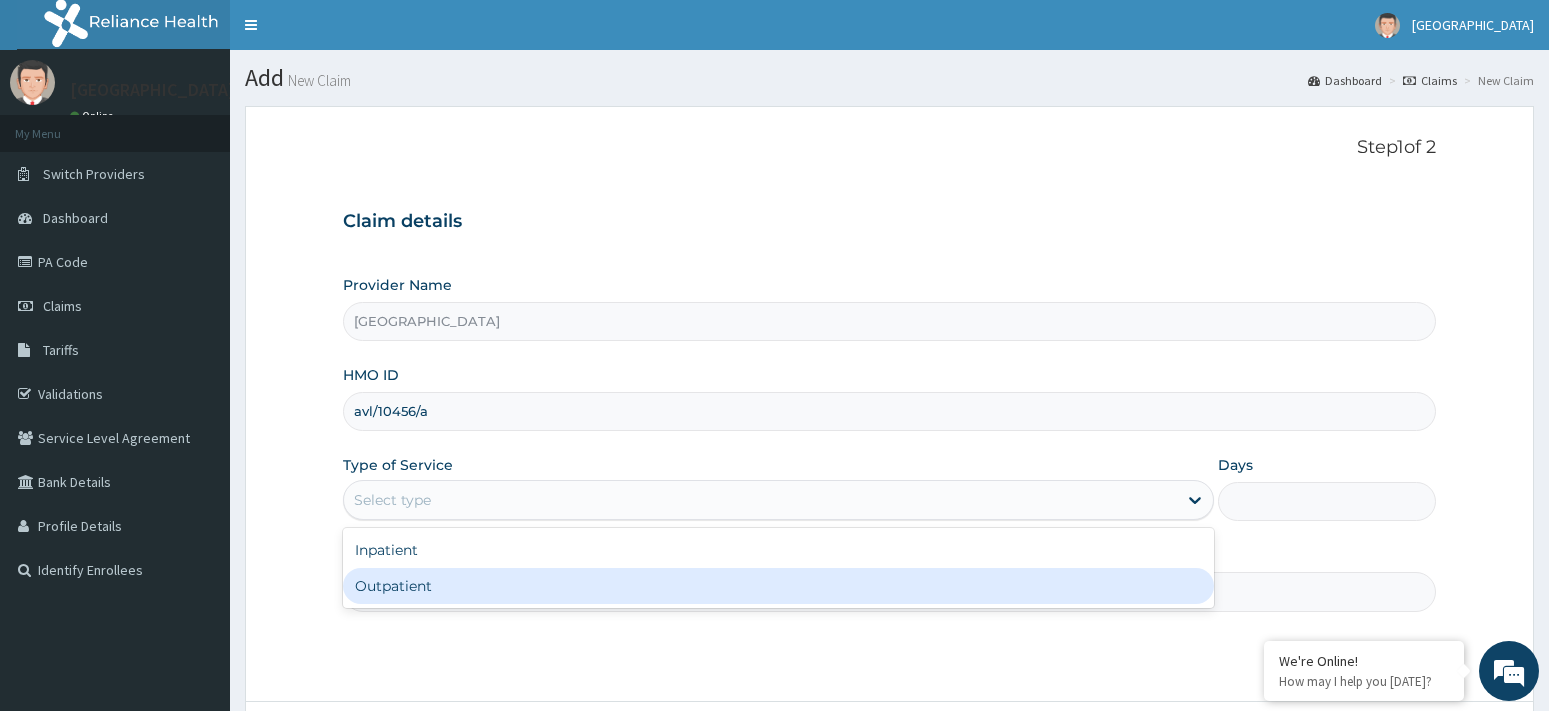 click on "Outpatient" at bounding box center [779, 586] 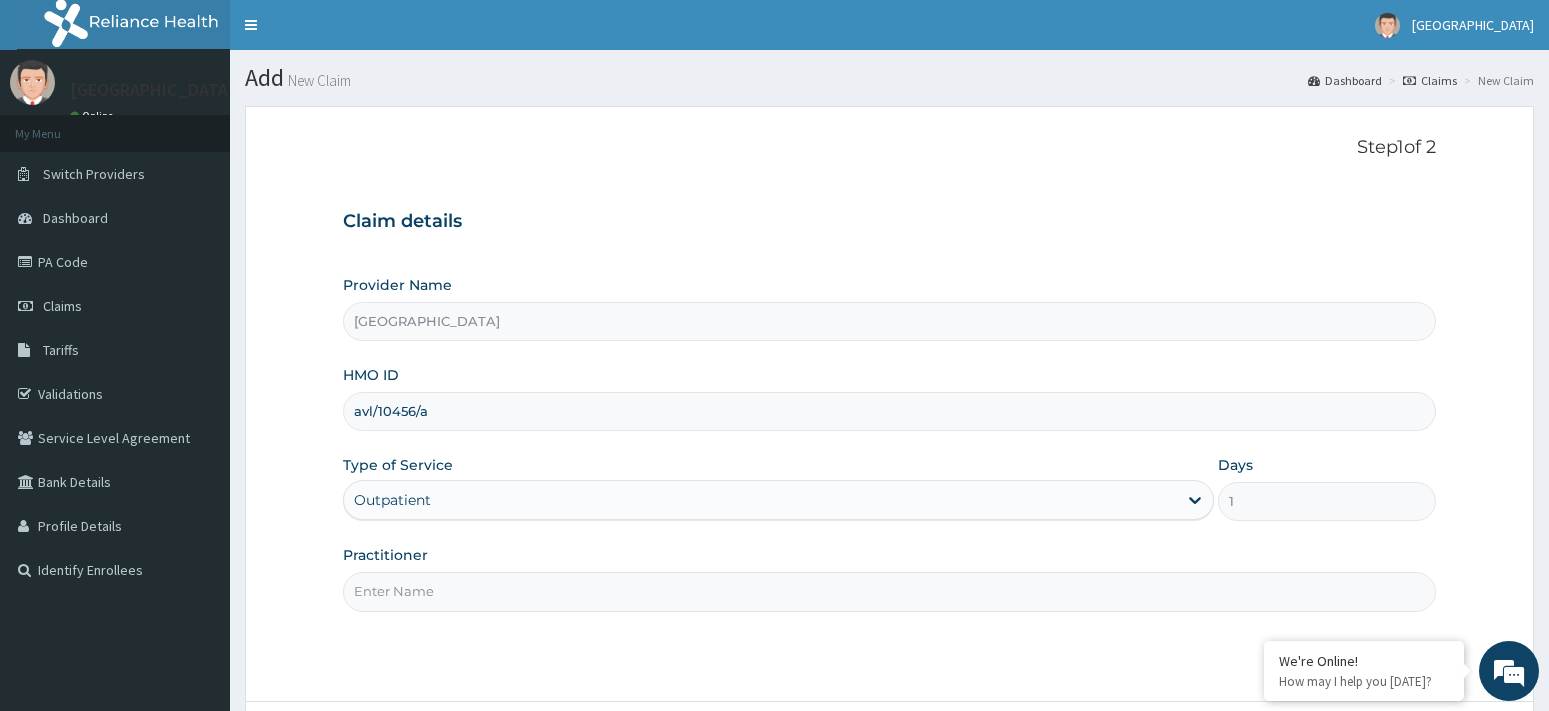 click on "Practitioner" at bounding box center [890, 591] 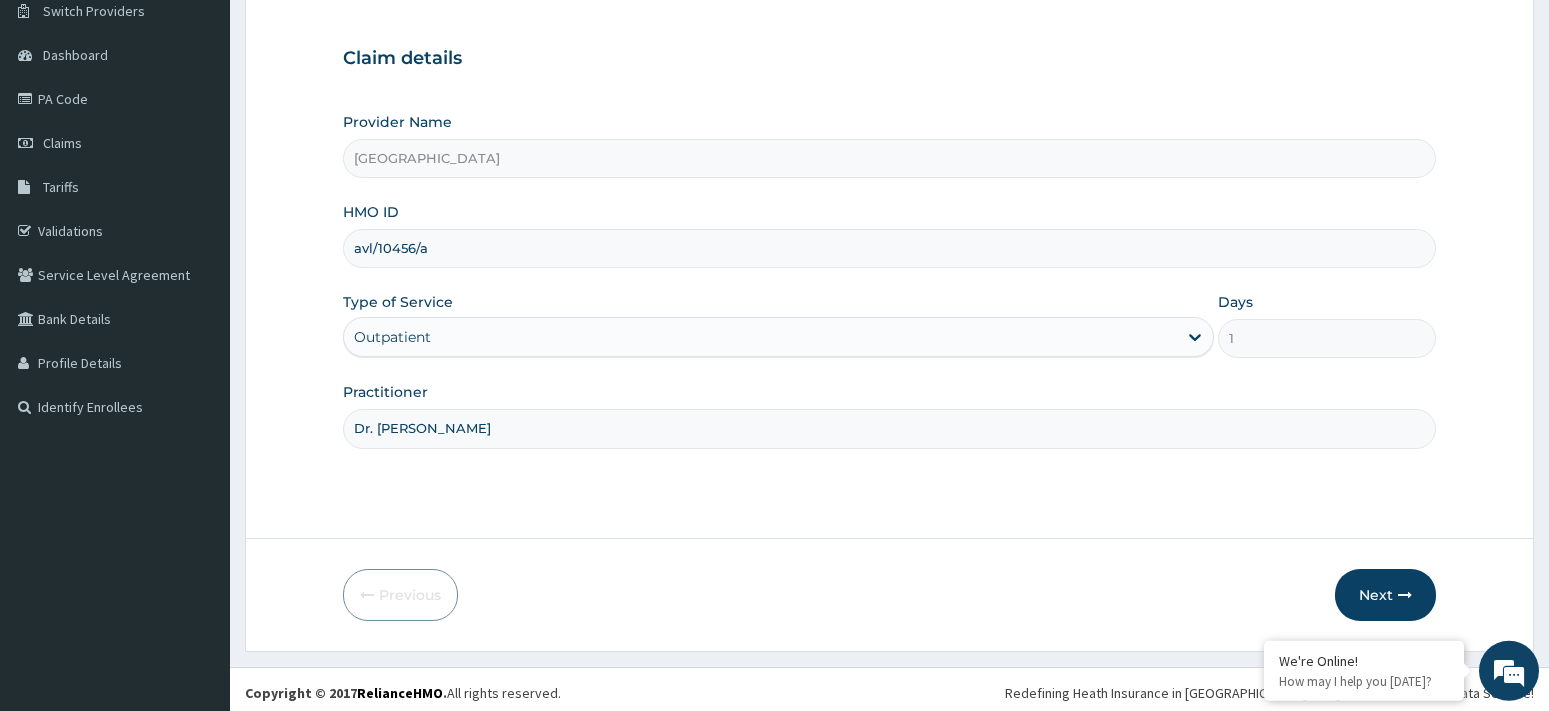scroll, scrollTop: 170, scrollLeft: 0, axis: vertical 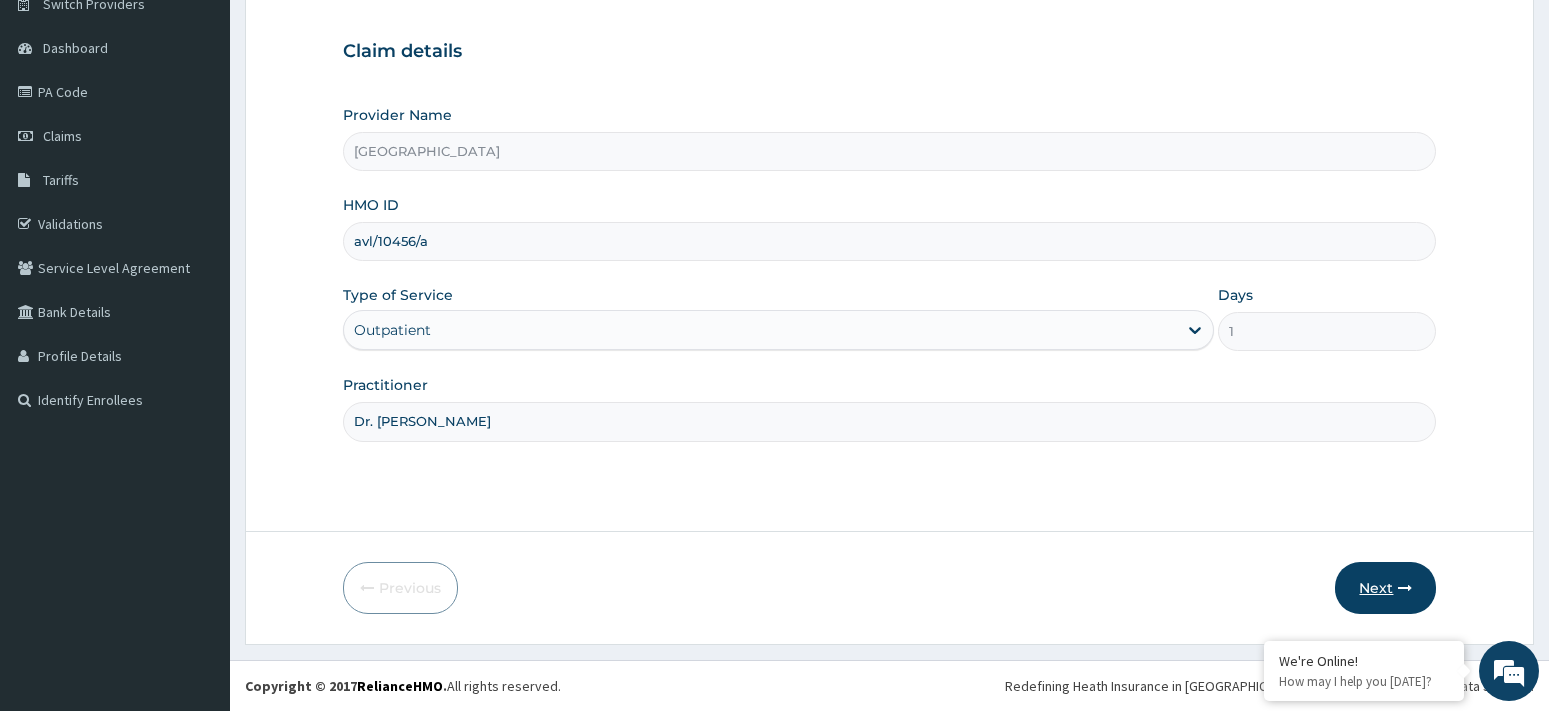 type on "Dr. [PERSON_NAME]" 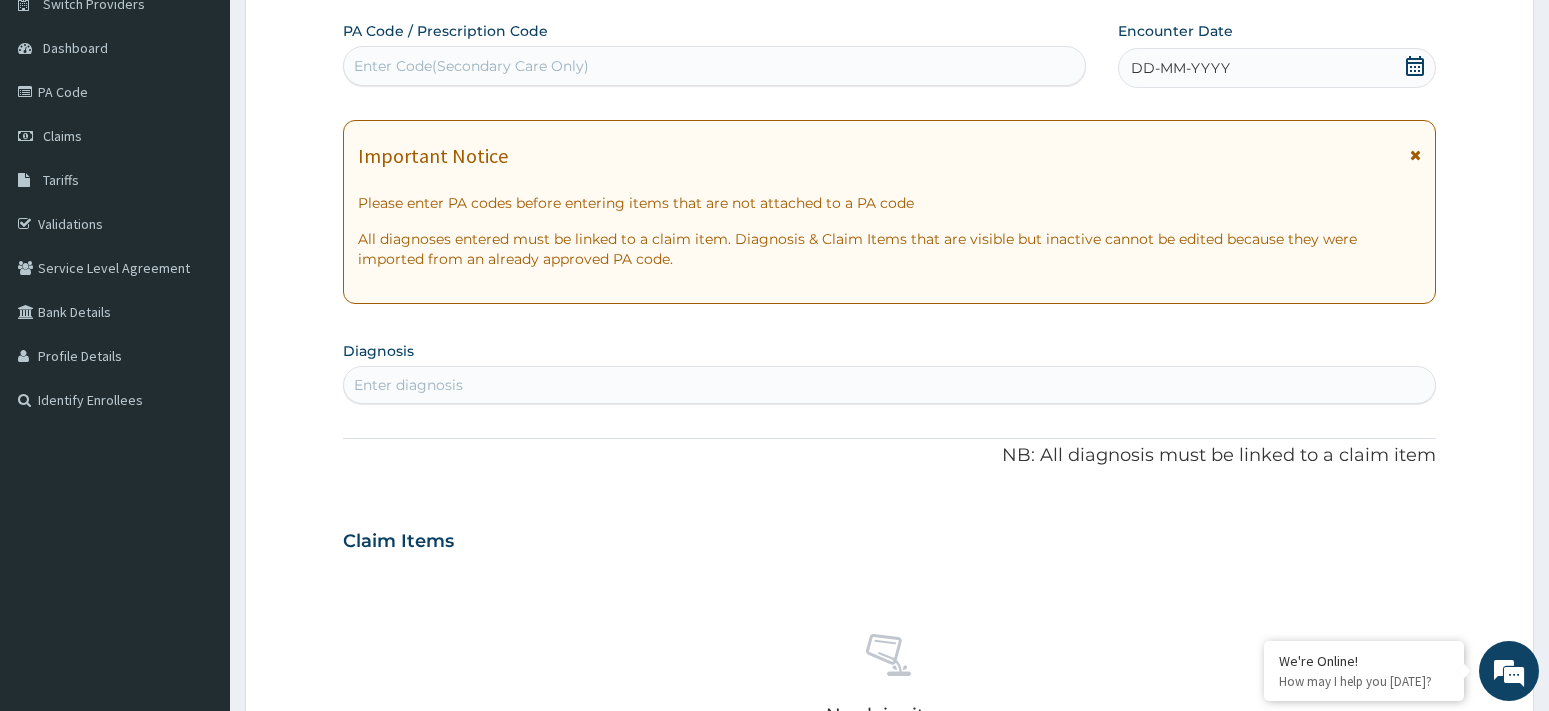 click on "Enter Code(Secondary Care Only)" at bounding box center [714, 66] 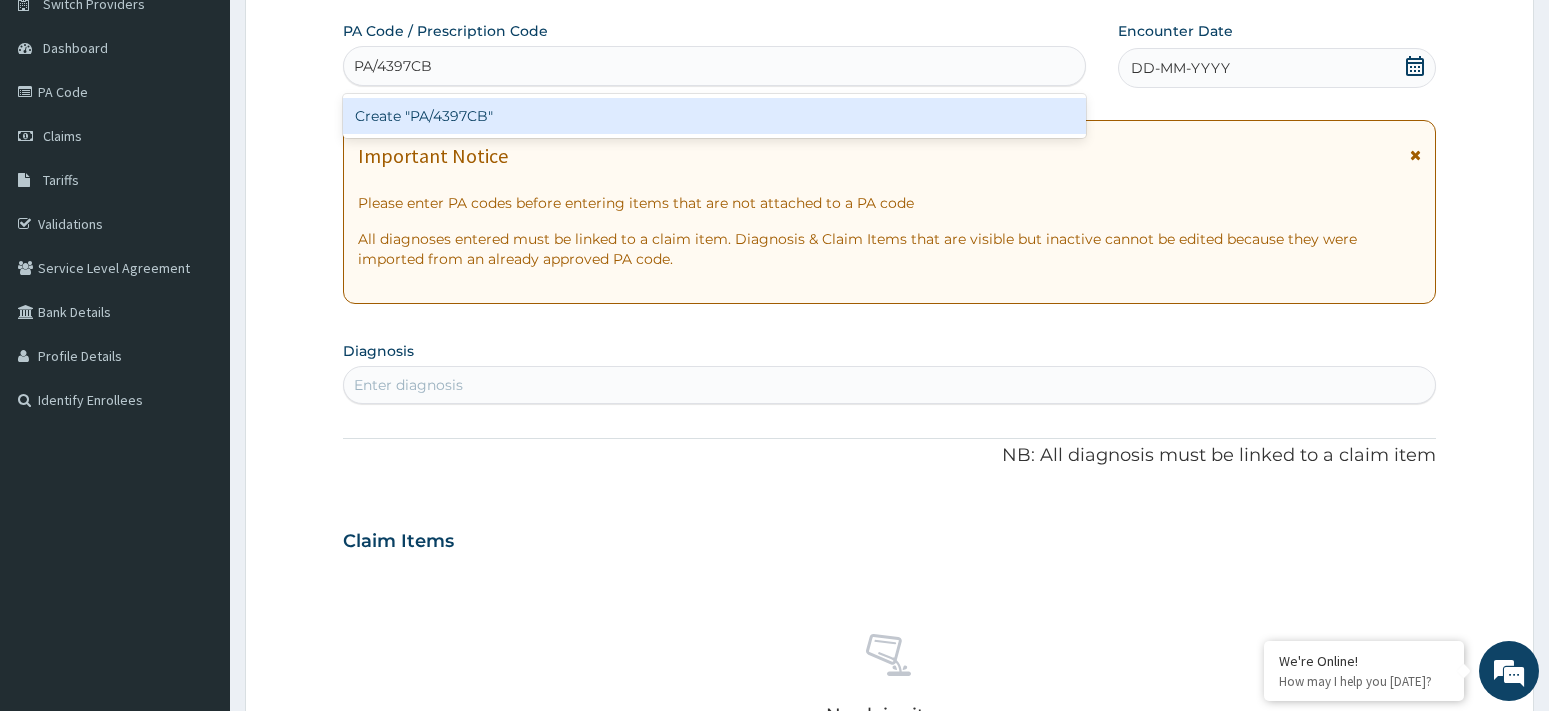 click on "Create "PA/4397CB"" at bounding box center [714, 116] 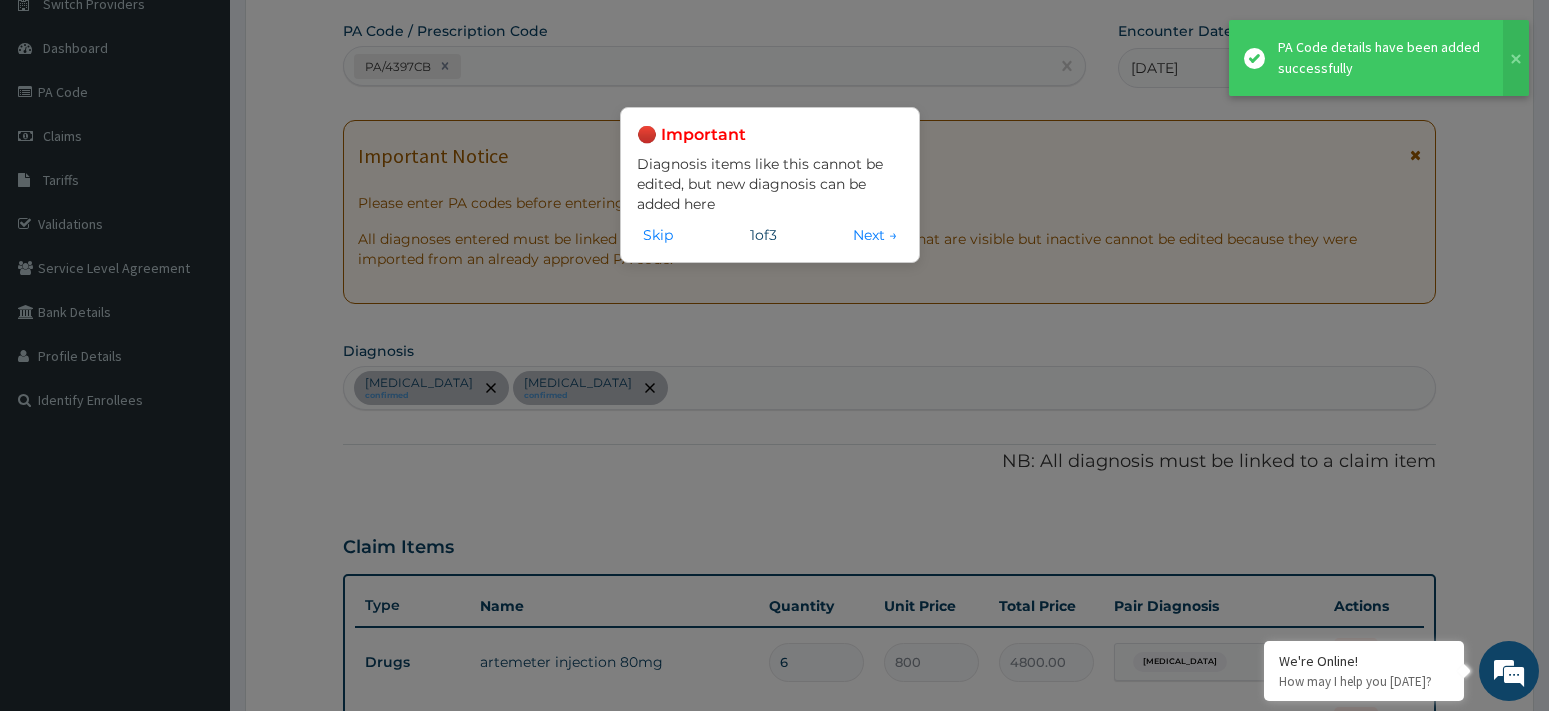 scroll, scrollTop: 615, scrollLeft: 0, axis: vertical 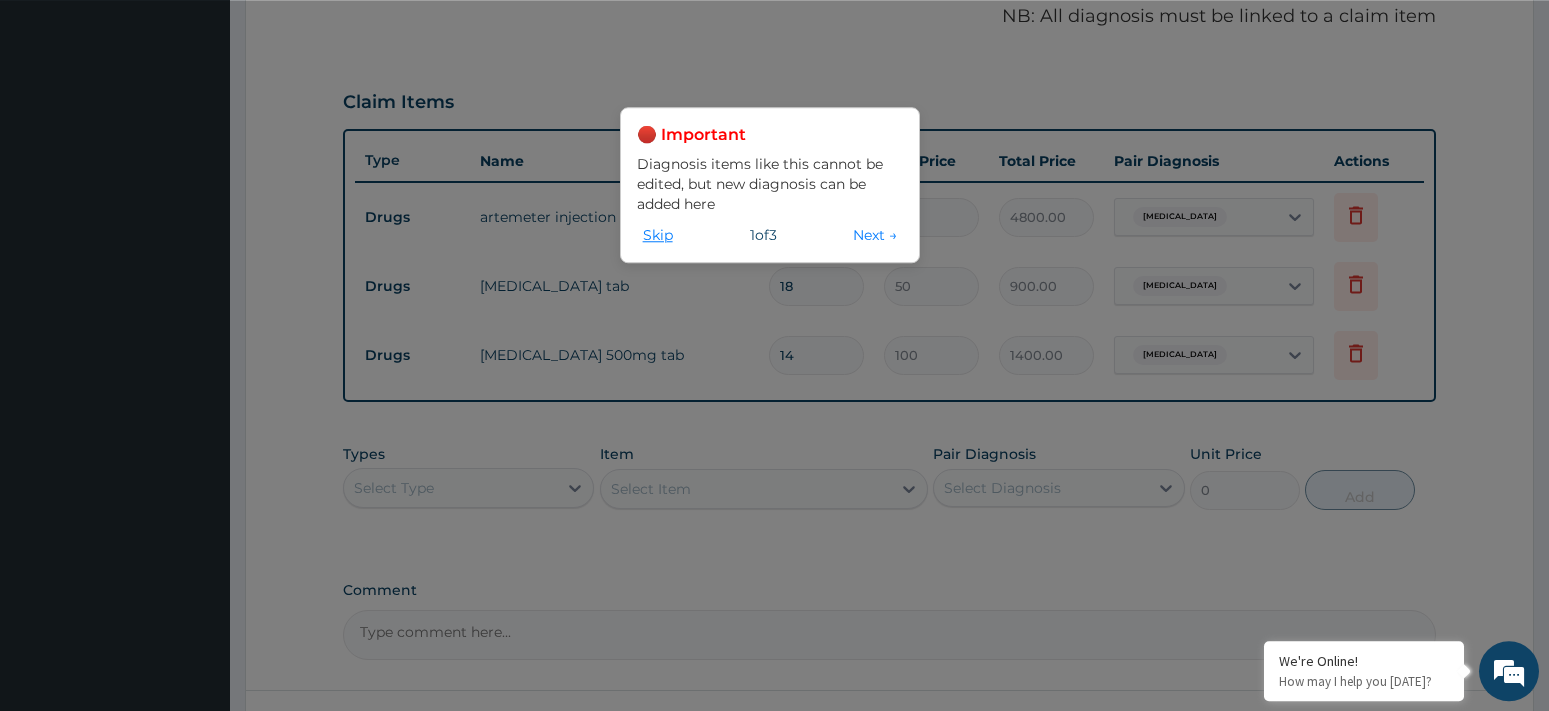 click on "Skip" at bounding box center (658, 235) 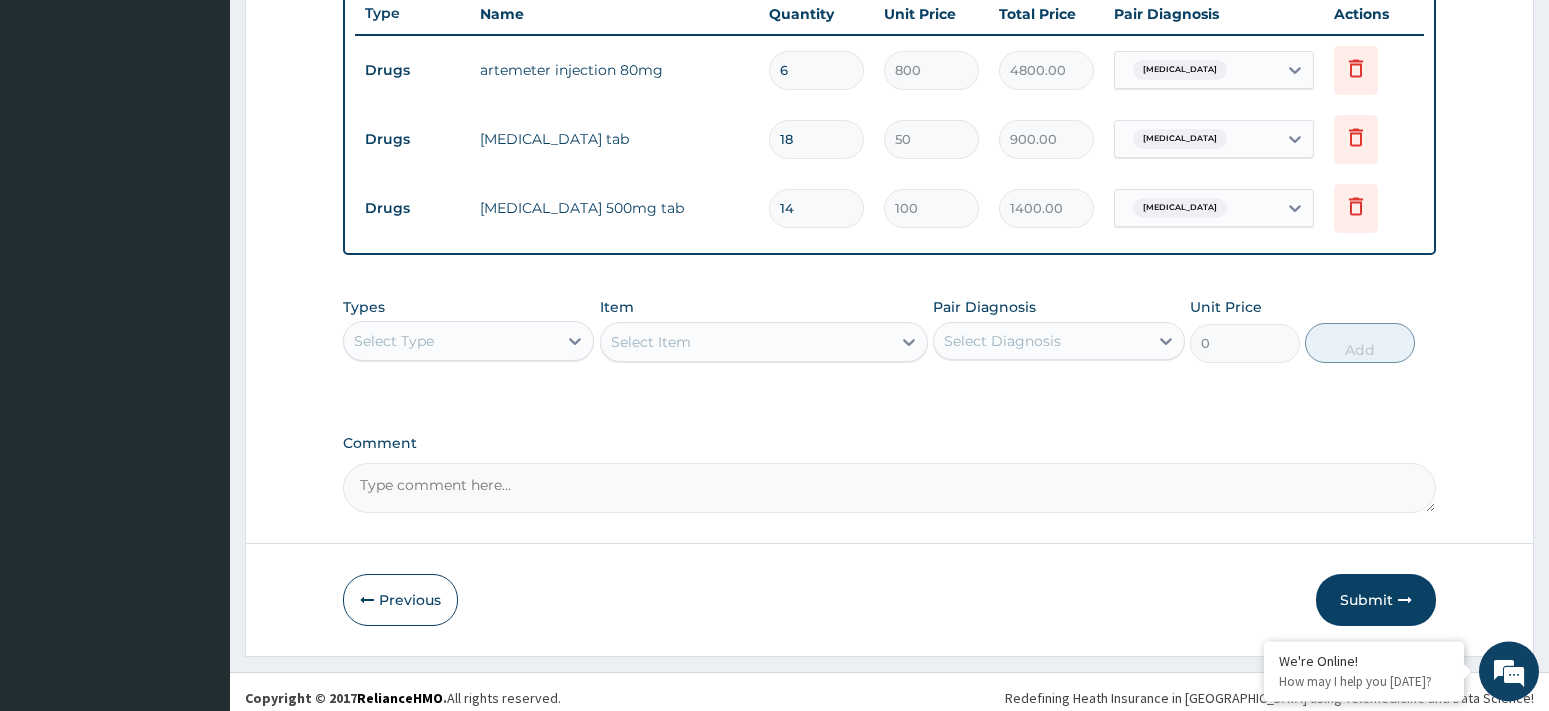 scroll, scrollTop: 774, scrollLeft: 0, axis: vertical 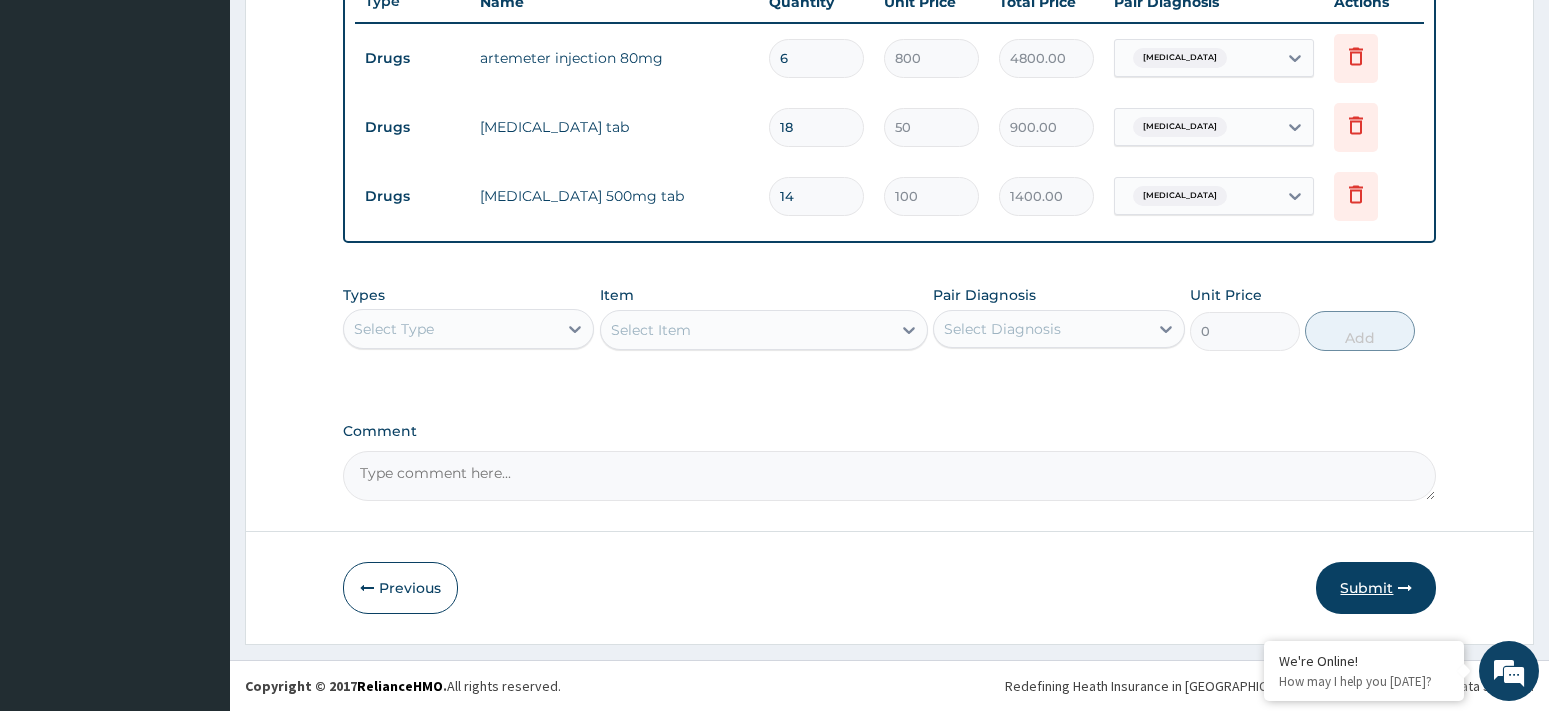 click on "Submit" at bounding box center [1376, 588] 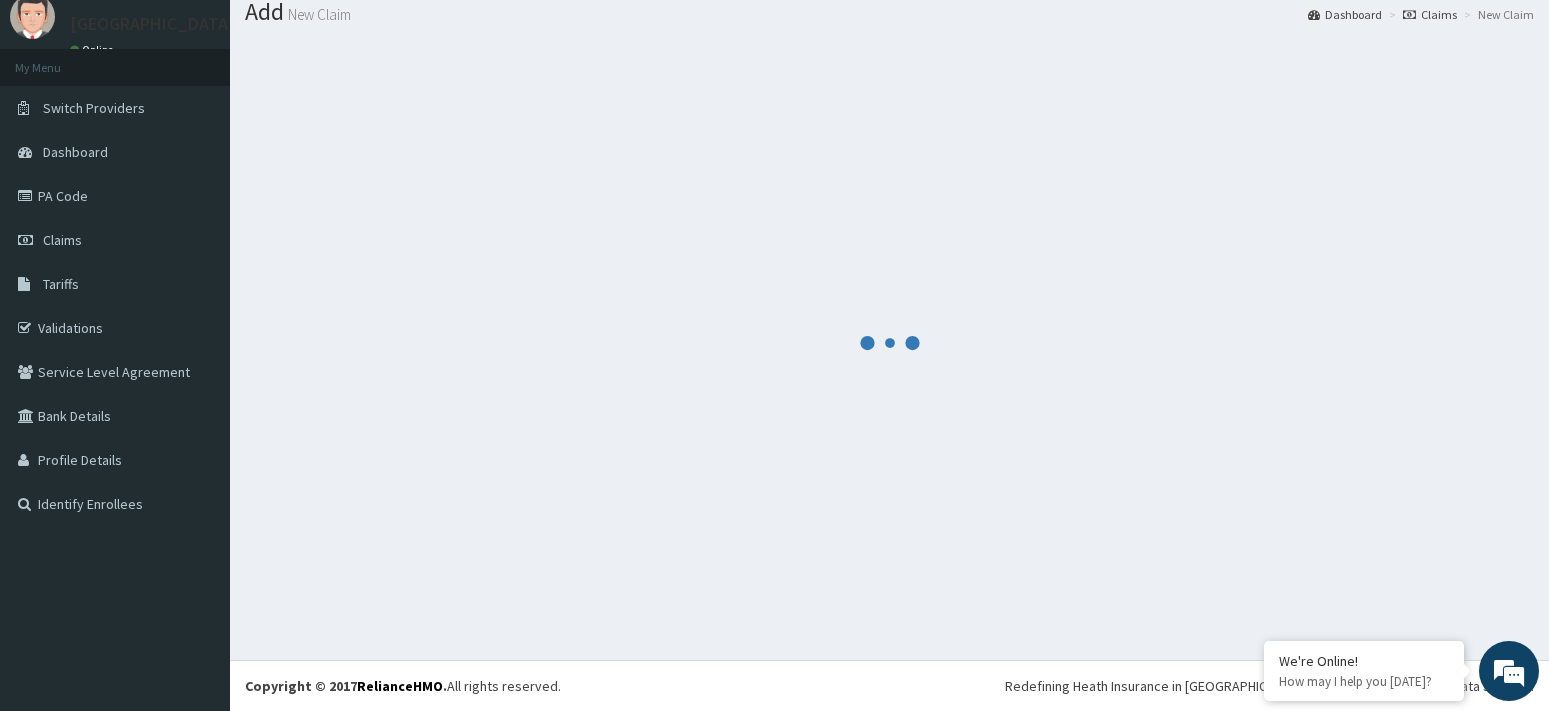 scroll, scrollTop: 66, scrollLeft: 0, axis: vertical 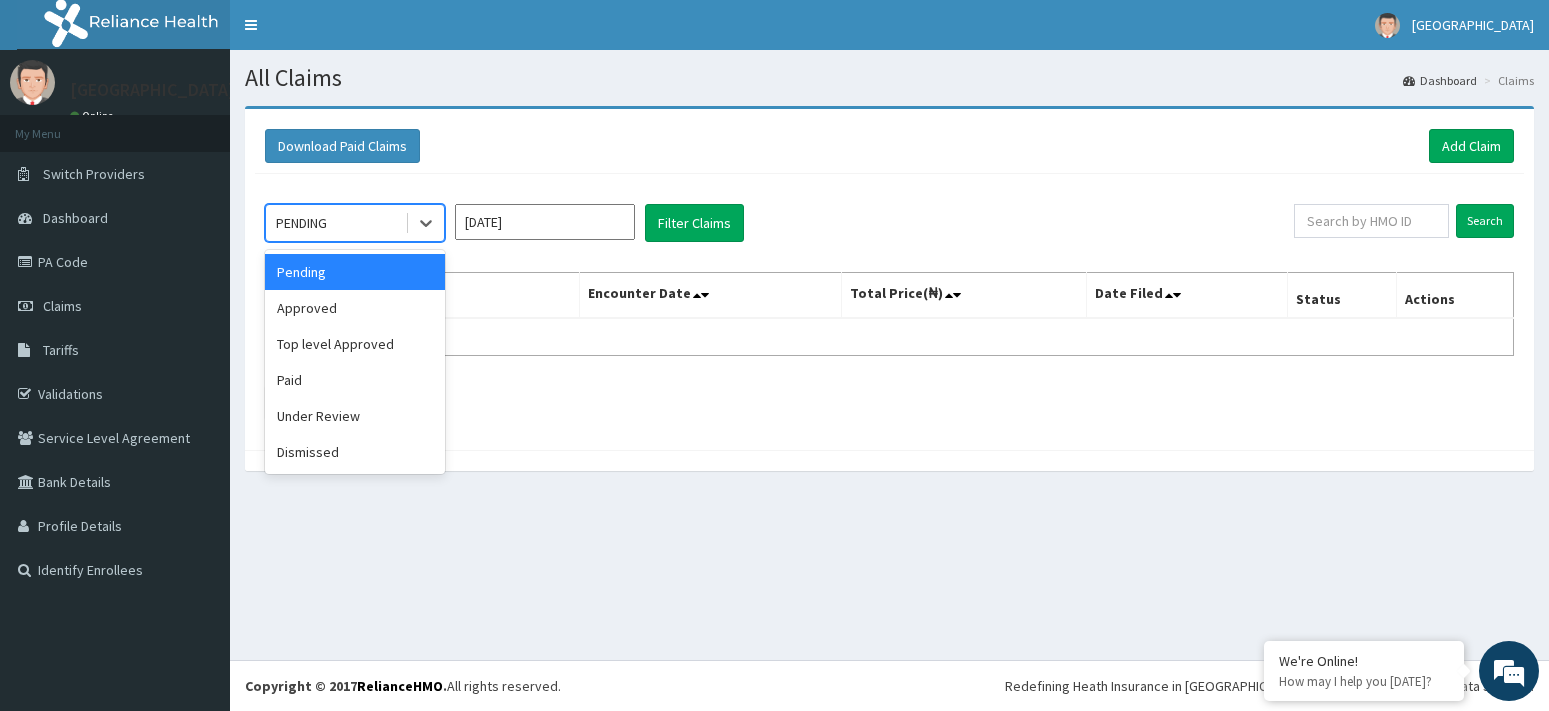 click on "PENDING" at bounding box center (335, 223) 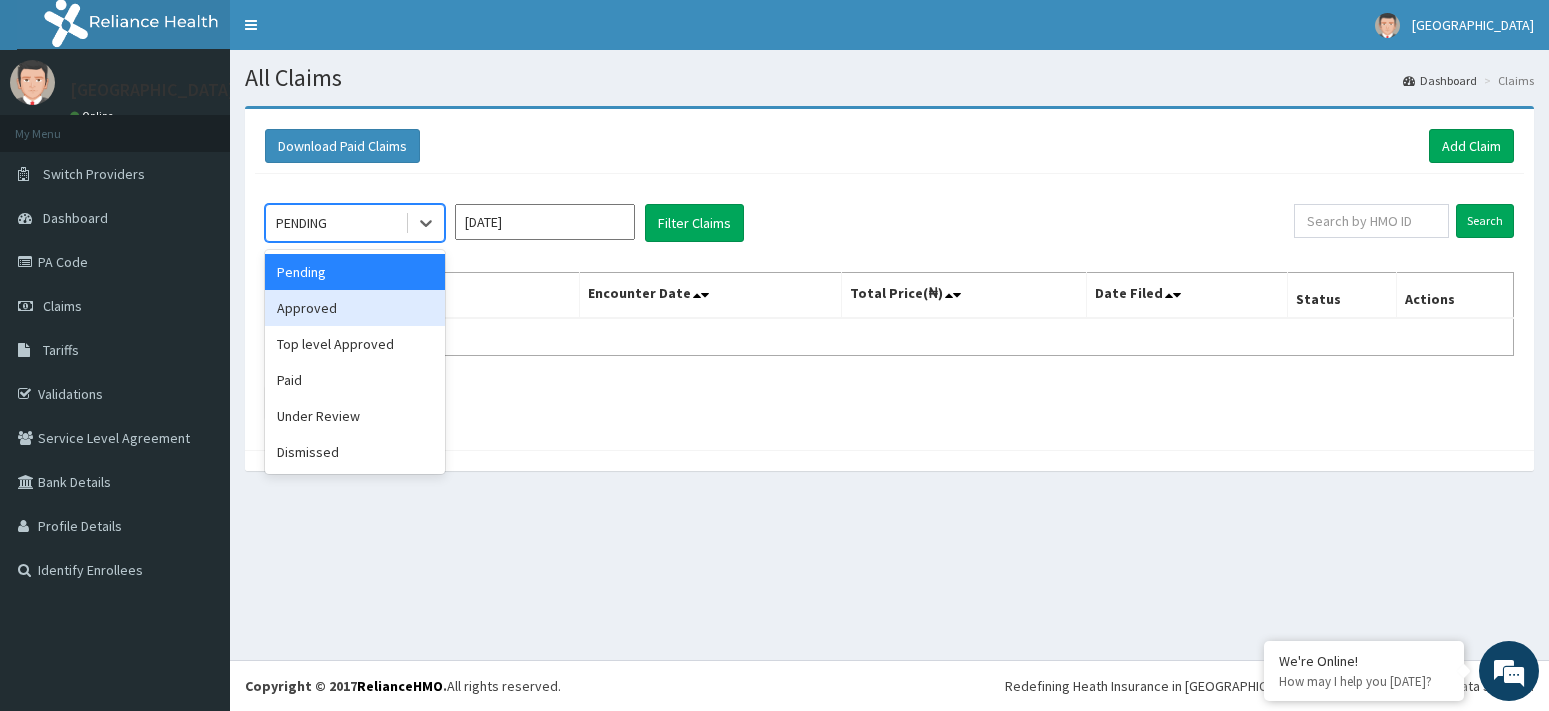 click on "Approved" at bounding box center [355, 308] 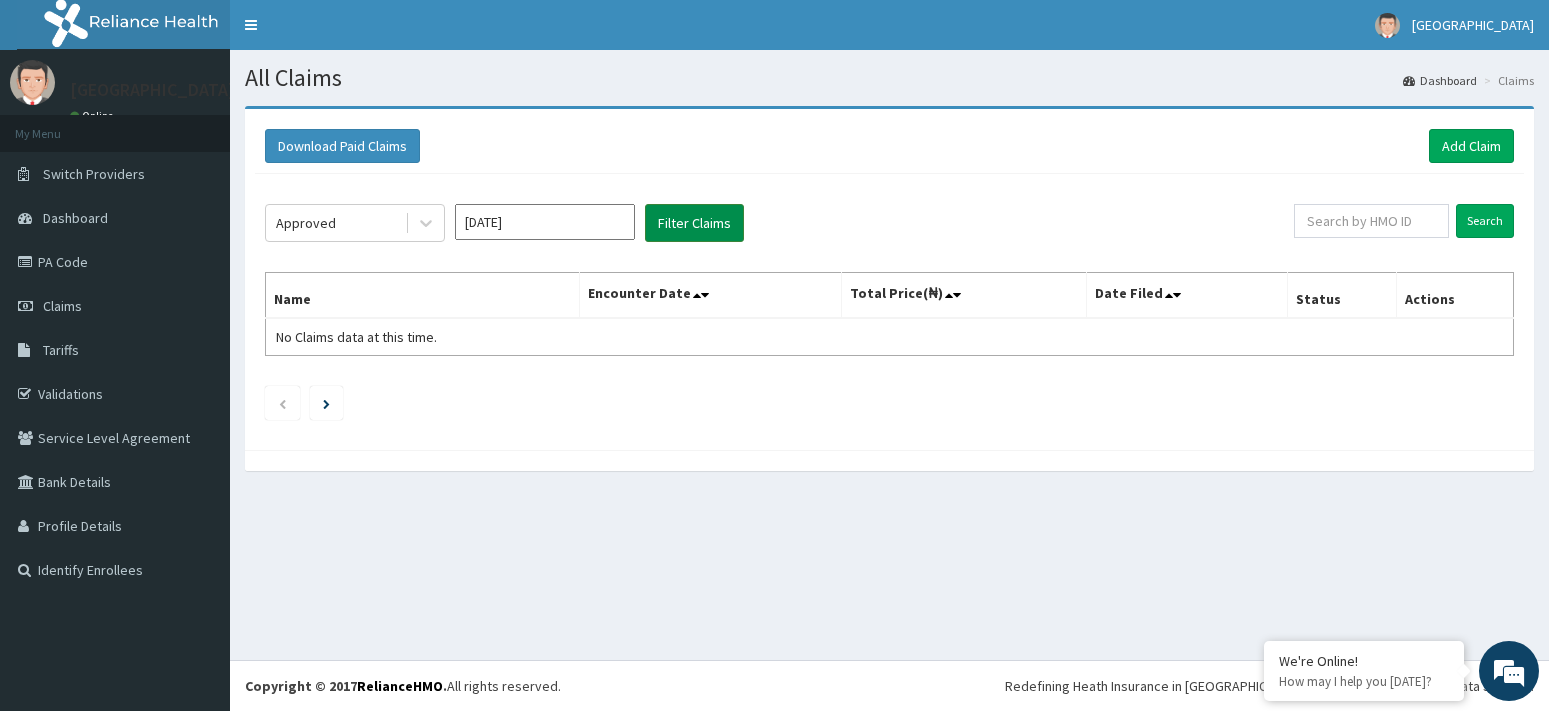 click on "Filter Claims" at bounding box center [694, 223] 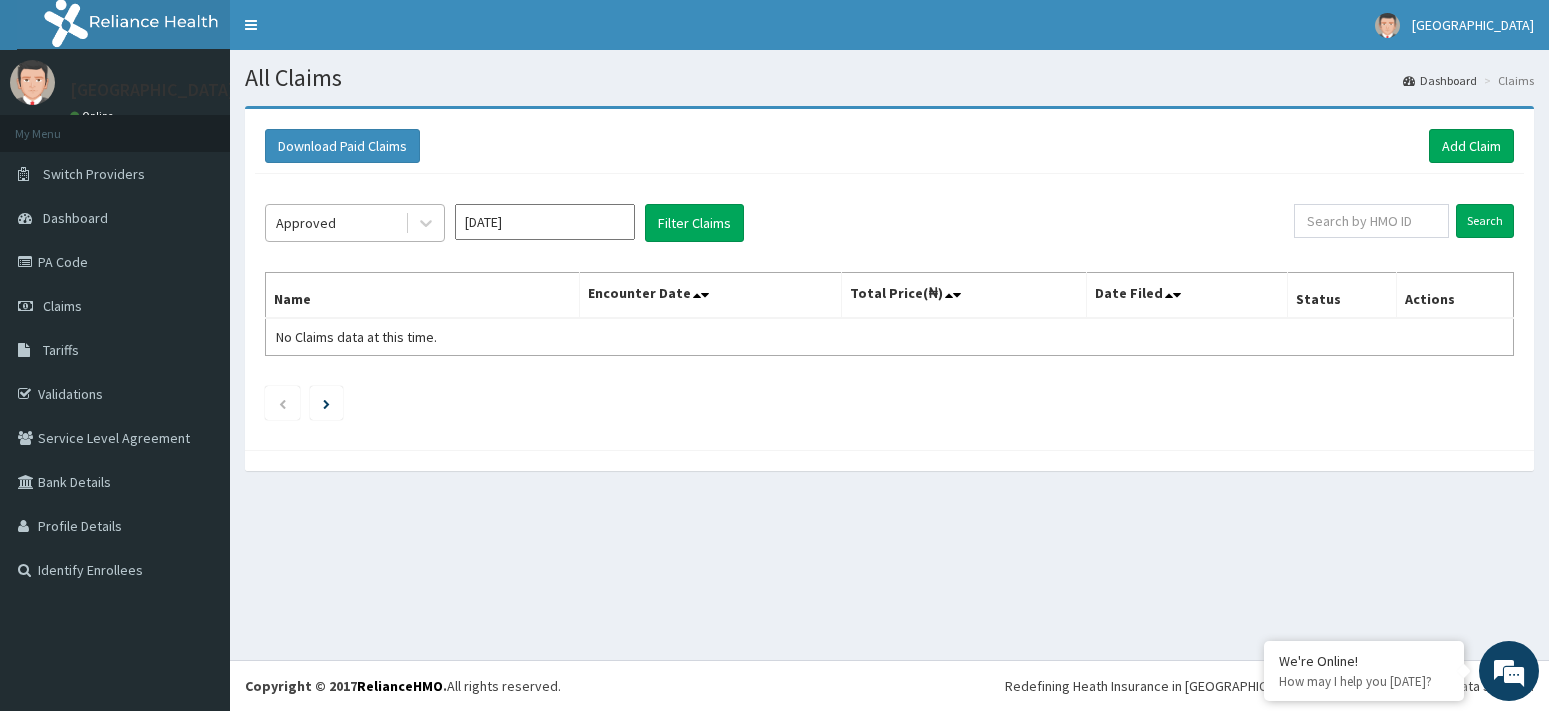 click on "Approved" at bounding box center (335, 223) 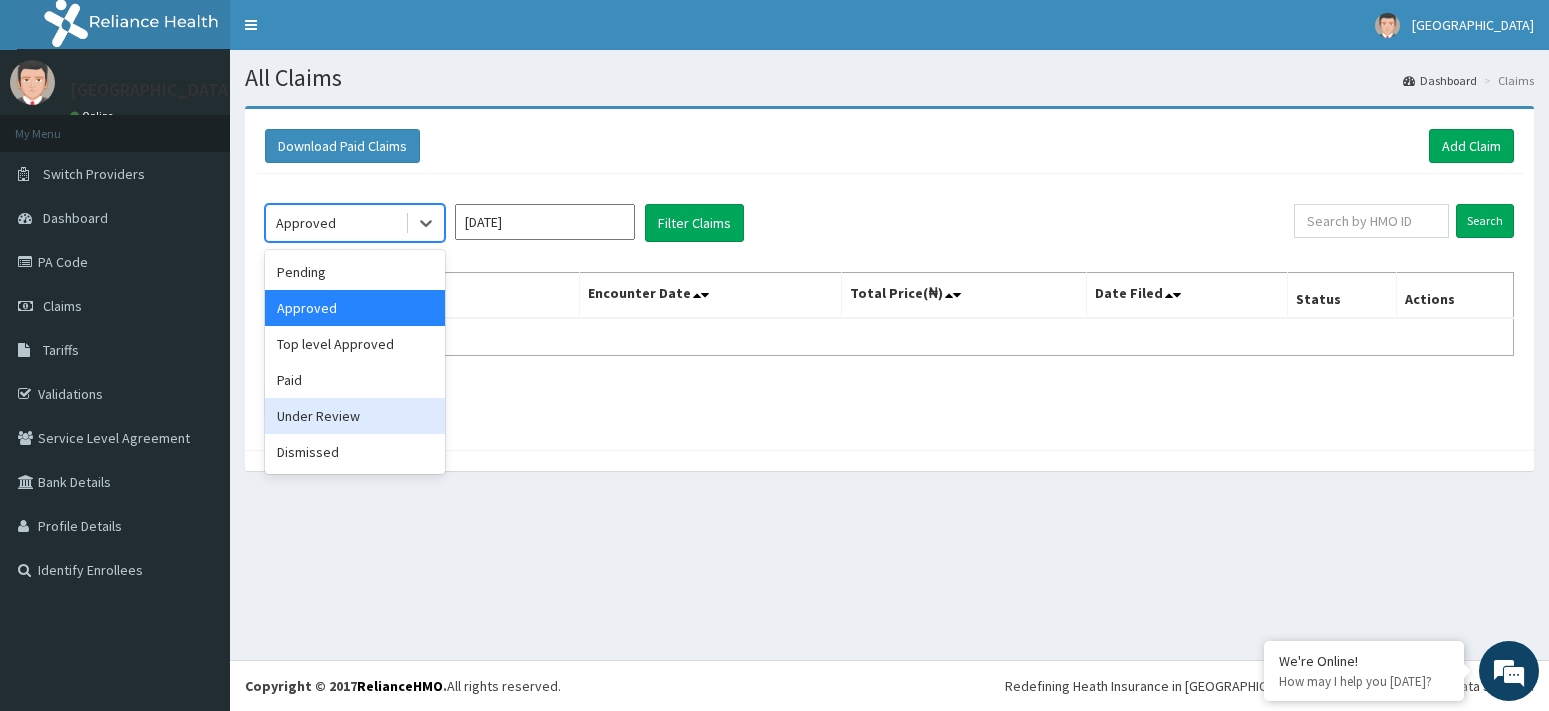 click on "Under Review" at bounding box center (355, 416) 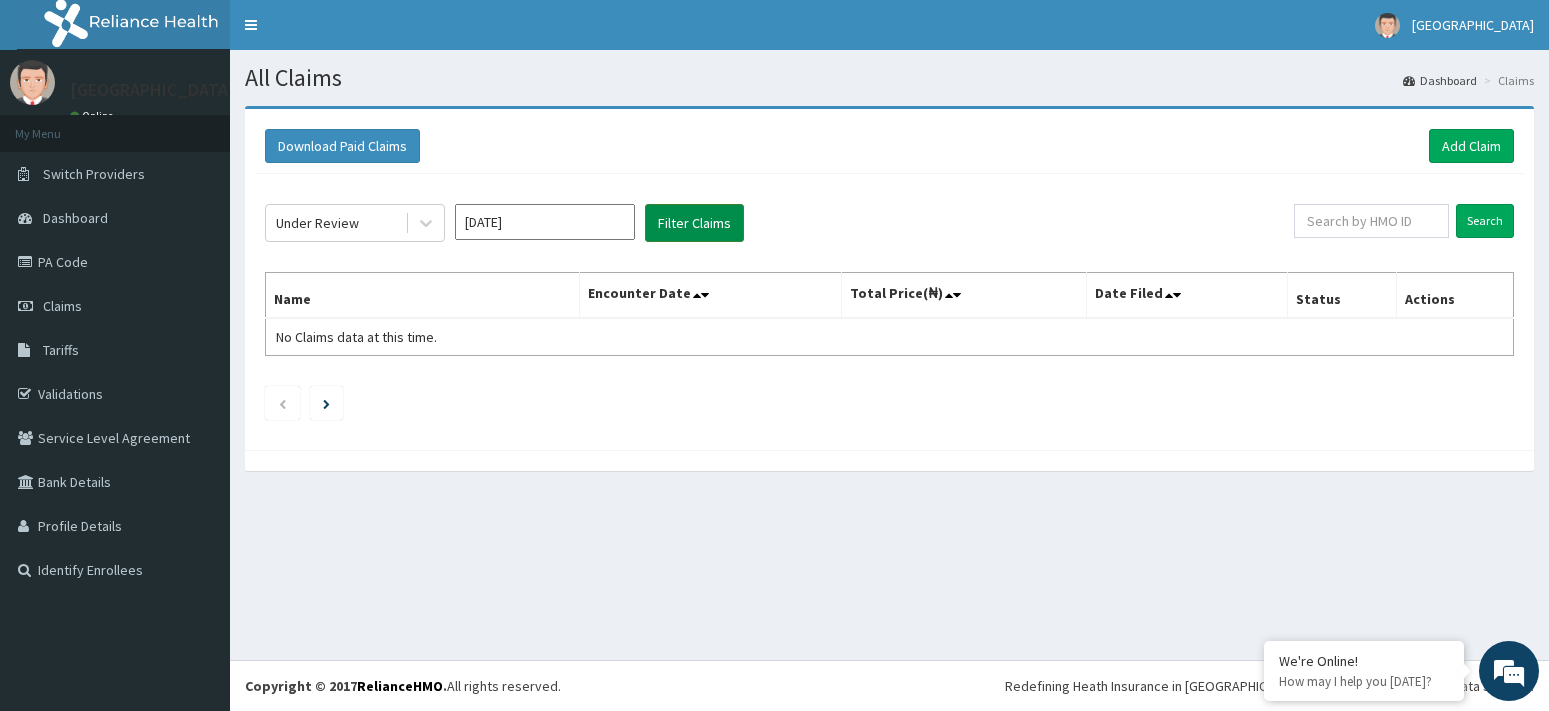 click on "Filter Claims" at bounding box center (694, 223) 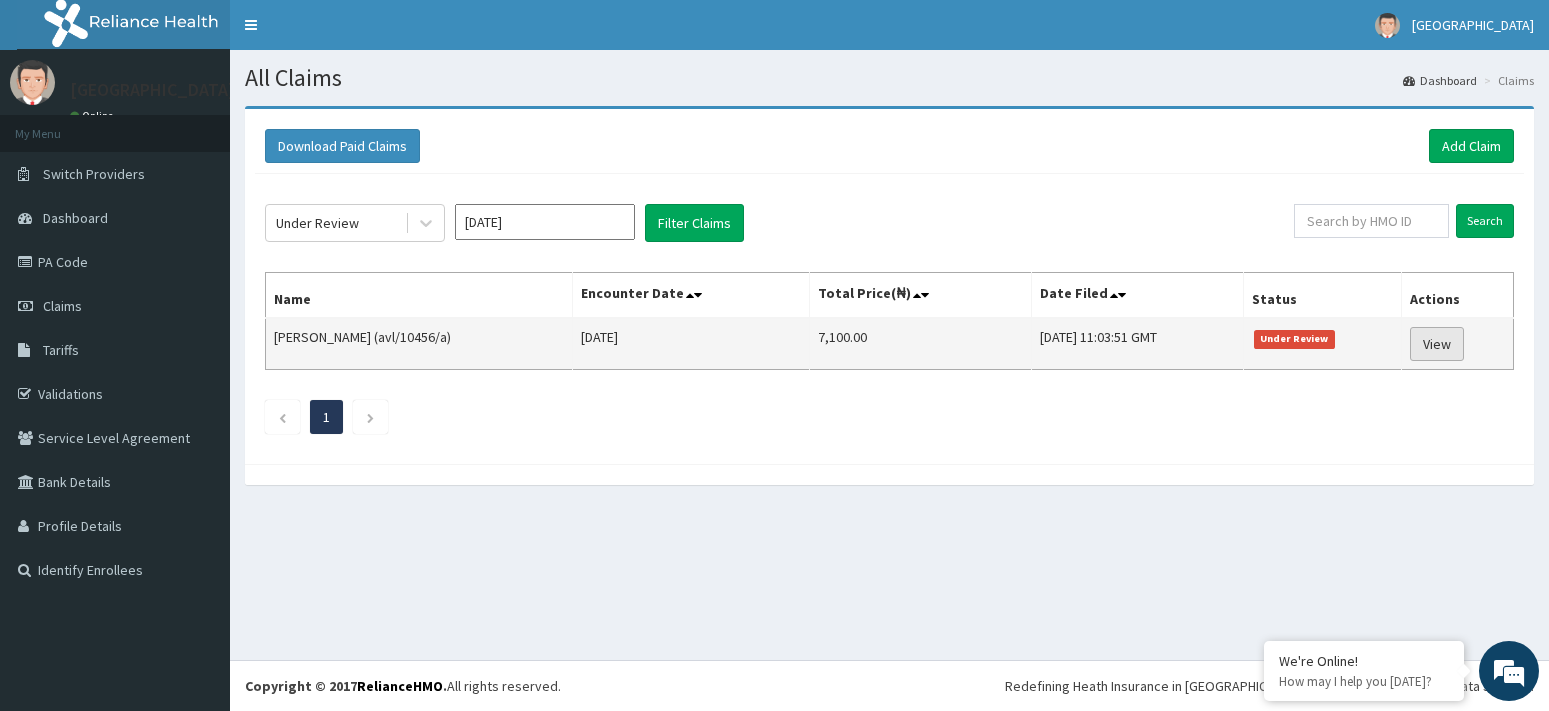 click on "View" at bounding box center (1437, 344) 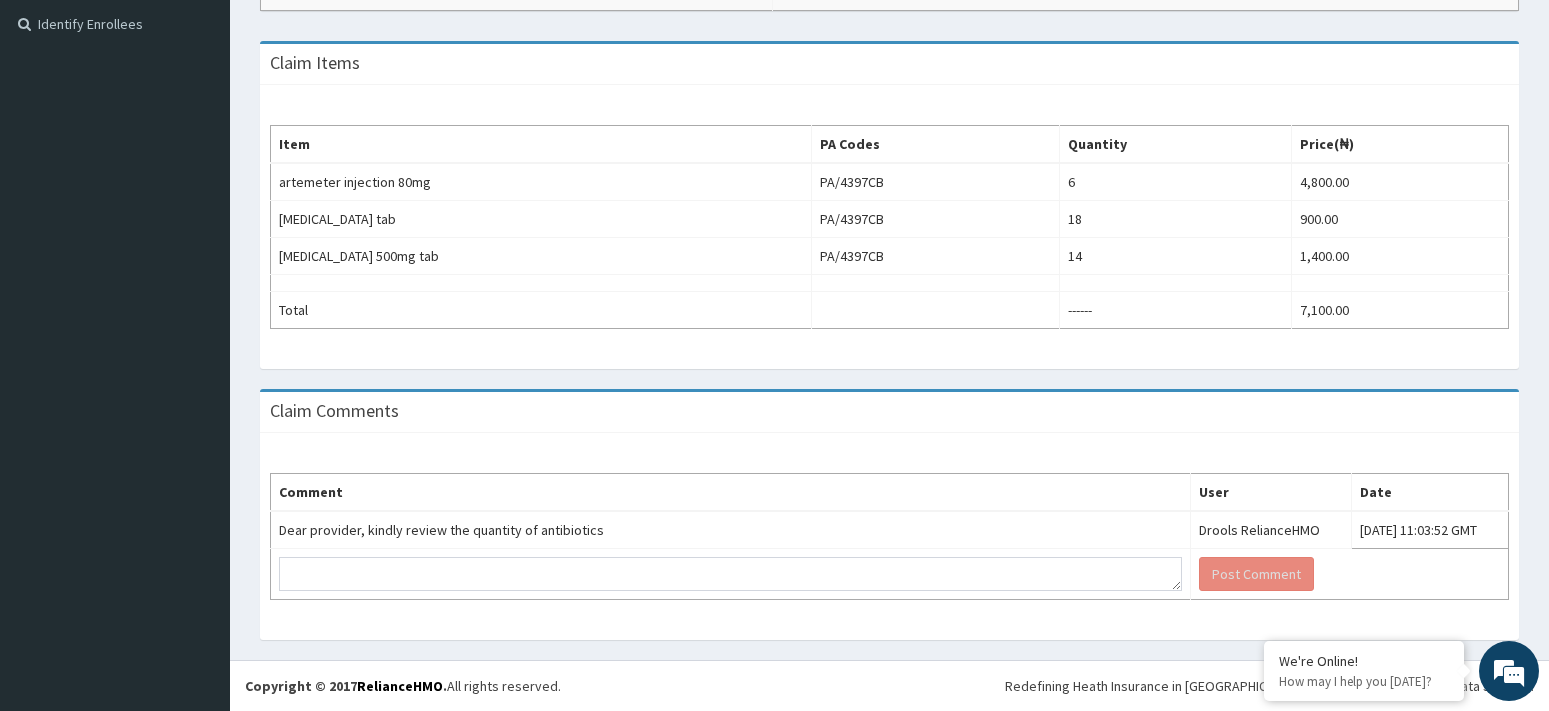 scroll, scrollTop: 548, scrollLeft: 0, axis: vertical 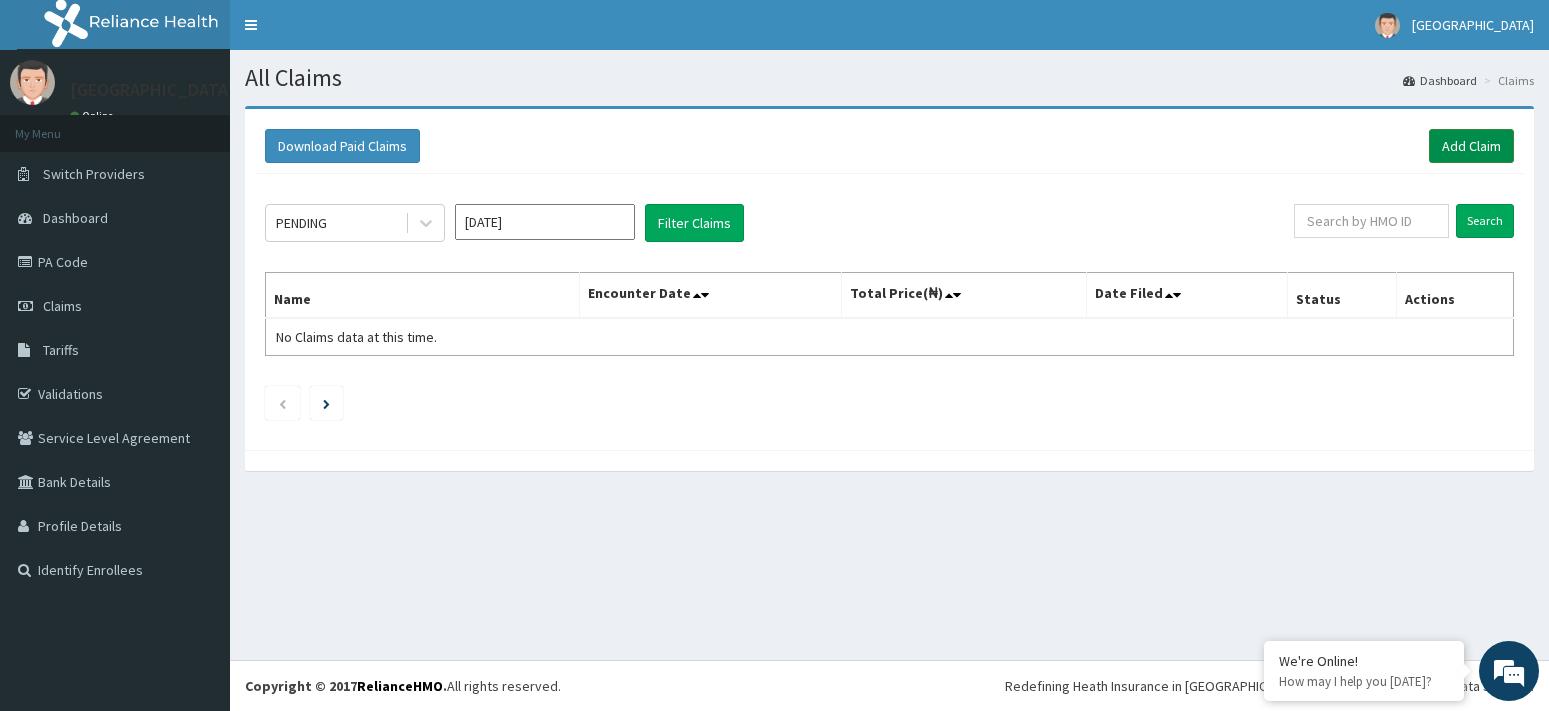 click on "Add Claim" at bounding box center [1471, 146] 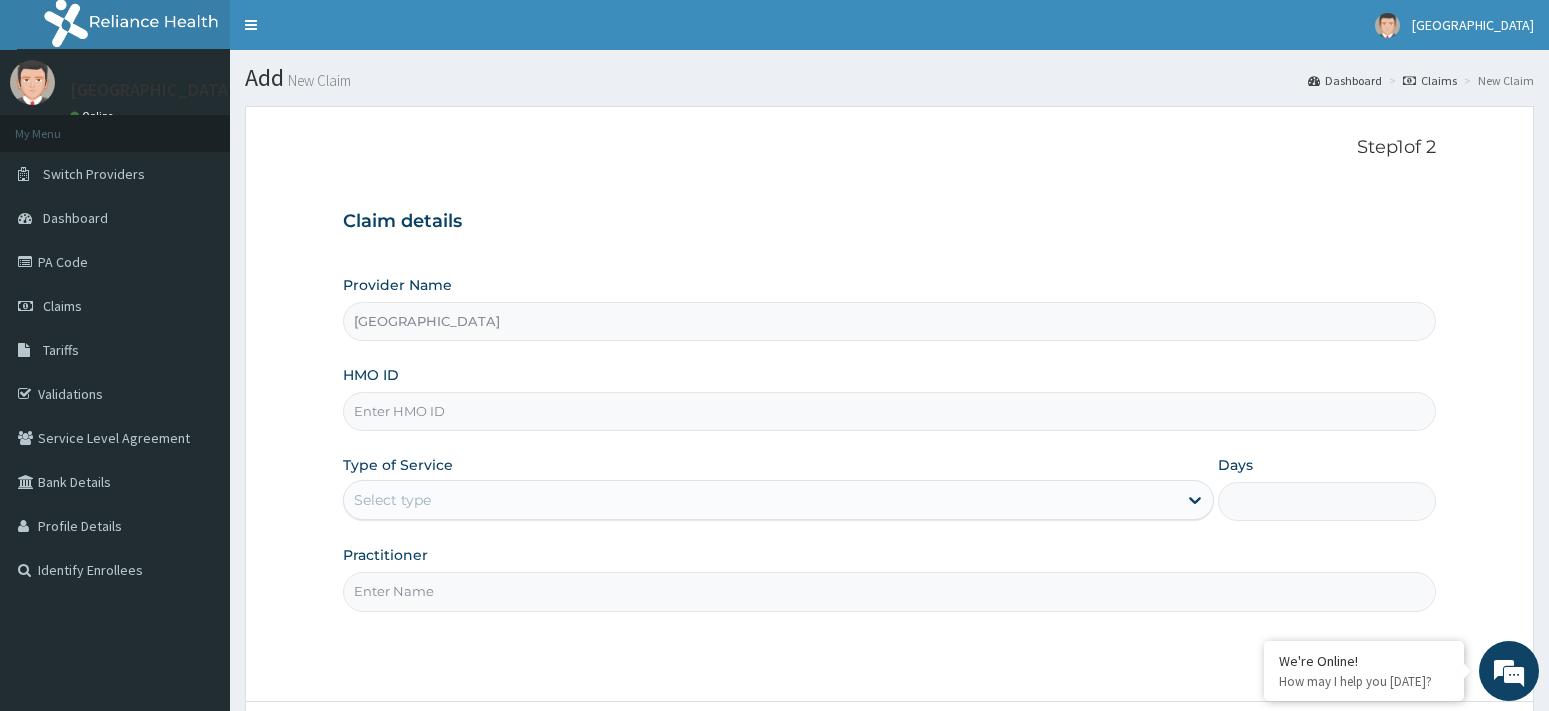 scroll, scrollTop: 170, scrollLeft: 0, axis: vertical 